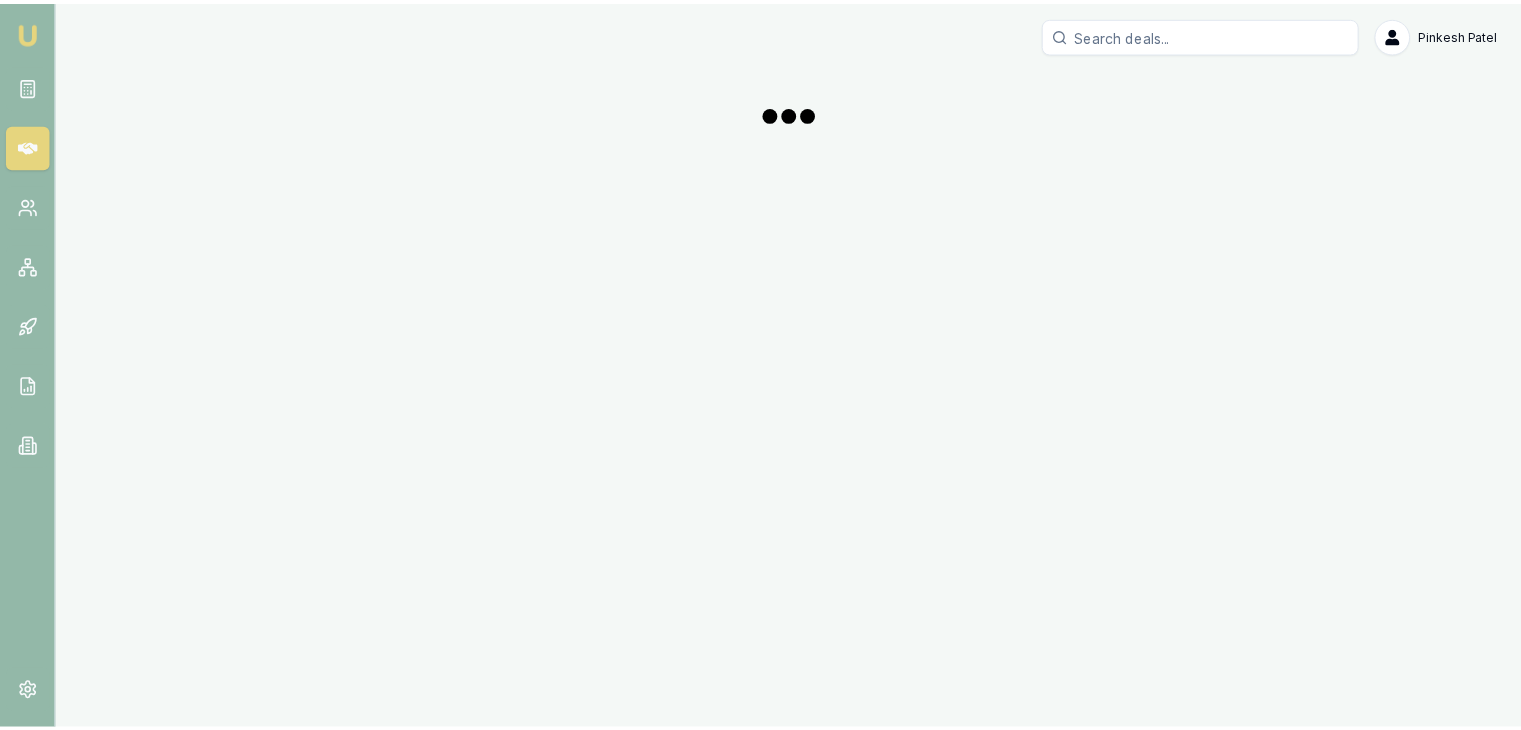 scroll, scrollTop: 0, scrollLeft: 0, axis: both 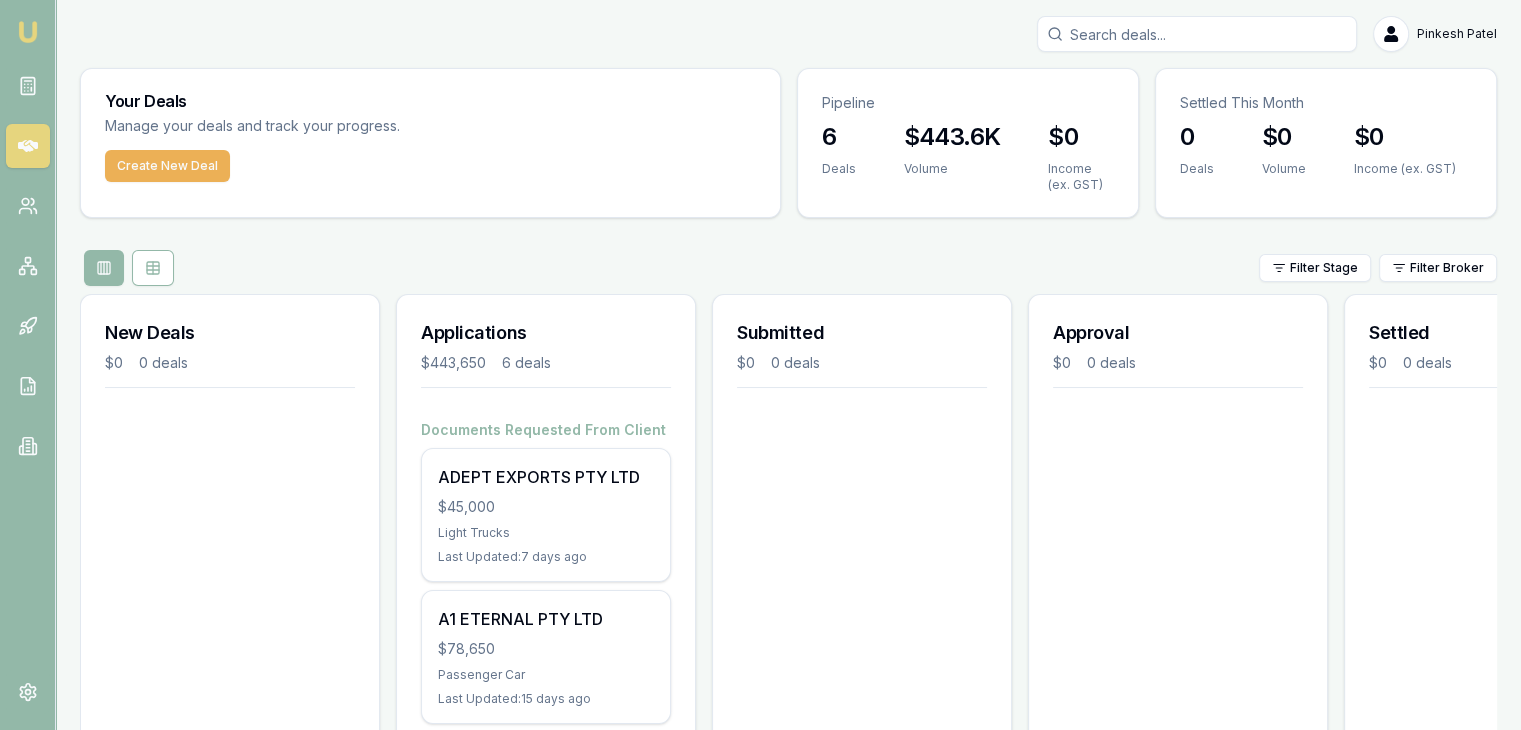 click on "Your Deals Manage your deals and track your progress. Create New Deal Pipeline 6 Deals $443.6K Volume $0 Income (ex. GST) Settled This Month 0 Deals $0 Volume $0 Income (ex. GST) Filter Stage Filter Broker New Deals $0 0   deals Applications $443,650 6   deals Documents Requested From Client [COMPANY] $45,000 Light Trucks Last Updated:  7 days ago [COMPANY] $78,650 Passenger Car Last Updated:  15 days ago [COMPANY] $45,000 Working Capital Last Updated:  45 days ago Platinum plus It Services $55,000 Light Commercial Last Updated:  47 days ago [COMPANY] $120,000 Heavy Trucks Last Updated:  51 days ago Documents Received From Client [COMPANY] $100,000 Buying Or Hiring Equipment Last Updated:  10 hours ago Submitted $0 0   deals Approval $0 0   deals Settled $0 0   deals" at bounding box center (788, 754) 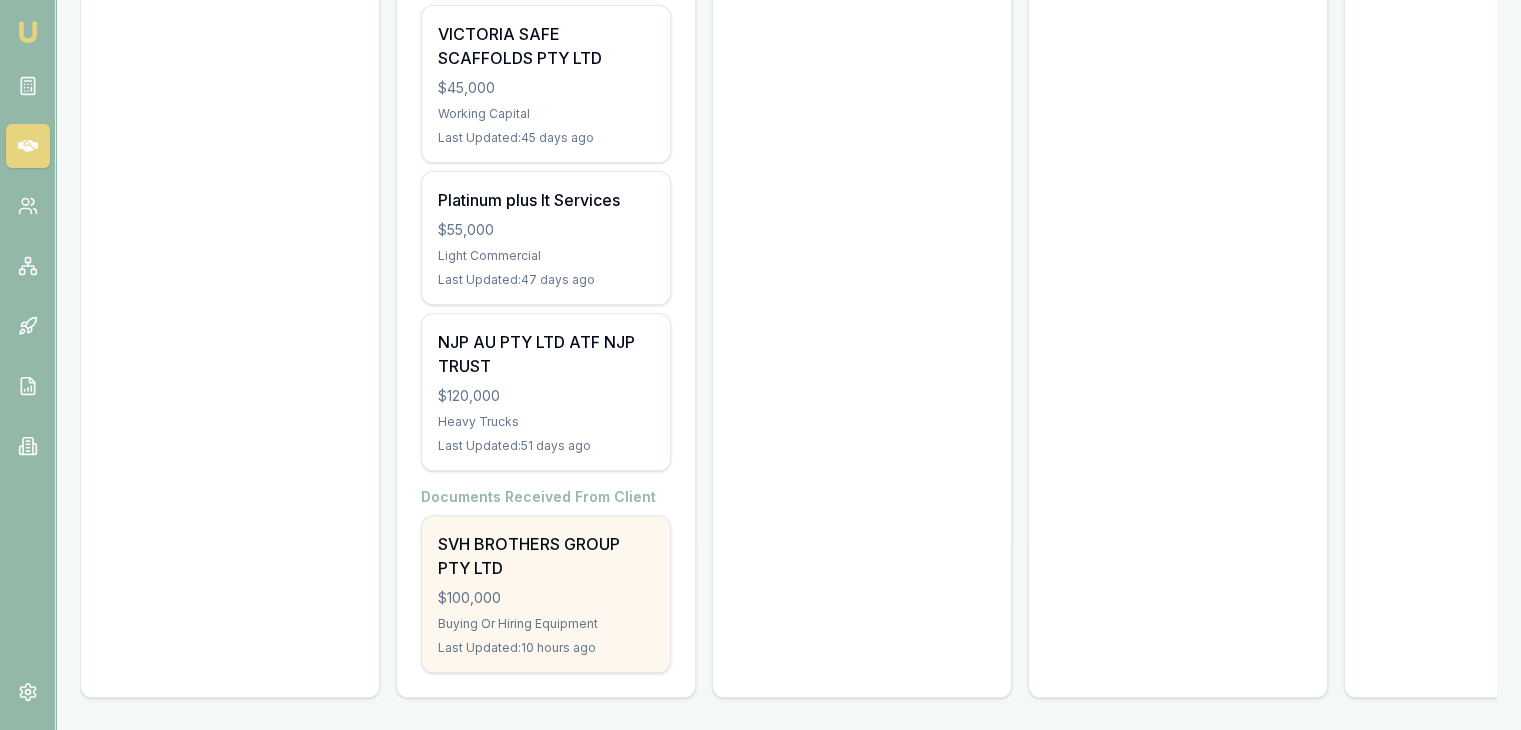 scroll, scrollTop: 739, scrollLeft: 0, axis: vertical 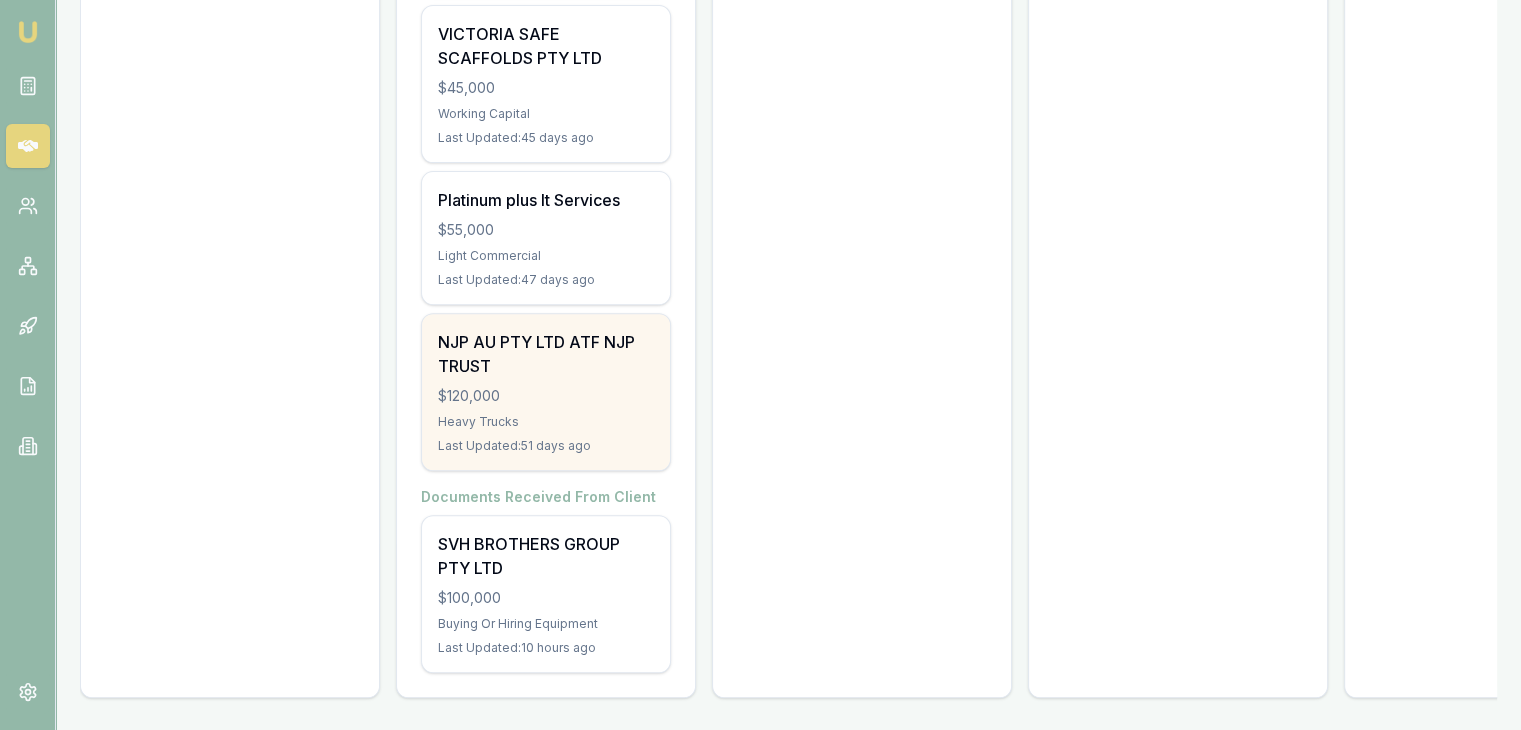 click on "$120,000" at bounding box center [546, 396] 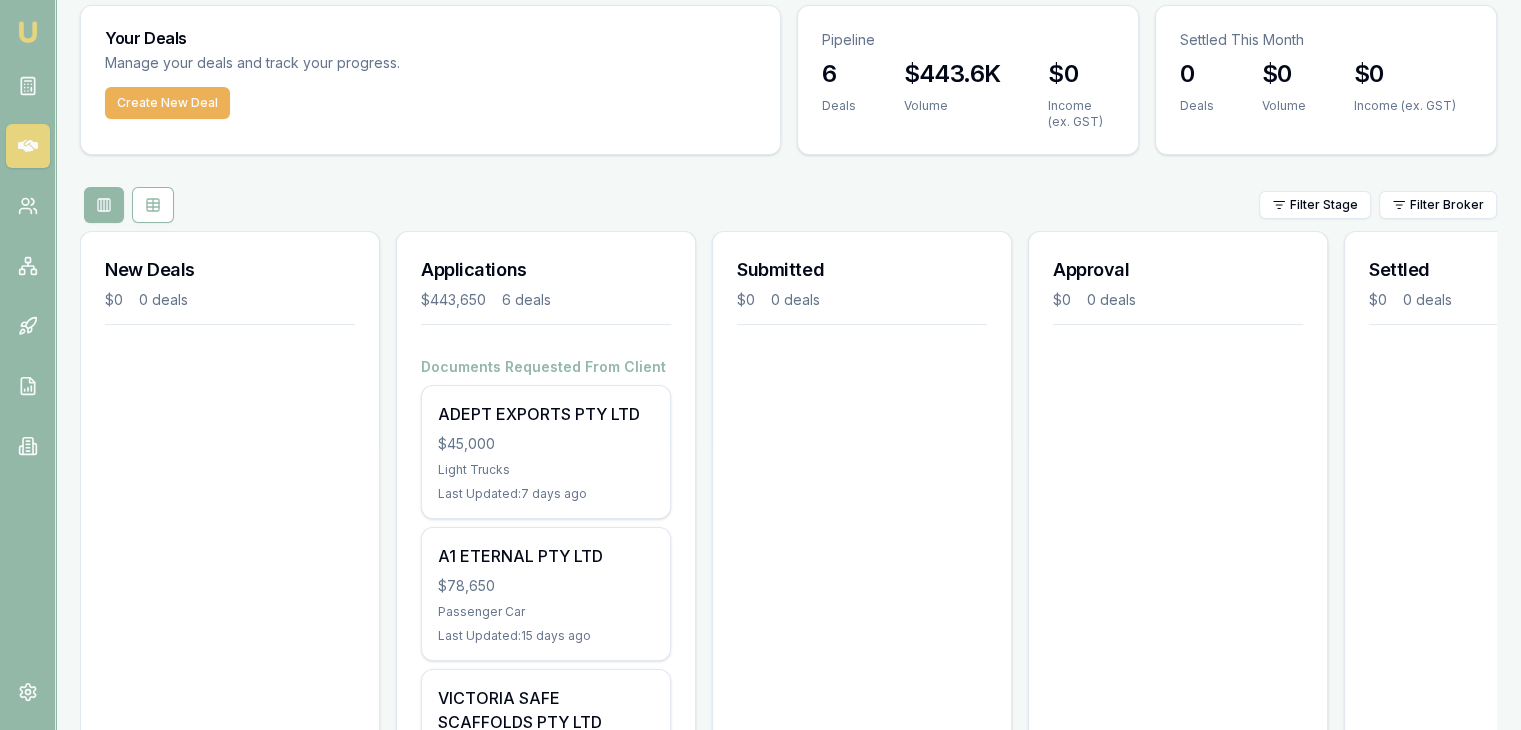 scroll, scrollTop: 0, scrollLeft: 0, axis: both 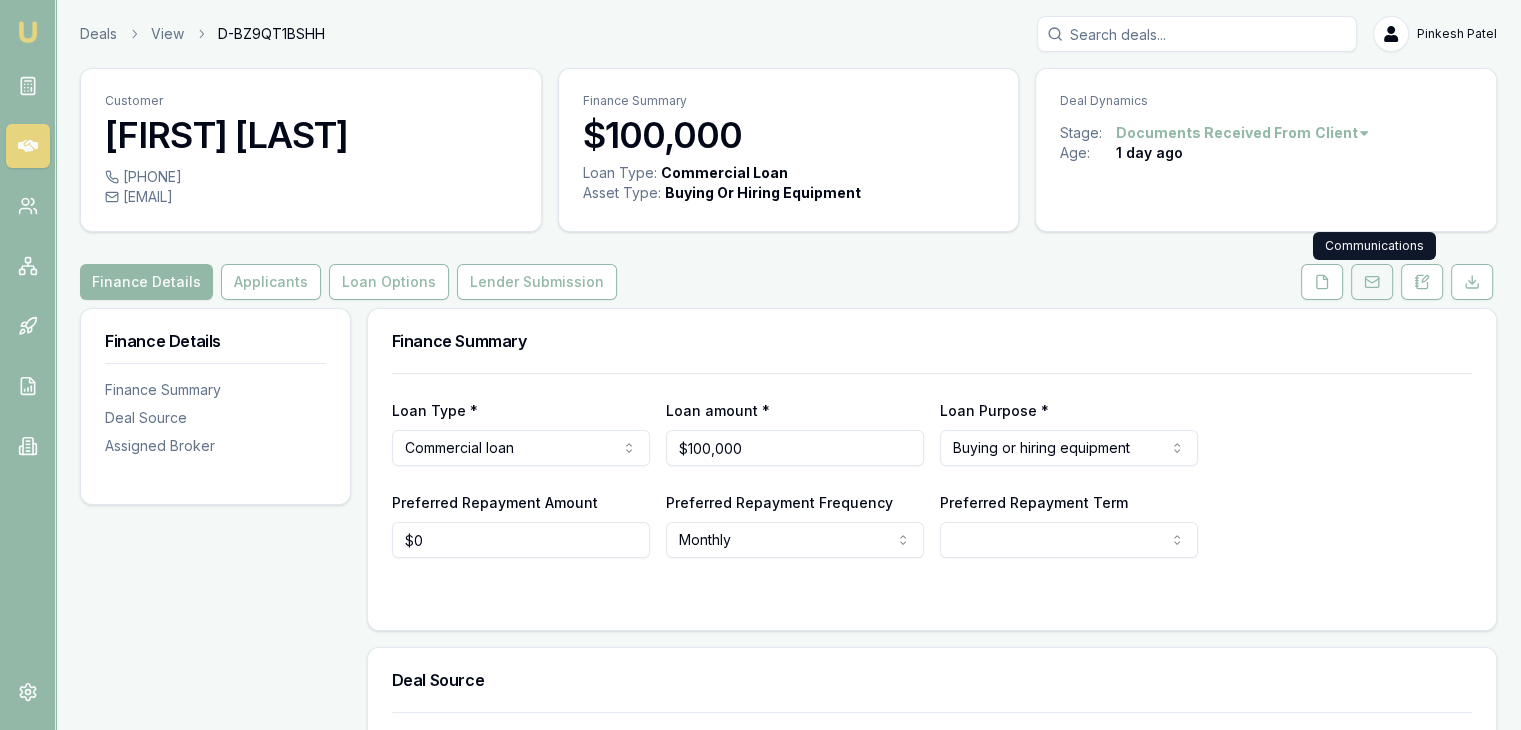 click at bounding box center [1372, 282] 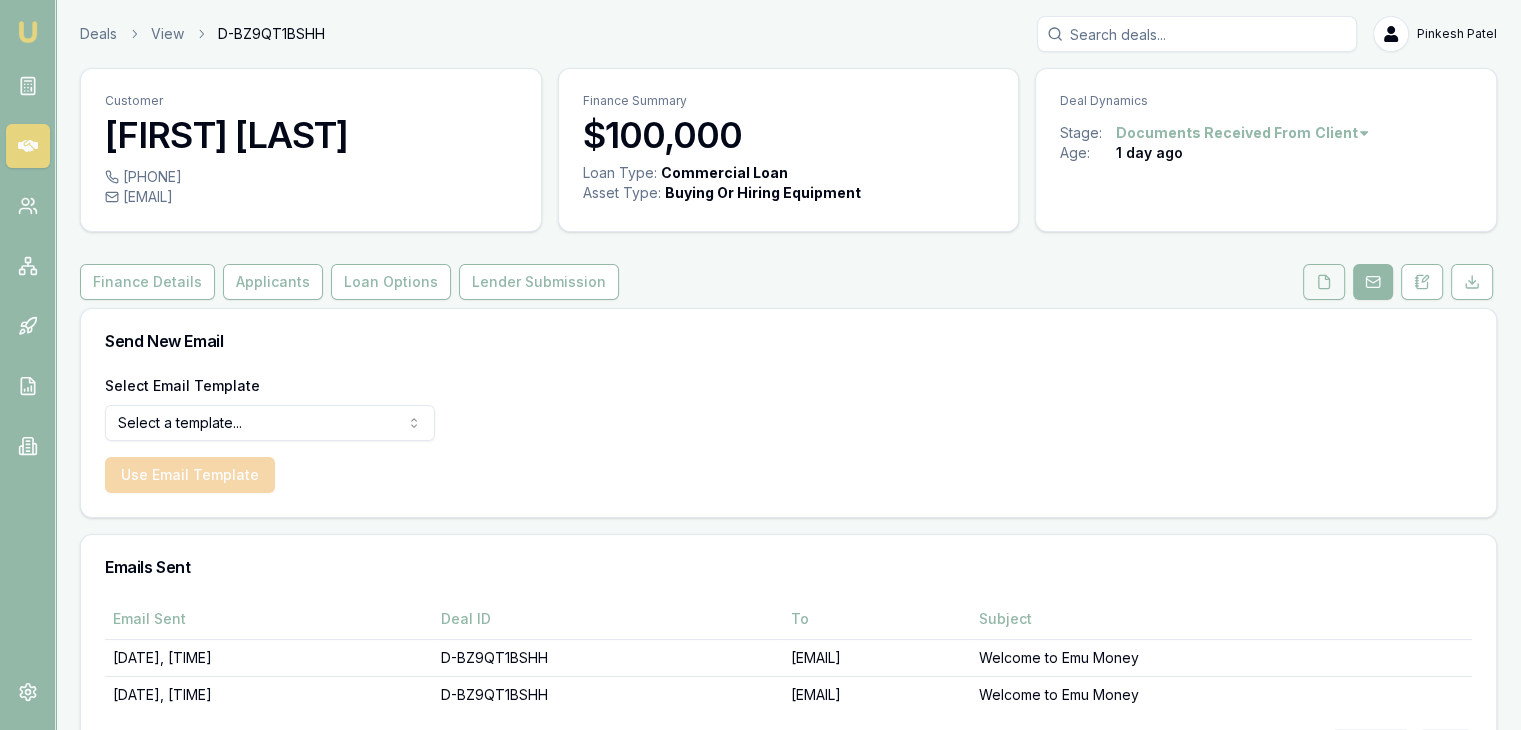 click 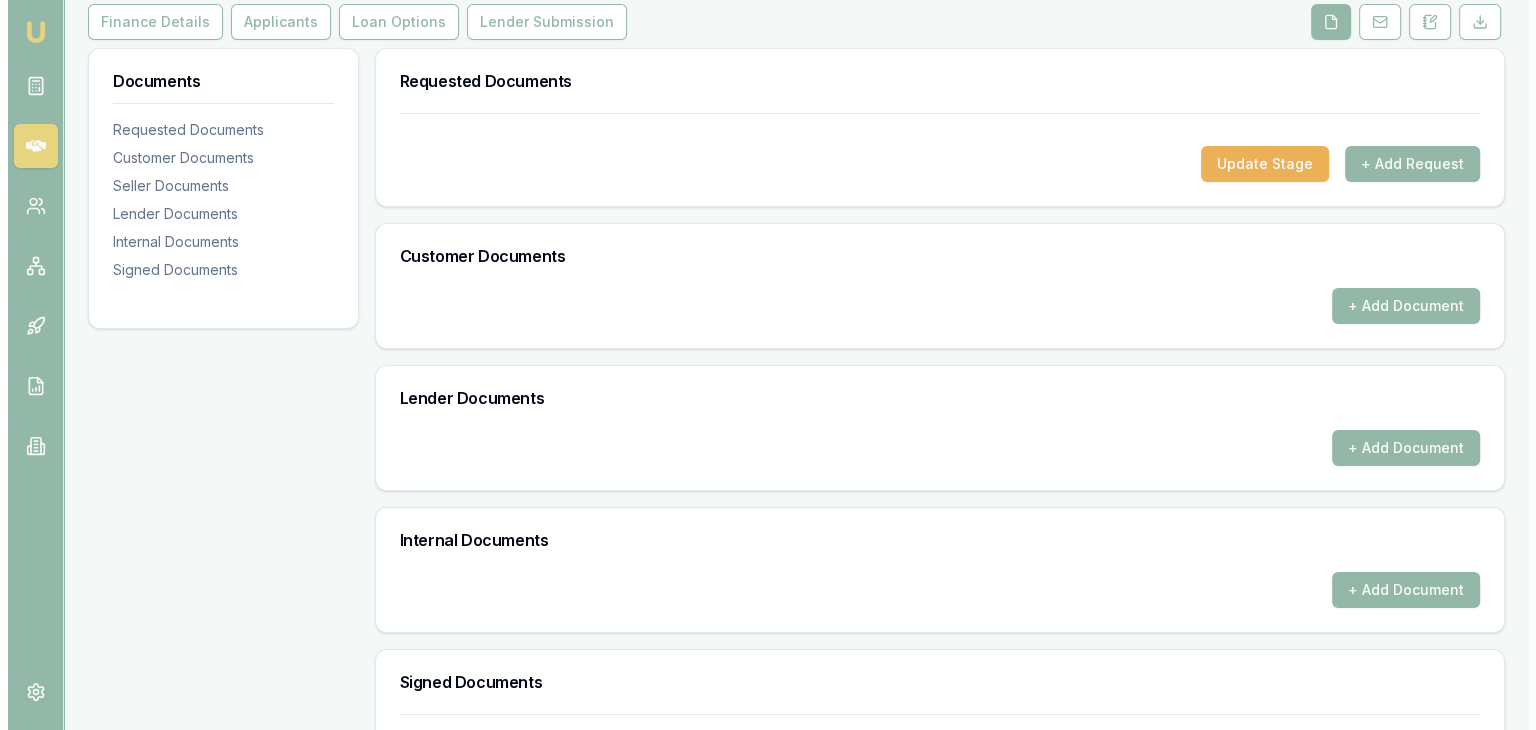 scroll, scrollTop: 100, scrollLeft: 0, axis: vertical 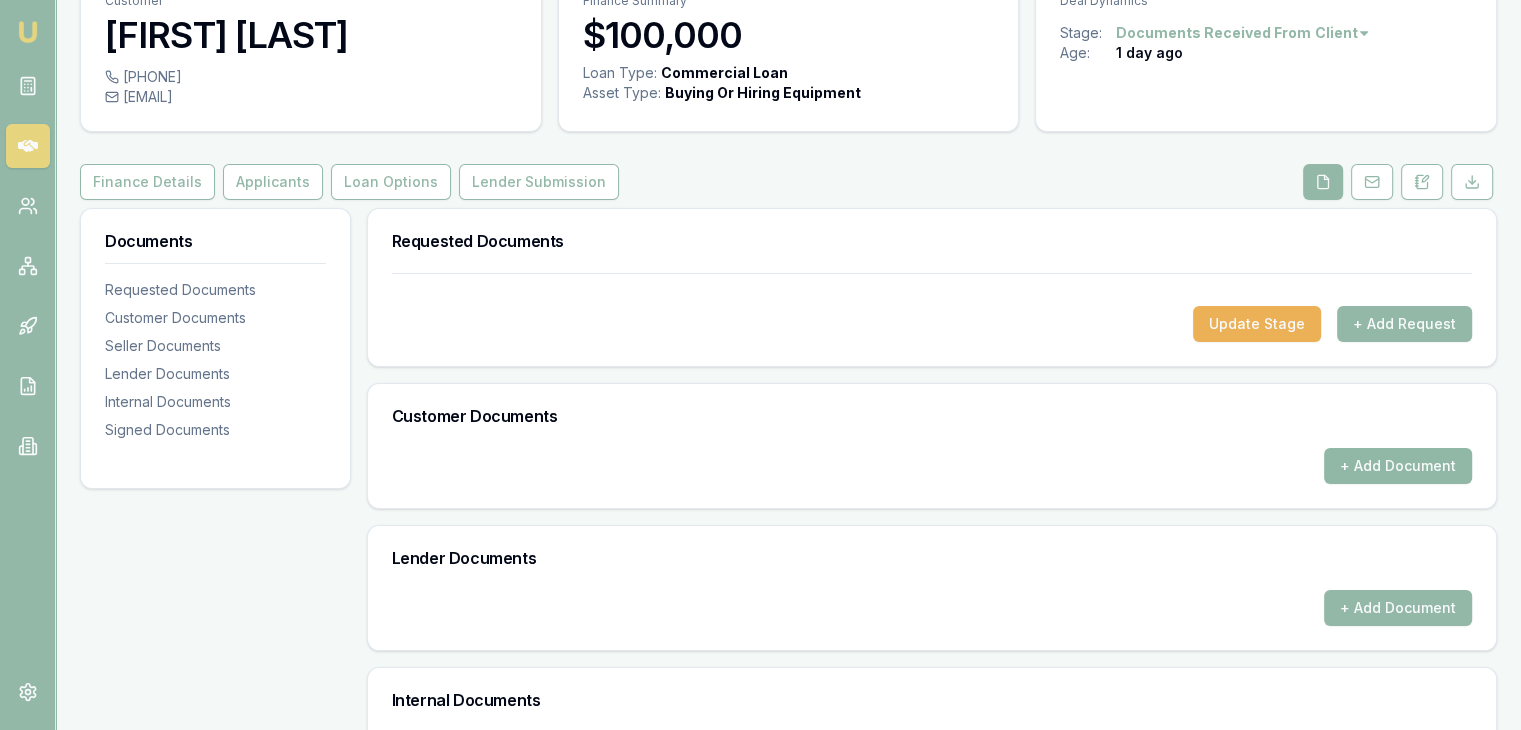 click on "+ Add Document" at bounding box center (1398, 466) 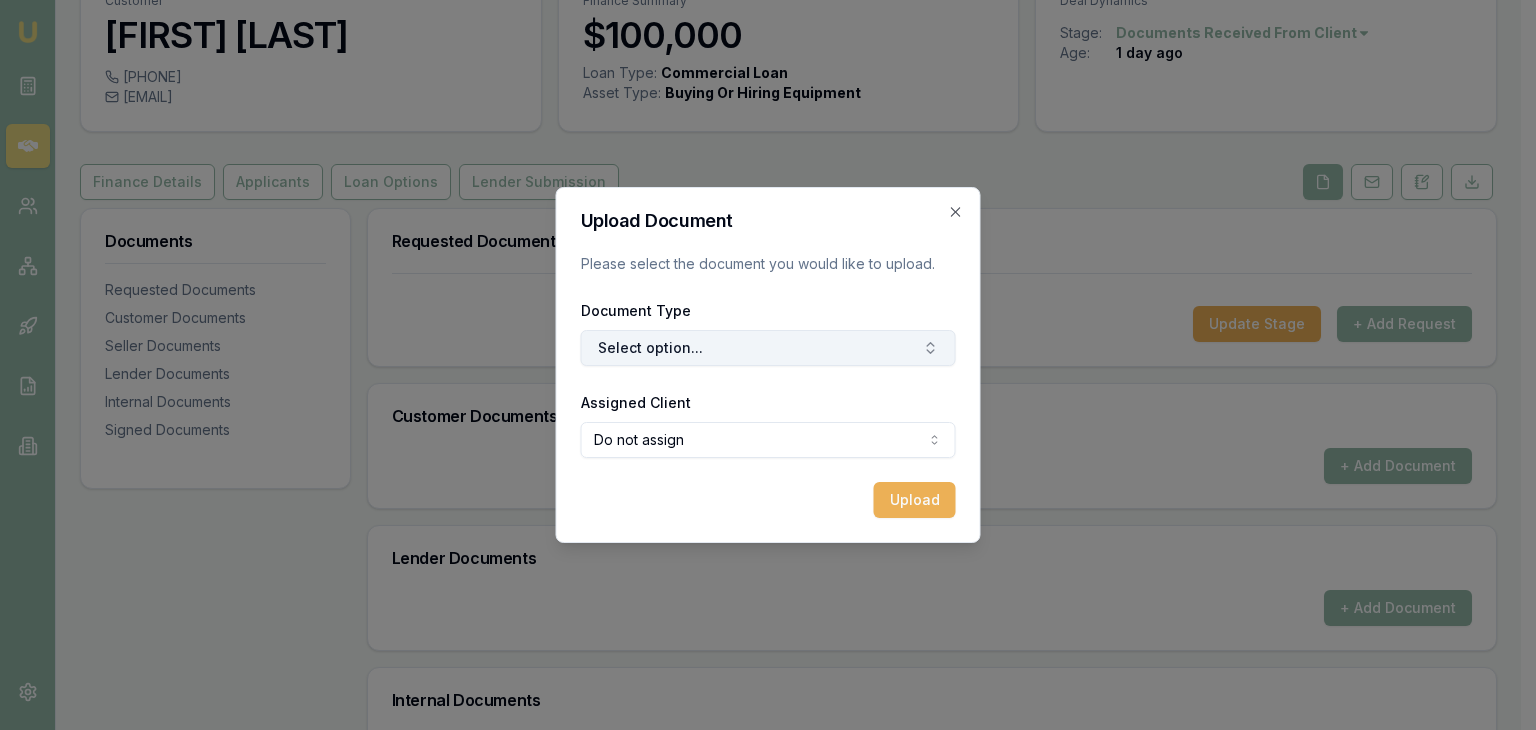 click on "Select option..." at bounding box center [768, 348] 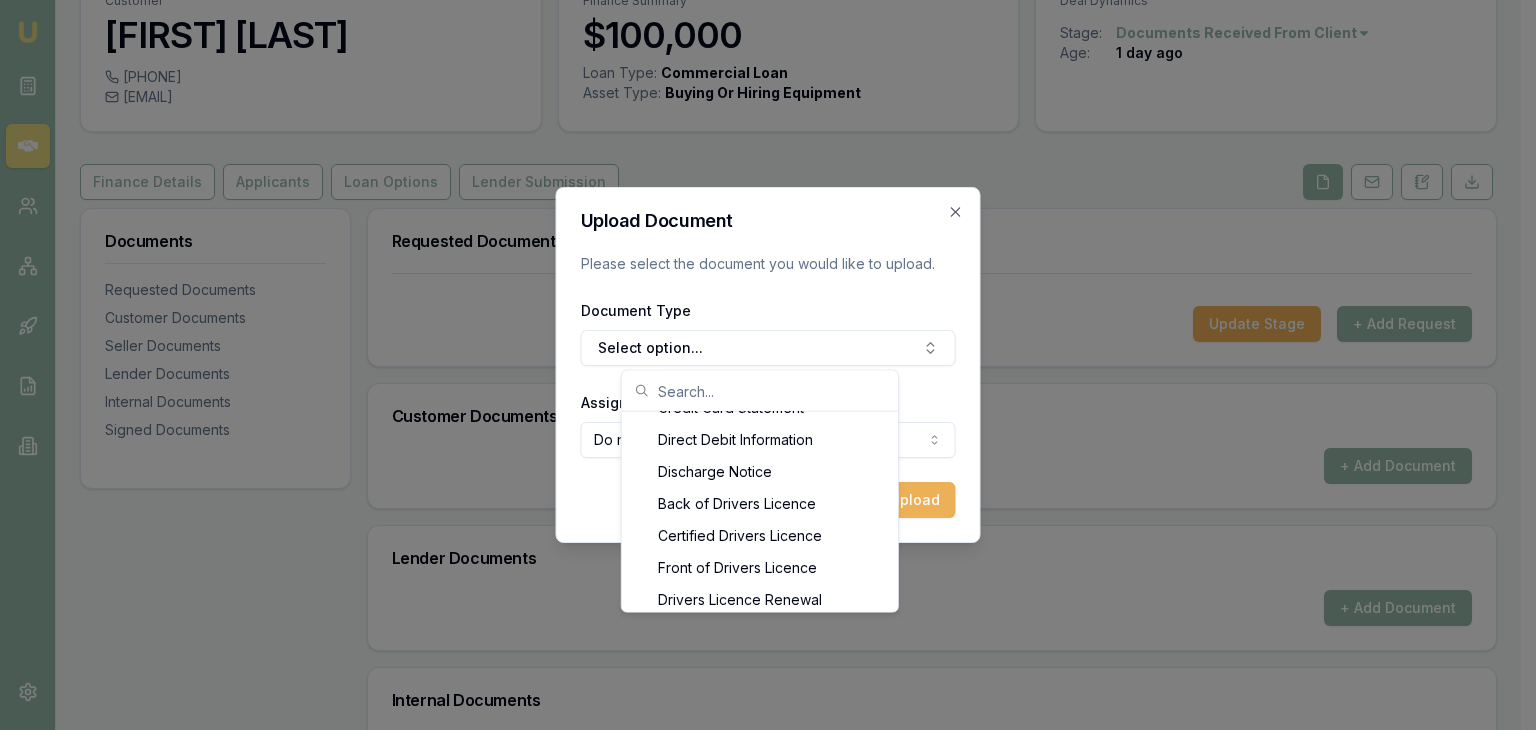 scroll, scrollTop: 760, scrollLeft: 0, axis: vertical 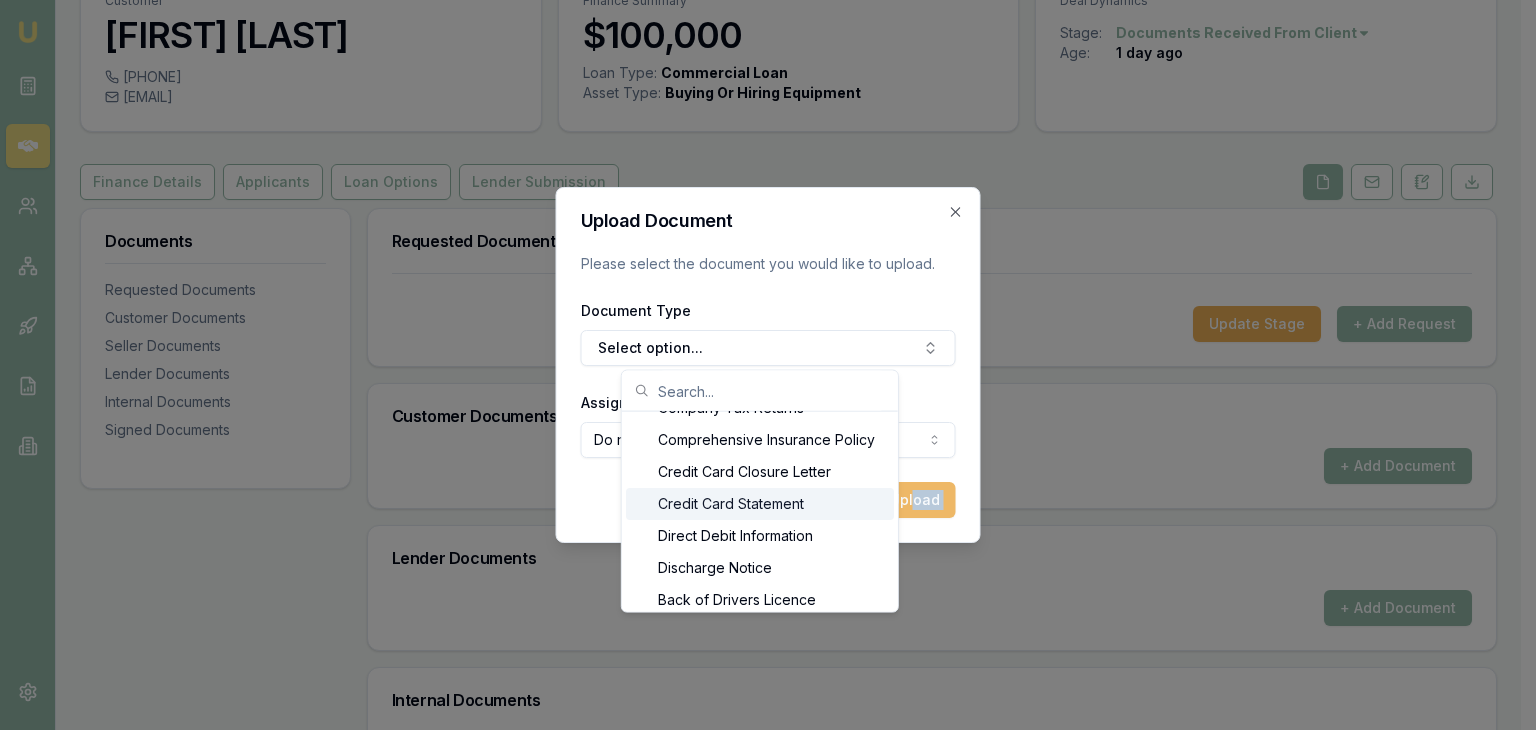 click on "Emu Broker Deals View D-BZ9QT1BSHH Pinkesh Patel Toggle Menu Customer [FIRST] [LAST] [PHONE] [EMAIL] Finance Summary $100,000 Loan Type: Commercial Loan Asset Type : Buying Or Hiring Equipment Deal Dynamics Stage: Documents Received From Client Age: 1 day ago Finance Details Applicants Loan Options Lender Submission Documents Requested Documents Customer Documents Seller Documents Lender Documents Internal Documents Signed Documents Requested Documents Update Stage + Add Request Customer Documents + Add Document Lender Documents + Add Document Internal Documents + Add Document Signed Documents Document Type Assigned To Date Uploaded Status Actions Privacy Consent [FIRST]   [LAST] [DATE], [TIME] Approved View X Privacy Consent [FIRST]    [LAST] [DATE], [TIME] Approved View X + Add Document Upload Document Please select the document you would like to upload. Document Type  Select option... Assigned Client Do not assign Do not assign [FIRST] [LAST] [FIRST] [LAST] Close" at bounding box center (760, 265) 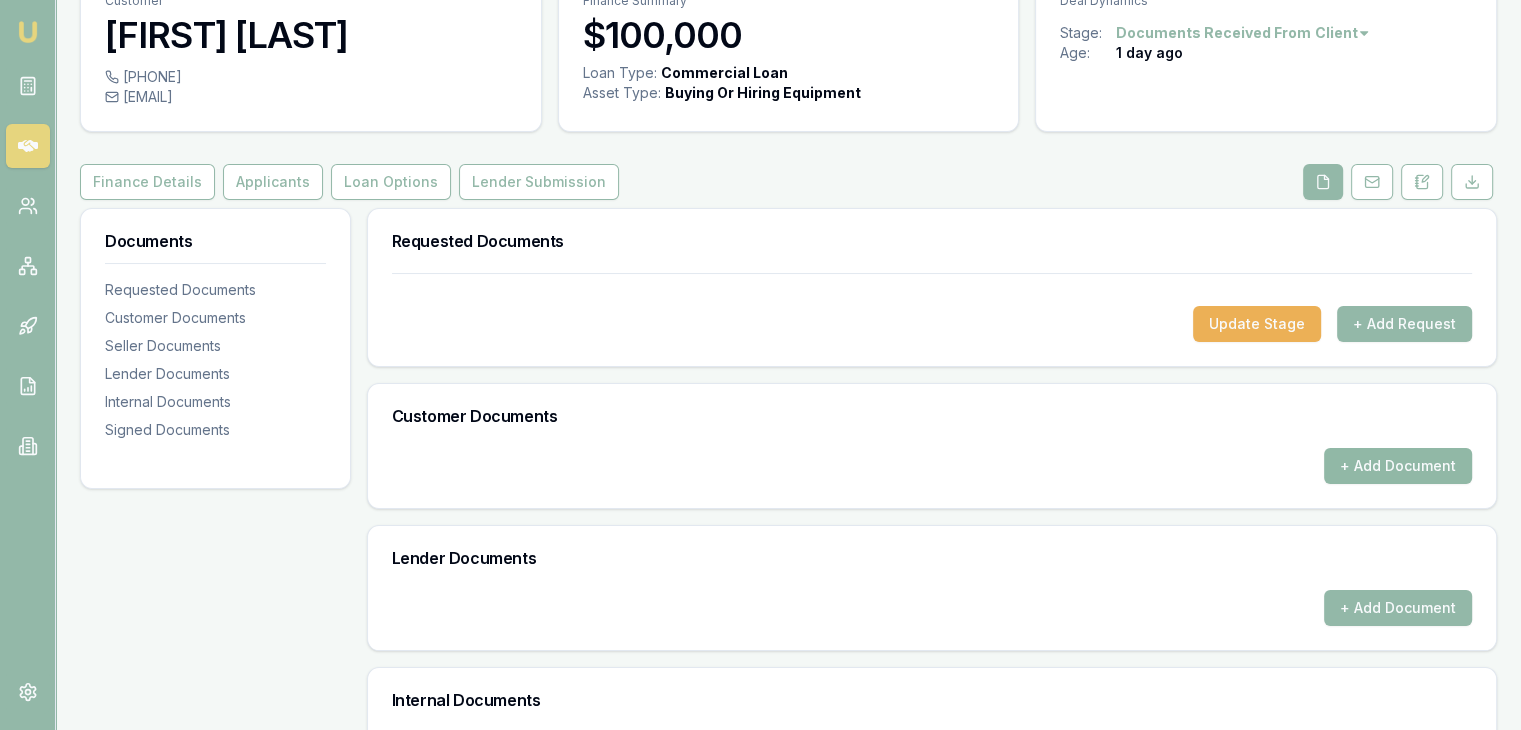 click on "+ Add Document" at bounding box center [1398, 466] 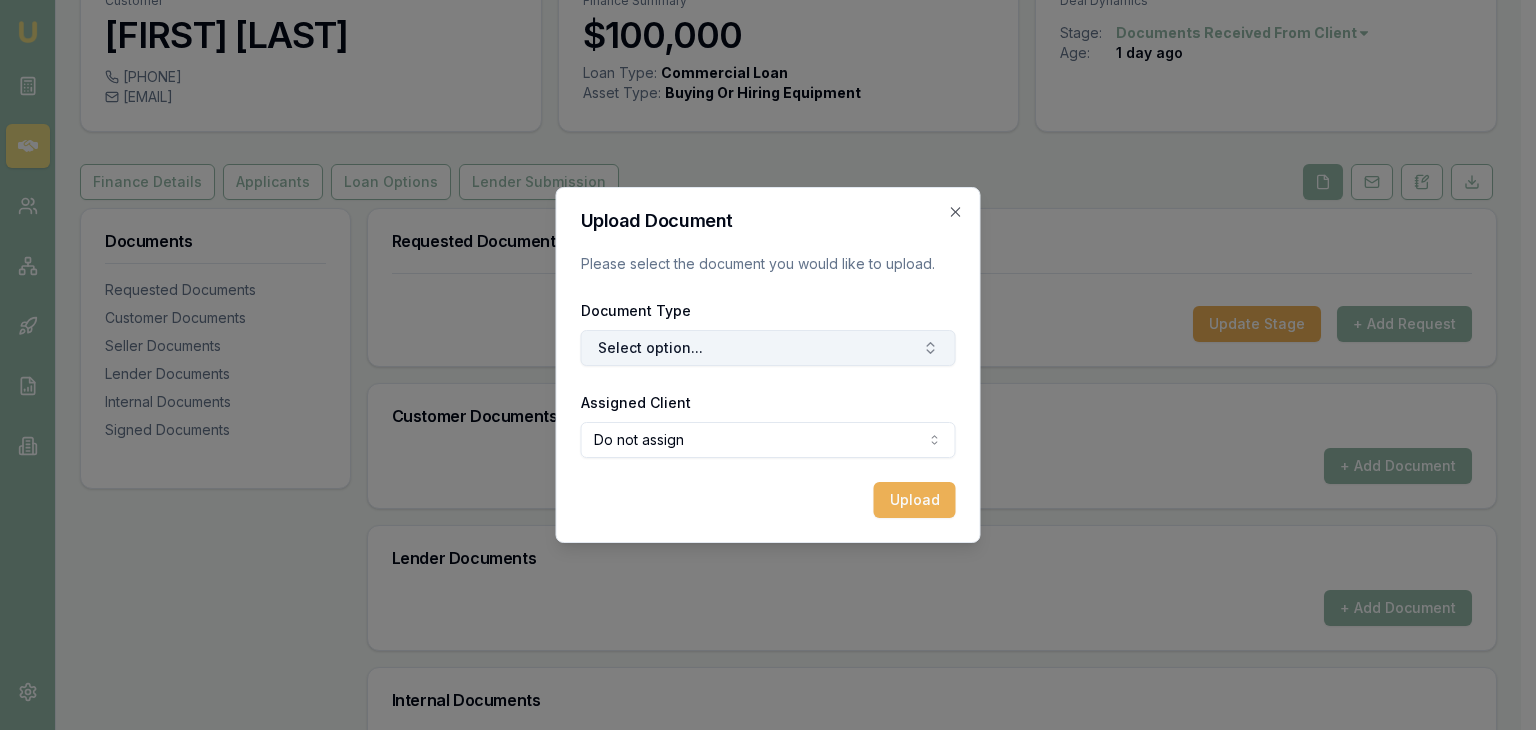 click on "Select option..." at bounding box center [768, 348] 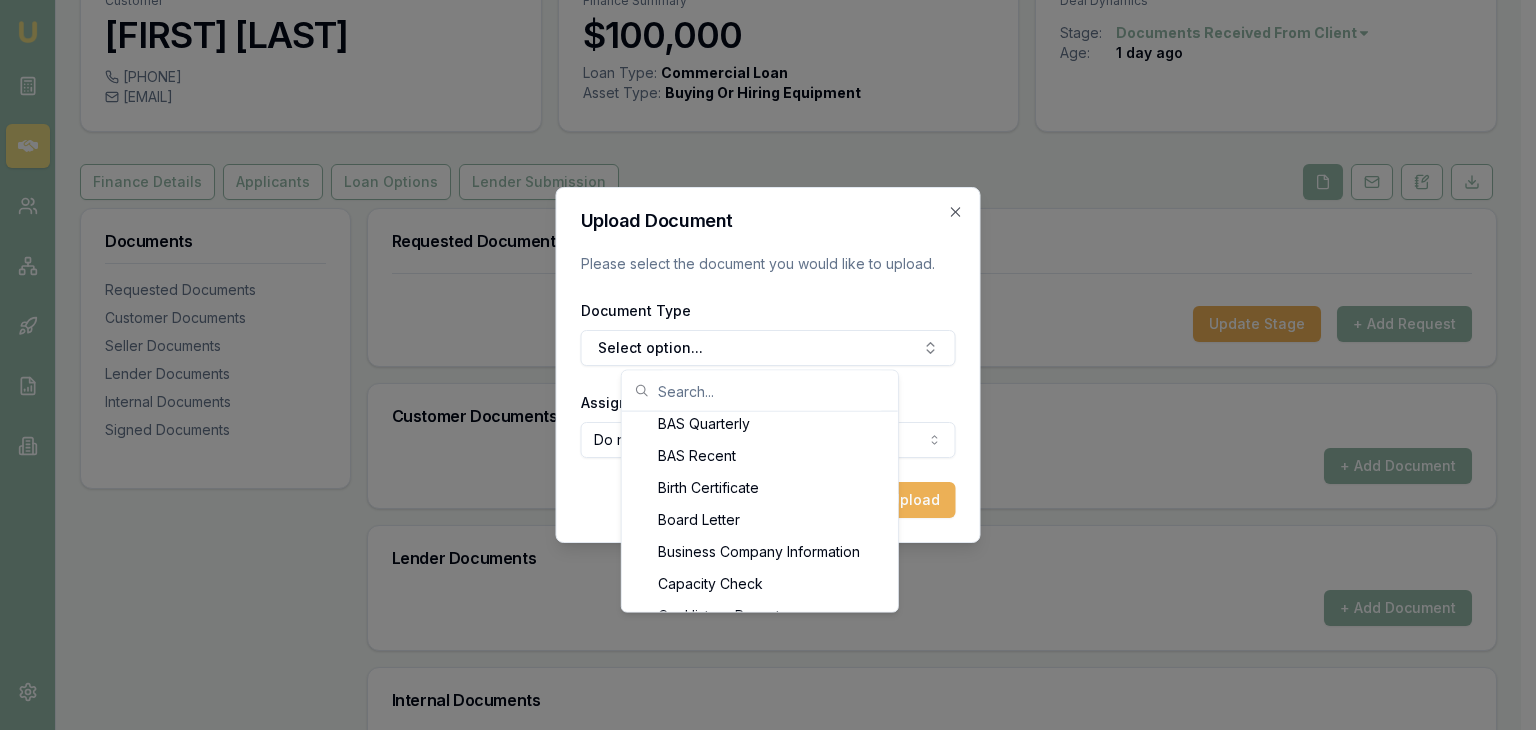 scroll, scrollTop: 360, scrollLeft: 0, axis: vertical 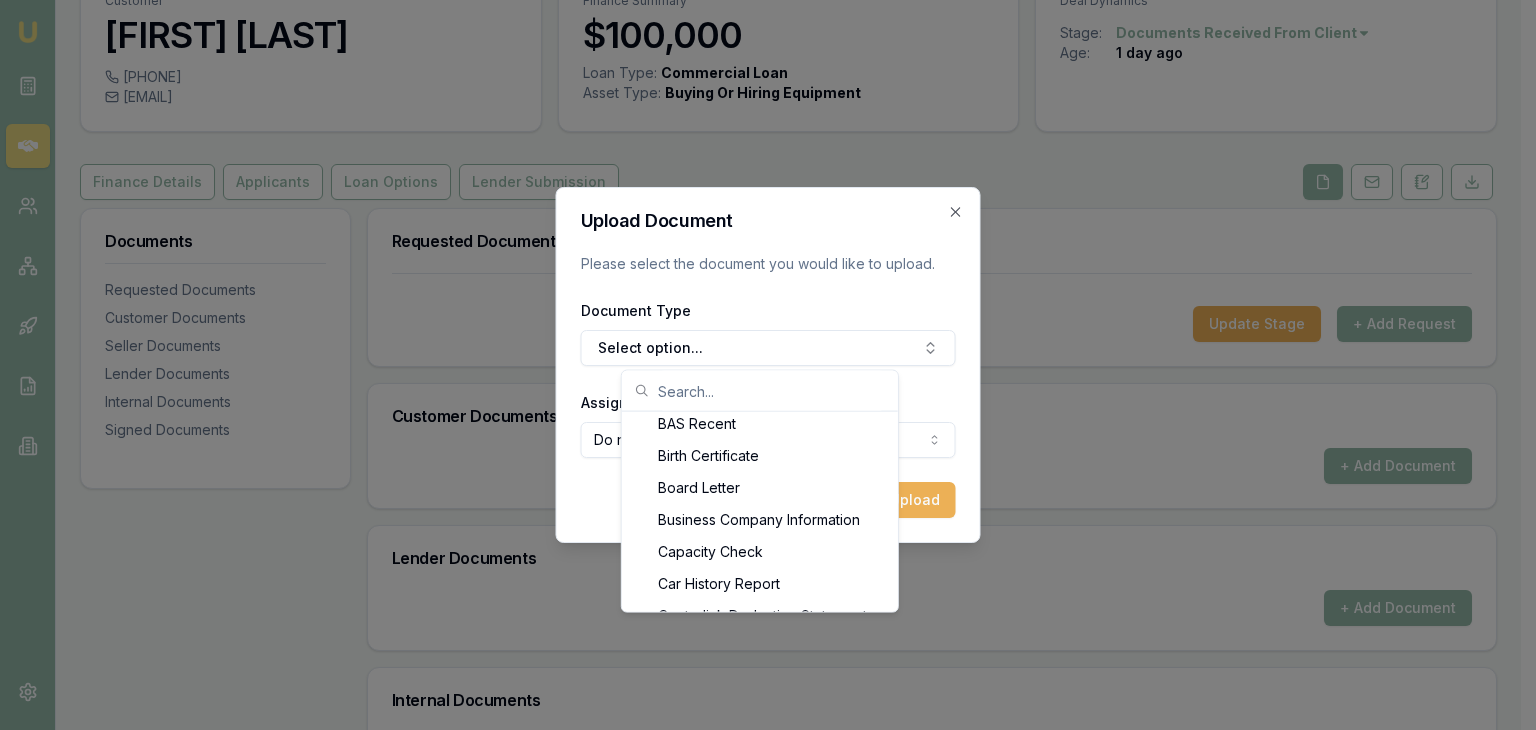 click on "3 Months Bank Statements 6 Months Bank Statements 12 Months Bank Statements Account Closure Letter Accountant Financials Accountant Letter Accountant Projections ATO Notice of Assessment ATO Notice of Assessment Partner Bankruptcy Document BAS Quarterly BAS Recent Birth Certificate Board Letter Business Company Information Capacity Check Car History Report Centrelink Deduction Statement Centrelink Income Statement Certified ID Child Support Statement Company Financials Company Search Report Company Tax Returns Comprehensive Insurance Policy Credit Card Closure Letter Credit Card Statement Direct Debit Information Discharge Notice Back of Drivers Licence Certified Drivers Licence Front of Drivers Licence Drivers Licence Renewal Signed Employment Contract Employment Letter Group Certificate Income Statement YTD Insurance Certificate Interim Profit Loss Report Lease Agreement Loan Statement Car Loan Statement Personal Management Balance Sheet Management Figures Profit Loss Marriage Certificate Medicare Card Visa" at bounding box center (760, 1256) 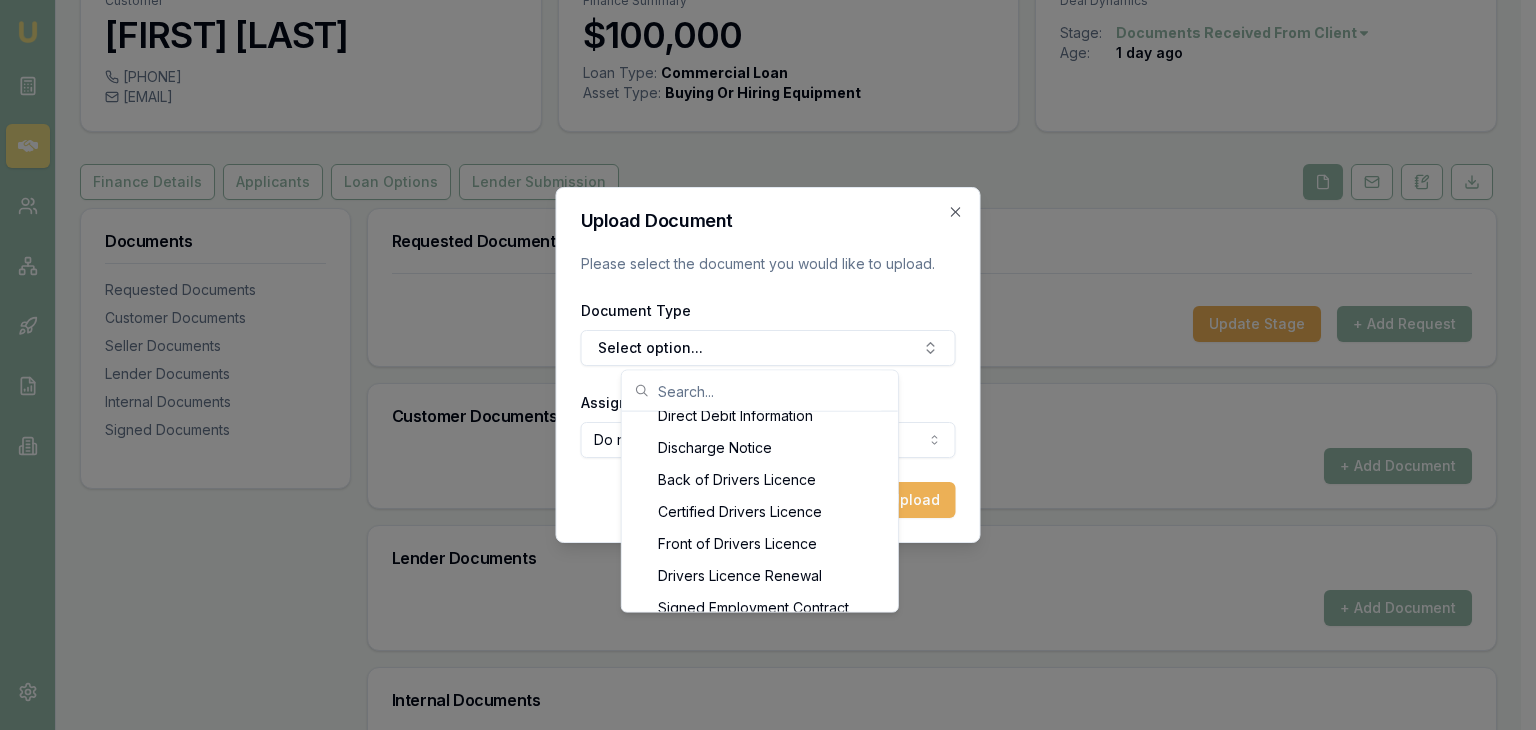 scroll, scrollTop: 920, scrollLeft: 0, axis: vertical 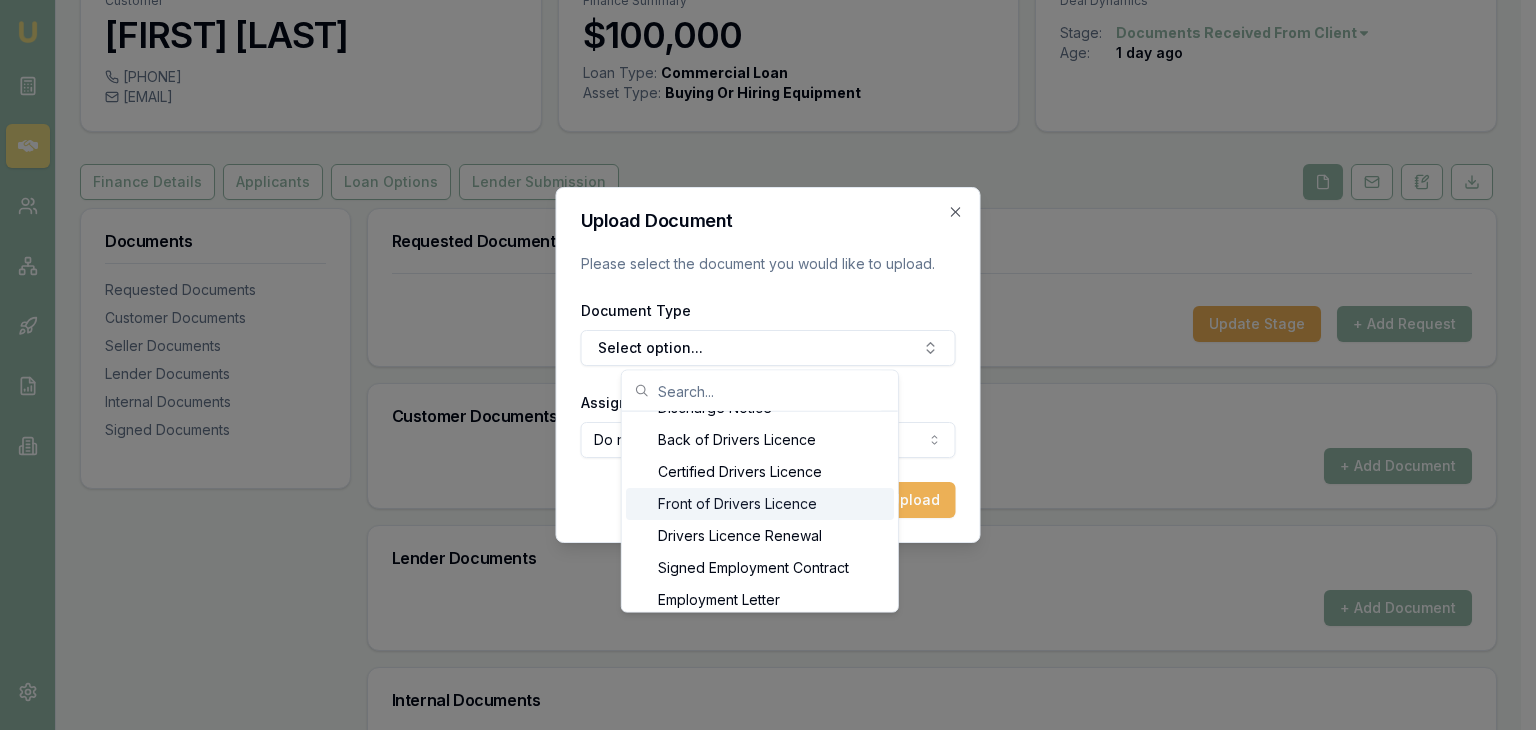 click on "Front of Drivers Licence" at bounding box center (760, 504) 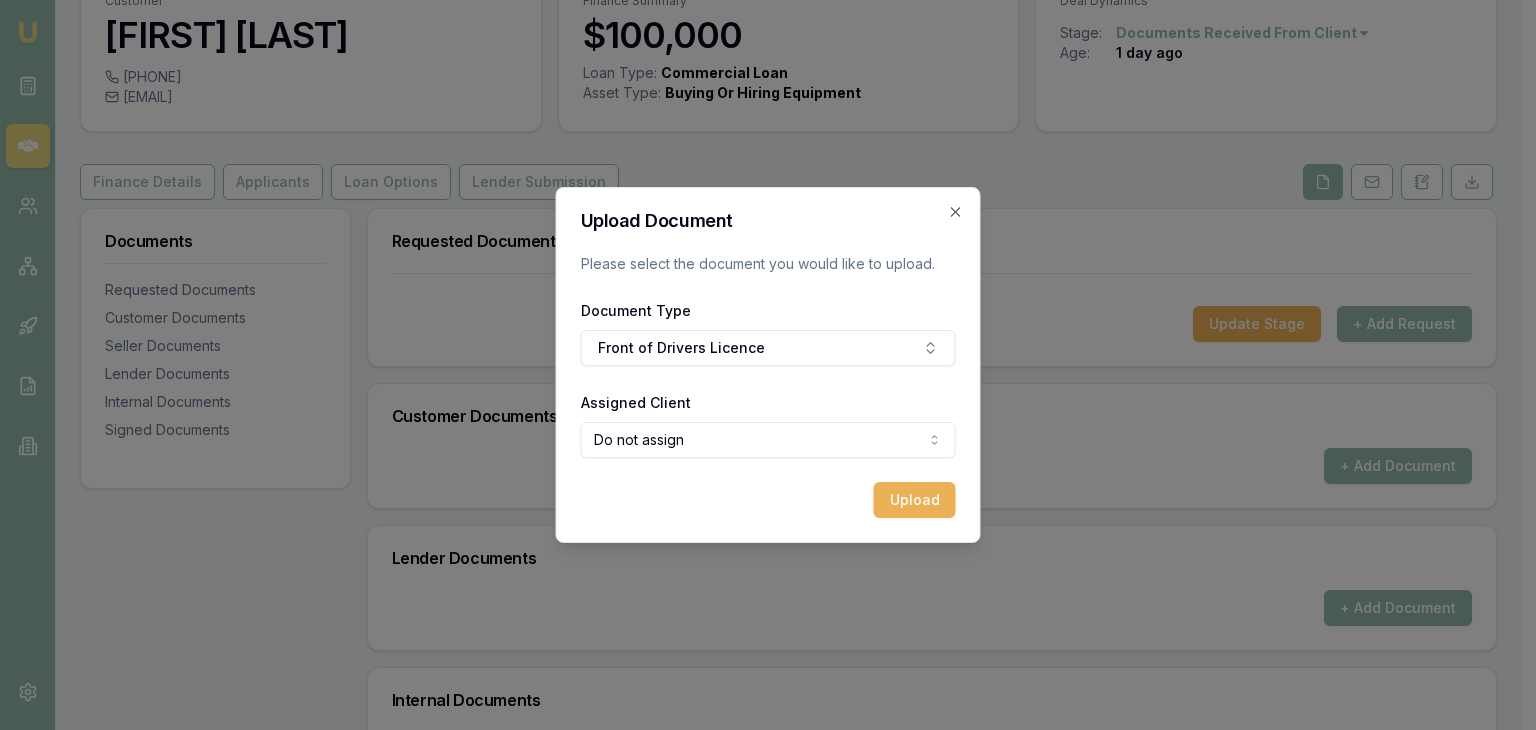 click on "Emu Broker Deals View D-BZ9QT1BSHH Pinkesh Patel Toggle Menu Customer [FIRST] [LAST] [PHONE] [EMAIL] Finance Summary $100,000 Loan Type: Commercial Loan Asset Type : Buying Or Hiring Equipment Deal Dynamics Stage: Documents Received From Client Age: 1 day ago Finance Details Applicants Loan Options Lender Submission Documents Requested Documents Customer Documents Seller Documents Lender Documents Internal Documents Signed Documents Requested Documents Update Stage + Add Request Customer Documents + Add Document Lender Documents + Add Document Internal Documents + Add Document Signed Documents Document Type Assigned To Date Uploaded Status Actions Privacy Consent [FIRST]   [LAST] [DATE], [TIME] Approved View X Privacy Consent [FIRST]    [LAST] [DATE], [TIME] Approved View X + Add Document Upload Document Please select the document you would like to upload. Document Type  Front of Drivers Licence Assigned Client Do not assign Do not assign [FIRST] [LAST] Upload" at bounding box center [760, 265] 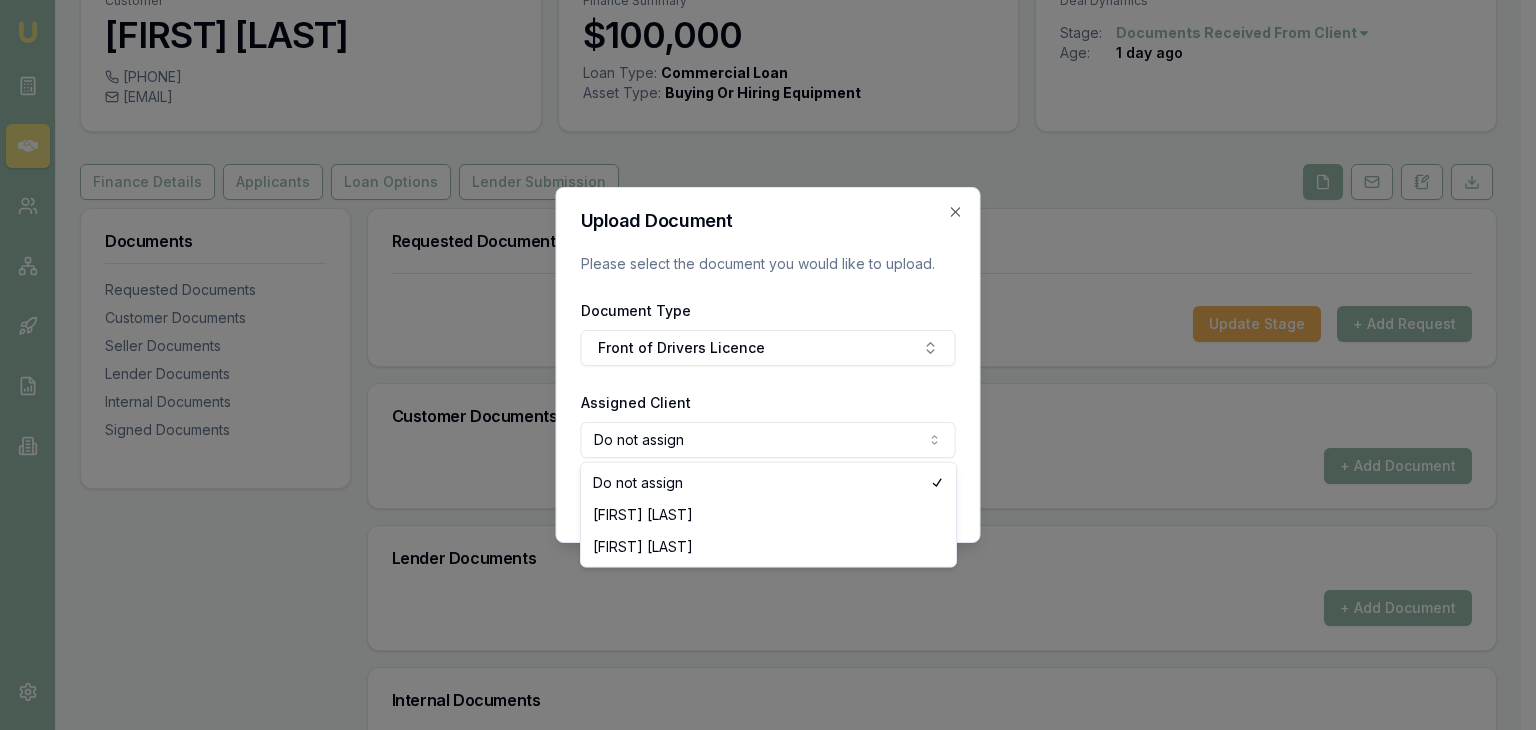 select on "U-G16TGMWHZM" 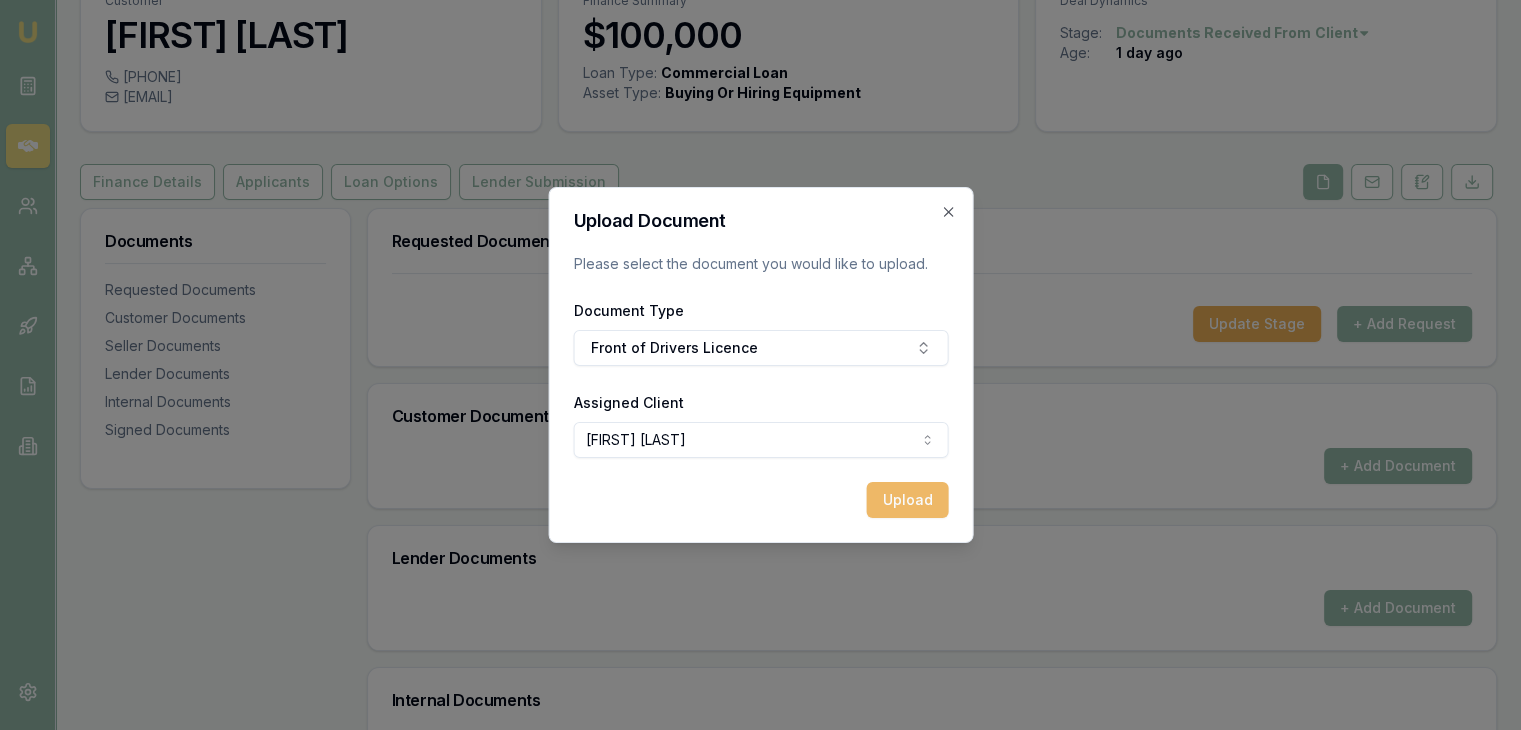 click on "Upload" at bounding box center (907, 500) 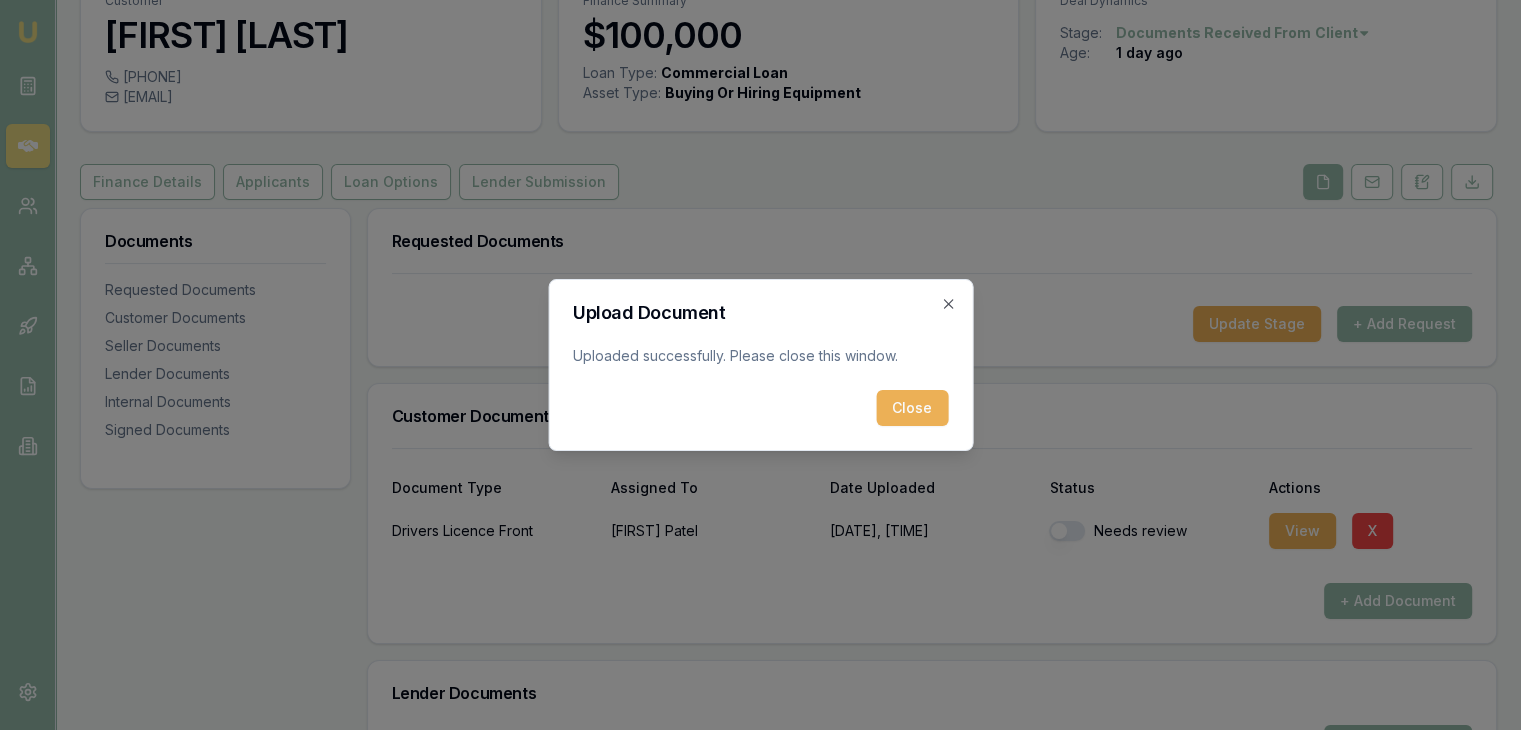 click on "Close" at bounding box center (912, 408) 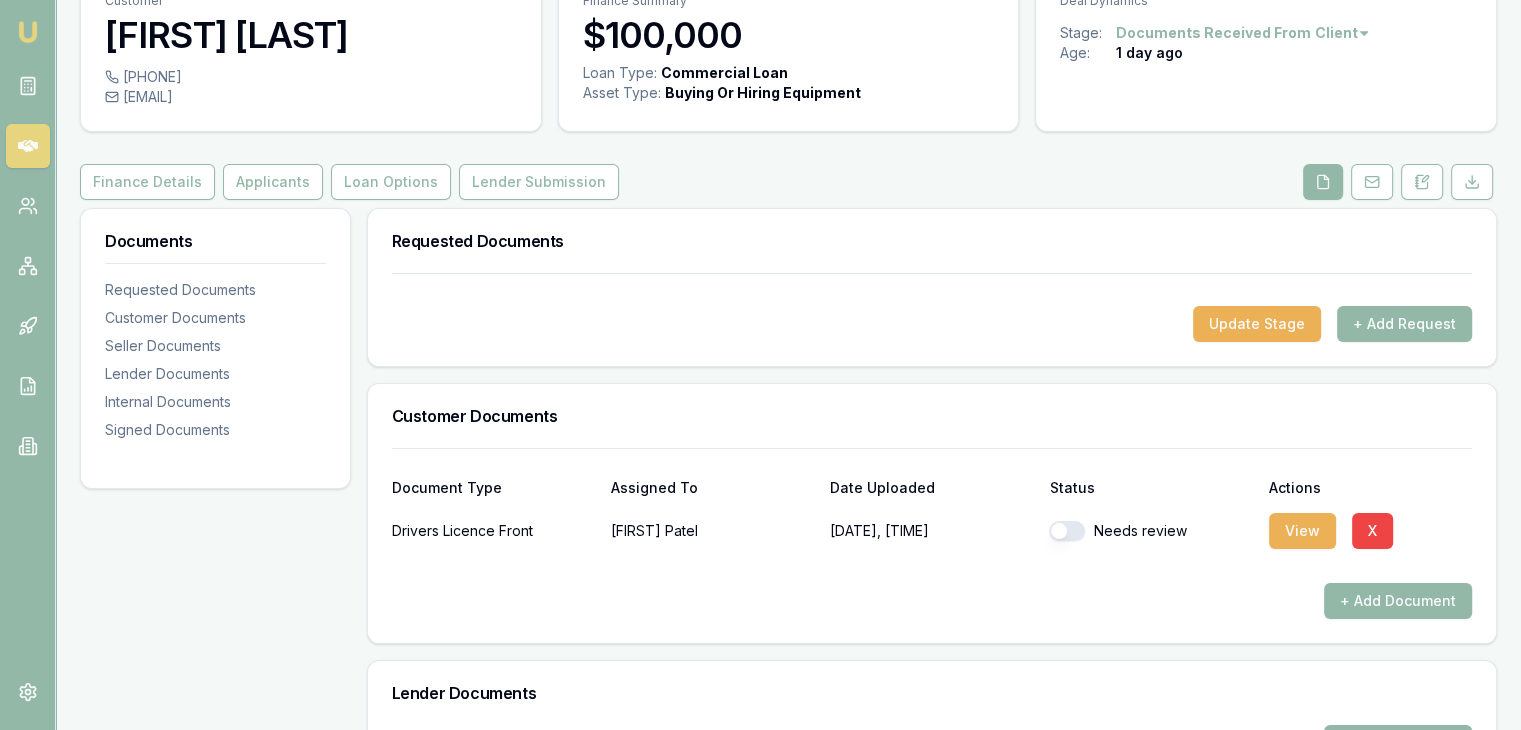 click at bounding box center (1067, 531) 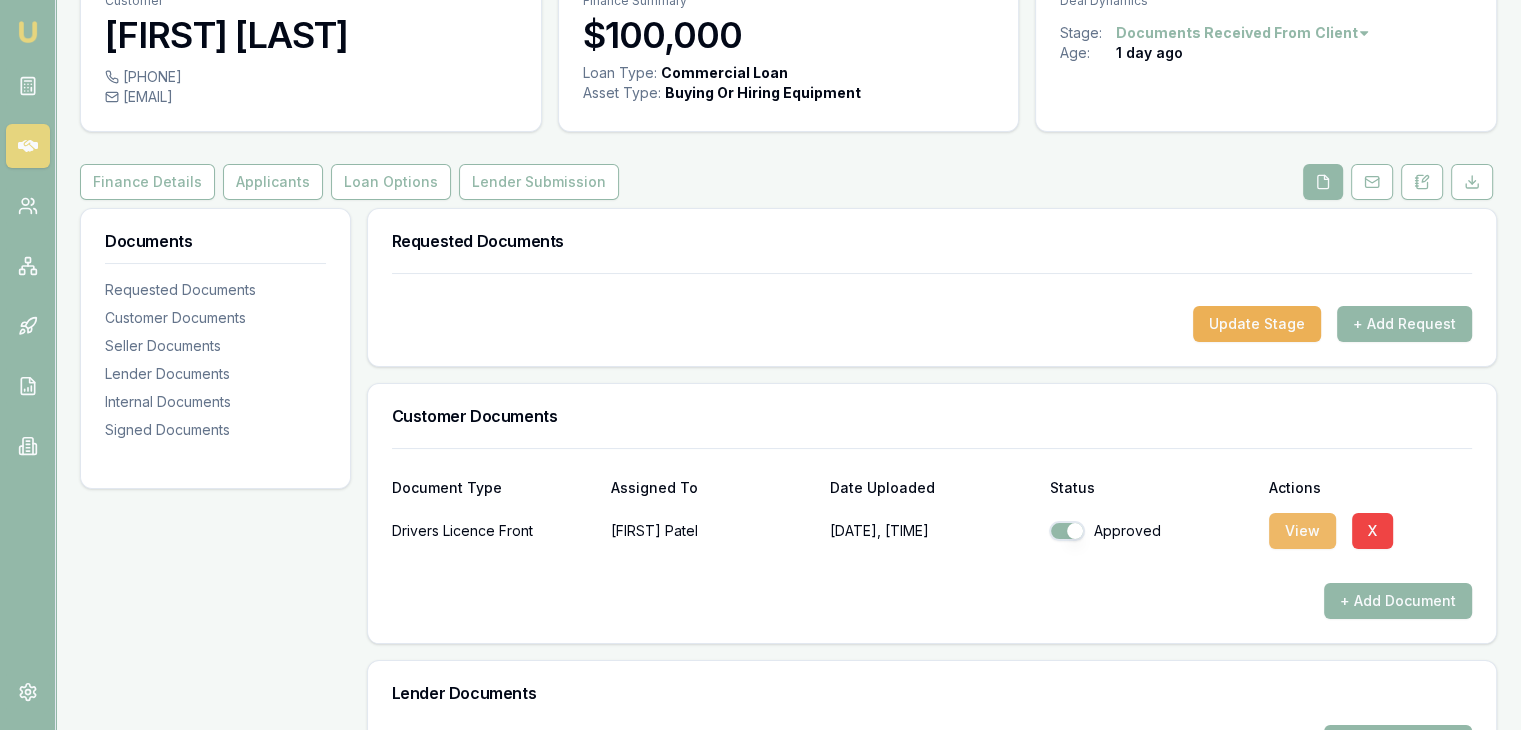 click on "View" at bounding box center [1302, 531] 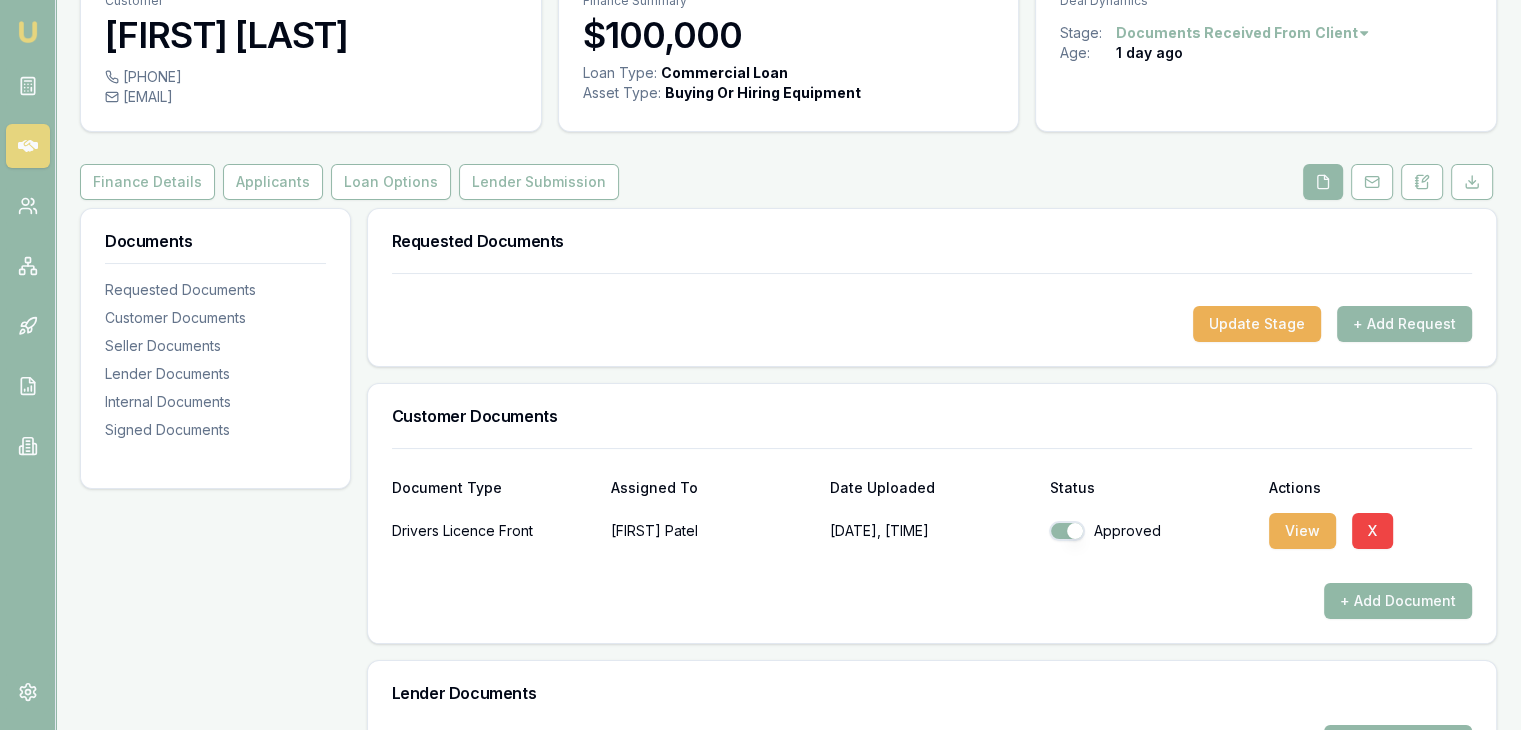 click on "+ Add Document" at bounding box center [1398, 601] 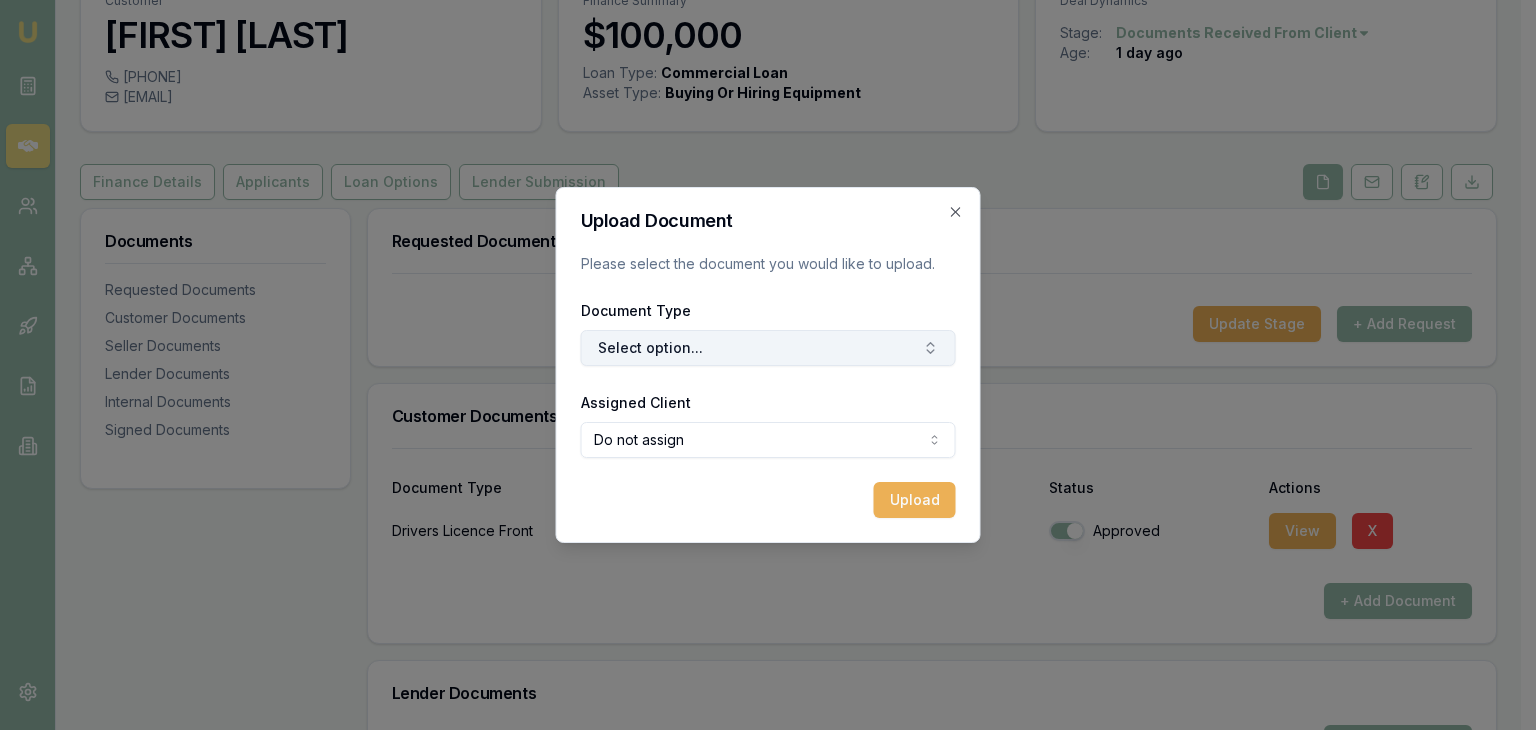 click on "Select option..." at bounding box center (768, 348) 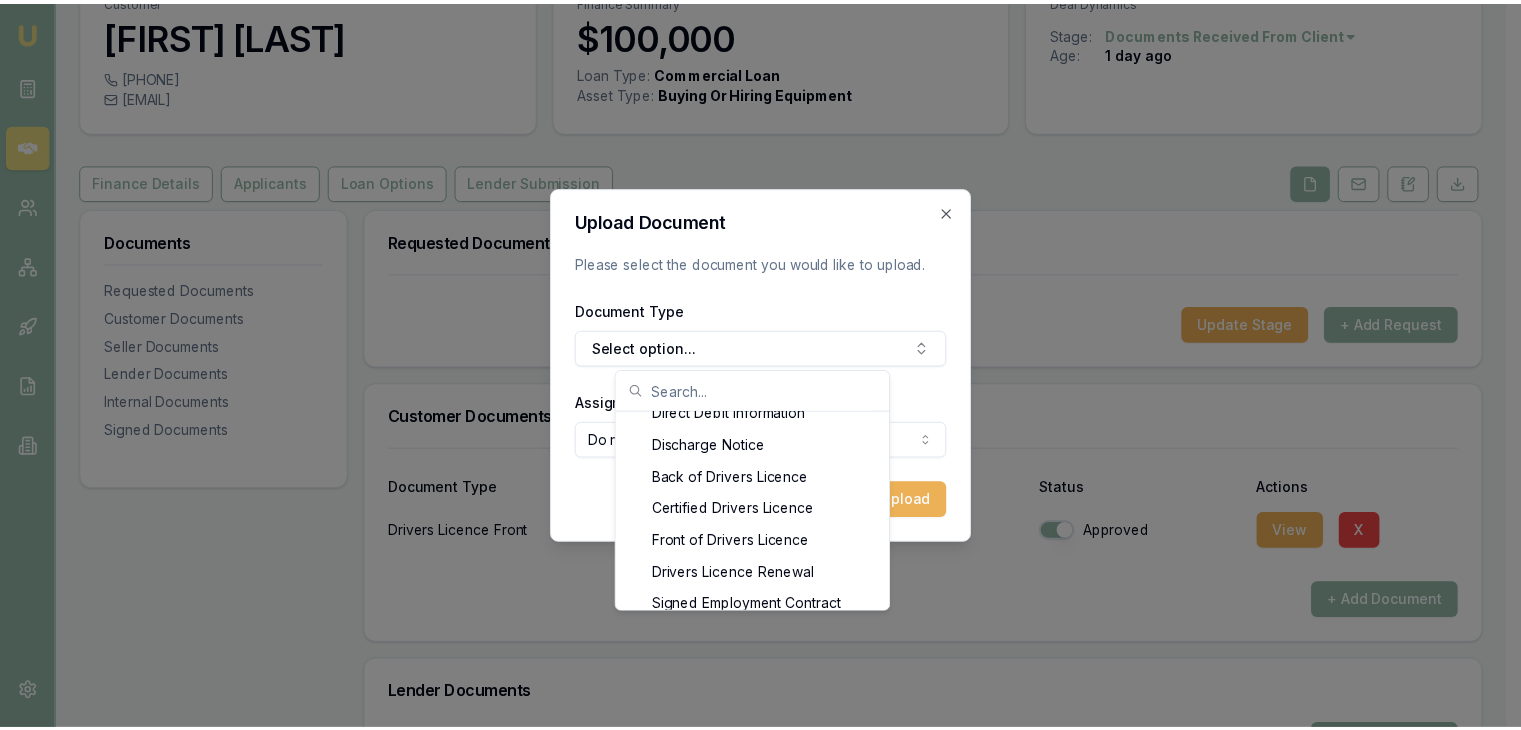 scroll, scrollTop: 920, scrollLeft: 0, axis: vertical 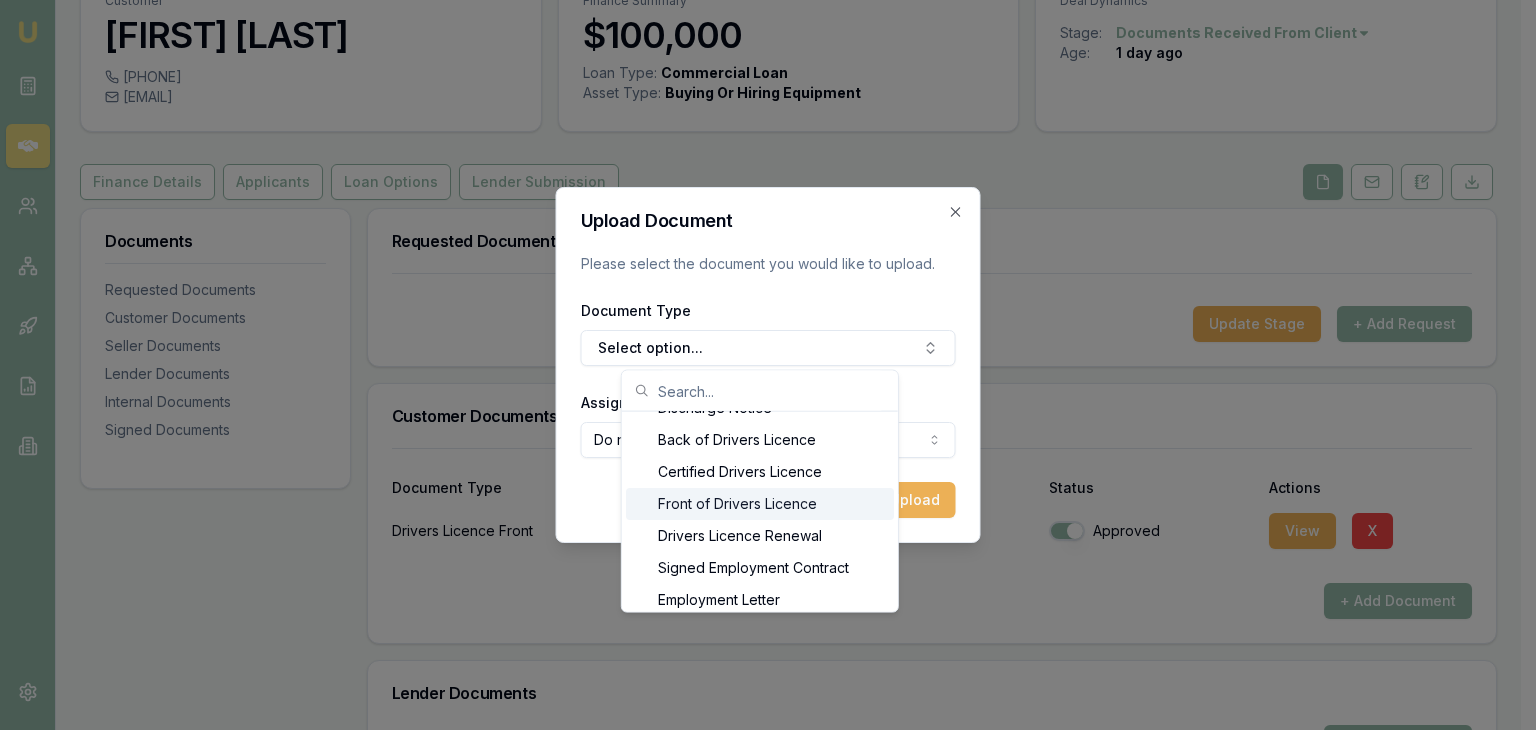 click on "Front of Drivers Licence" at bounding box center [760, 504] 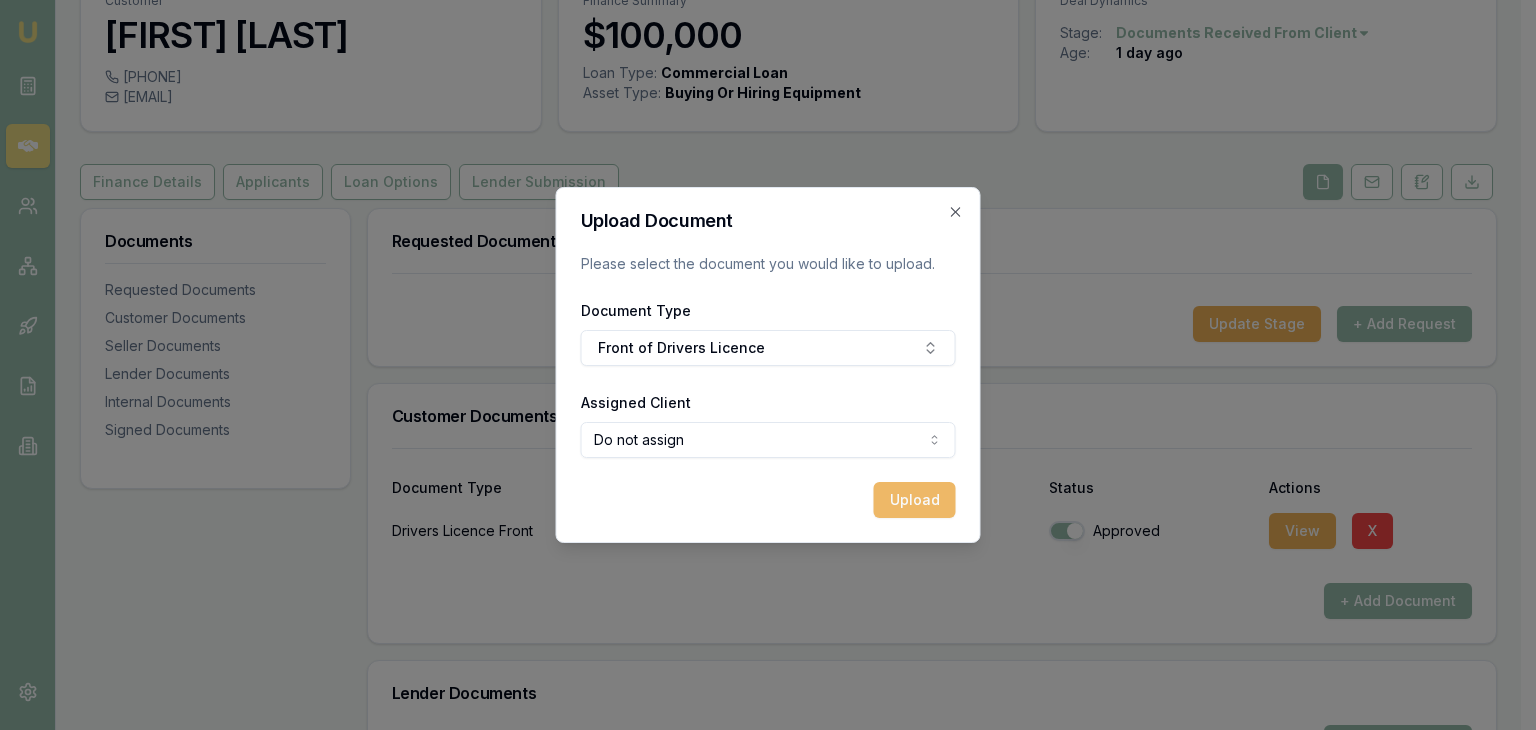 click on "Upload" at bounding box center [915, 500] 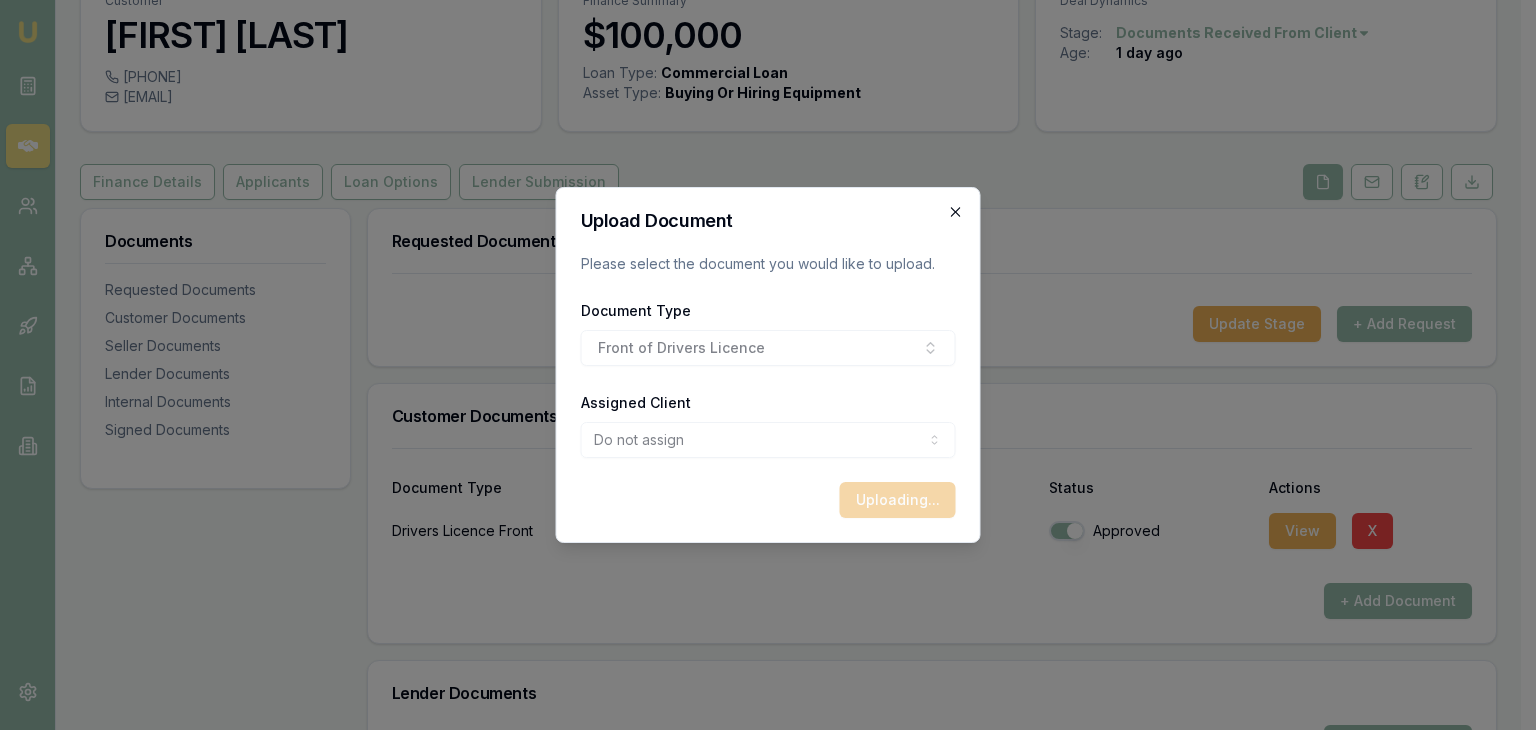 click 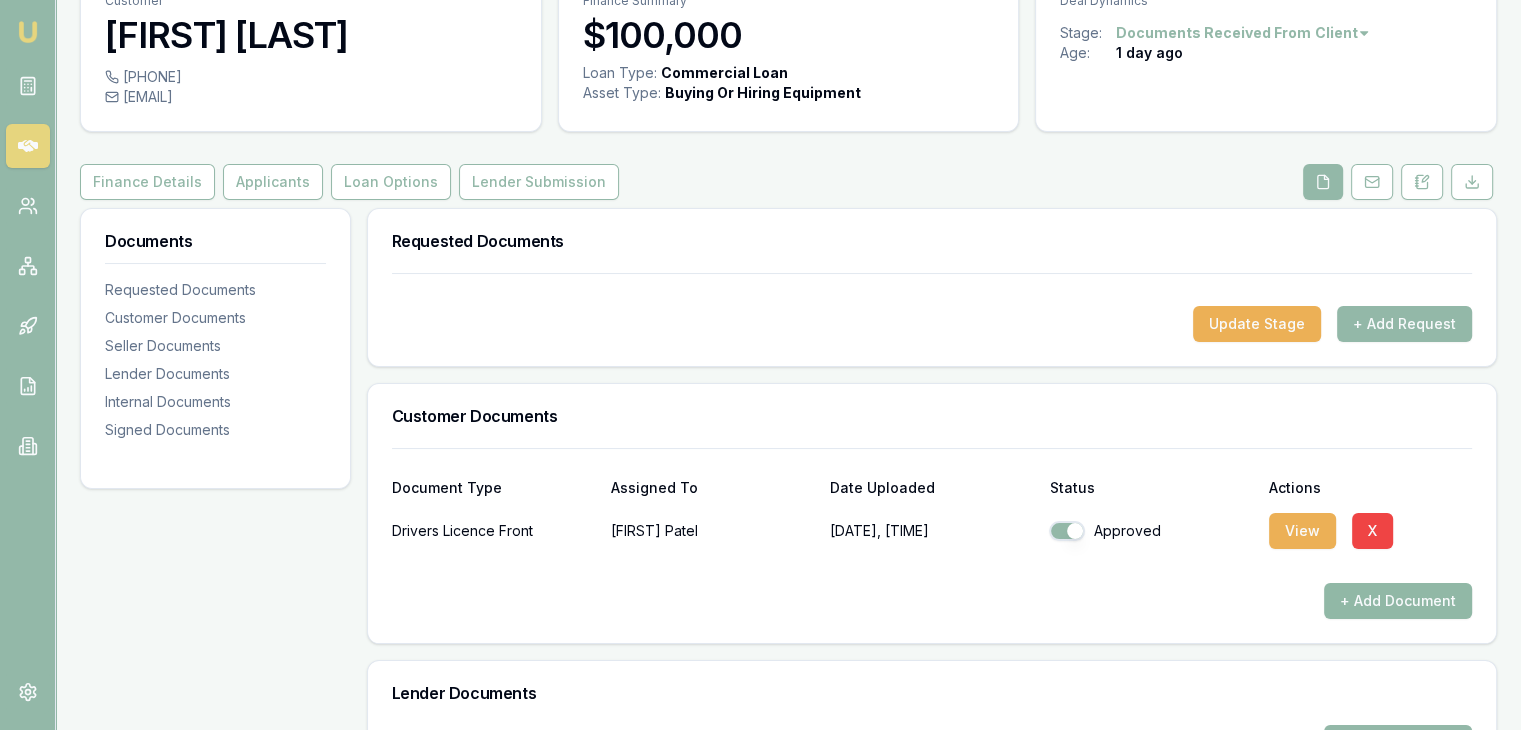 click on "+ Add Document" at bounding box center (1398, 601) 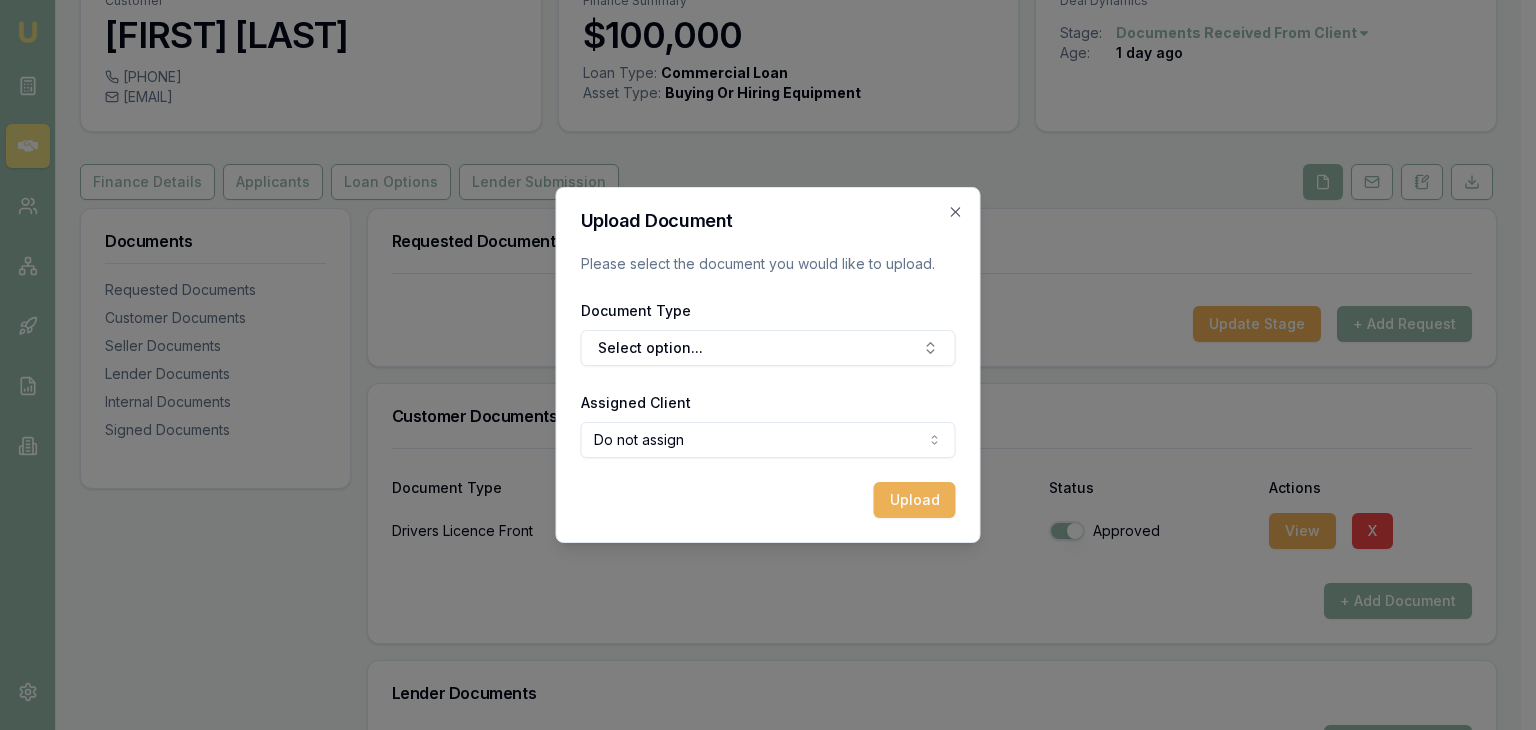 click on "Emu Broker Deals View D-BZ9QT1BSHH Pinkesh Patel Toggle Menu Customer [FIRST] [LAST] [PHONE] [EMAIL] Finance Summary $100,000 Loan Type: Commercial Loan Asset Type : Buying Or Hiring Equipment Deal Dynamics Stage: Documents Received From Client Age: 1 day ago Finance Details Applicants Loan Options Lender Submission Documents Requested Documents Customer Documents Seller Documents Lender Documents Internal Documents Signed Documents Requested Documents Update Stage + Add Request Customer Documents Document Type Assigned To Date Uploaded Status Actions Drivers Licence Front [FIRST]    [LAST] [DATE], [TIME] Approved View X + Add Document Lender Documents + Add Document Internal Documents + Add Document Signed Documents Document Type Assigned To Date Uploaded Status Actions Privacy Consent [FIRST]   [LAST] [DATE], [TIME] Approved View X Privacy Consent [FIRST]    [LAST] [DATE], [TIME] Approved View X + Add Document Upload Document Document Type  Select option..." at bounding box center [760, 265] 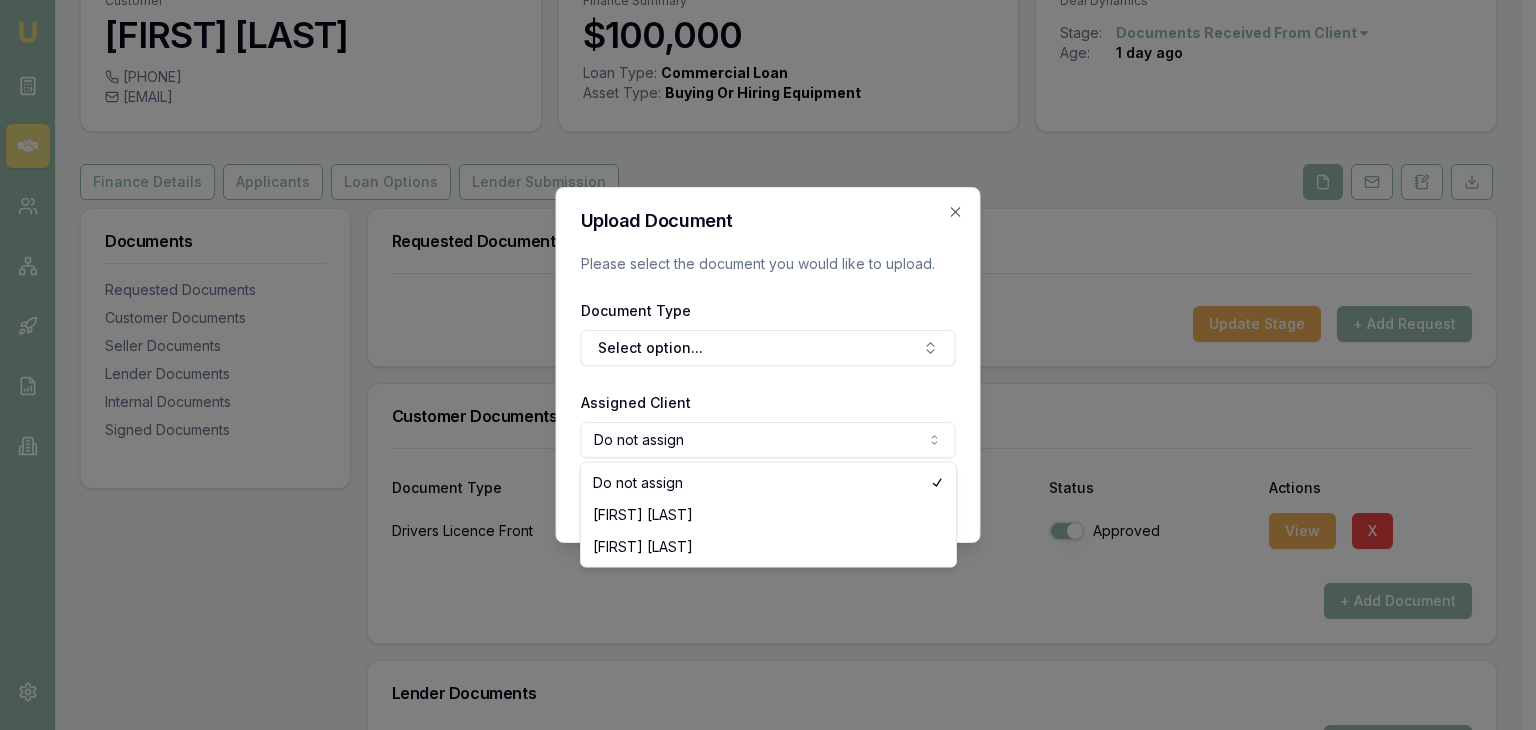select on "U-U3IZ7ZGE5B" 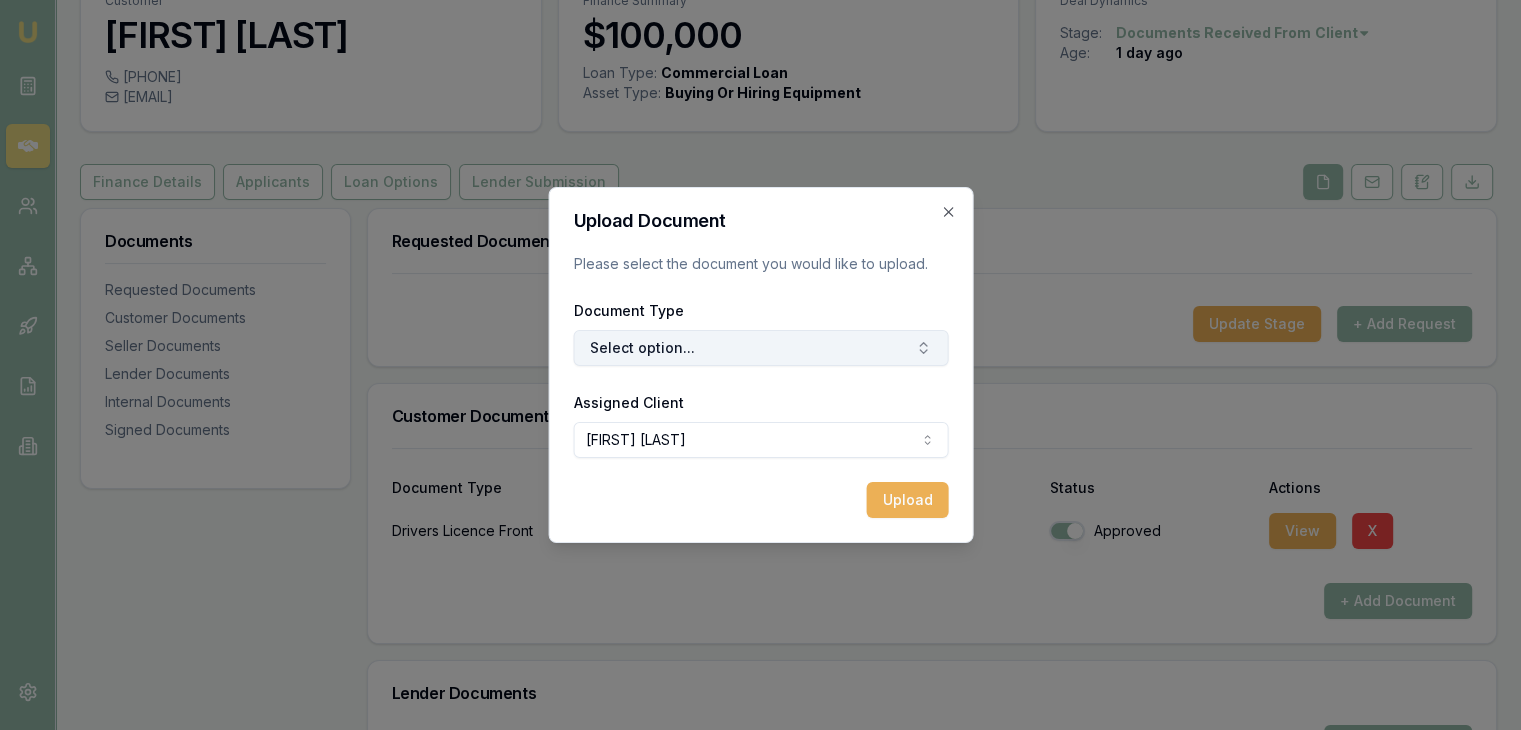click on "Select option..." at bounding box center [760, 348] 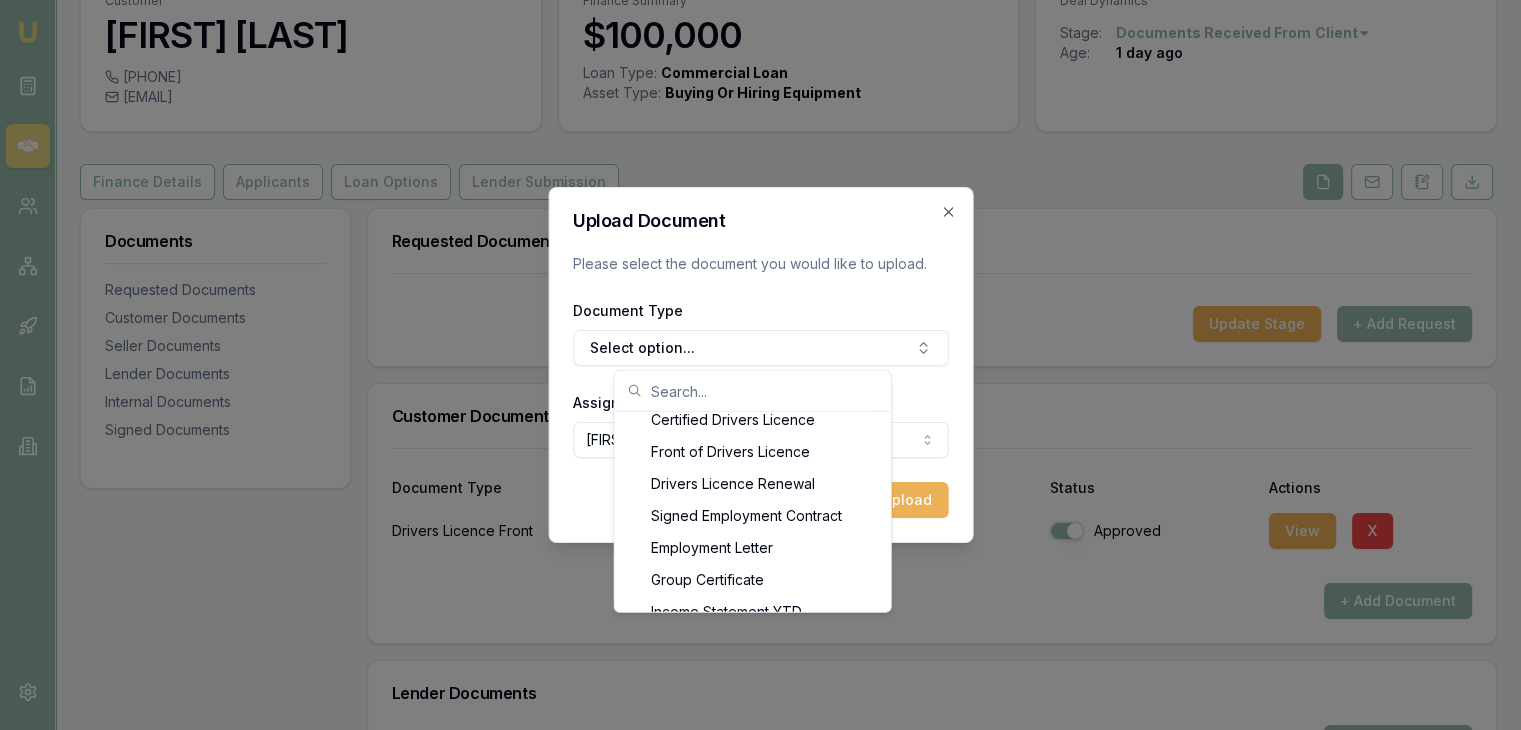scroll, scrollTop: 960, scrollLeft: 0, axis: vertical 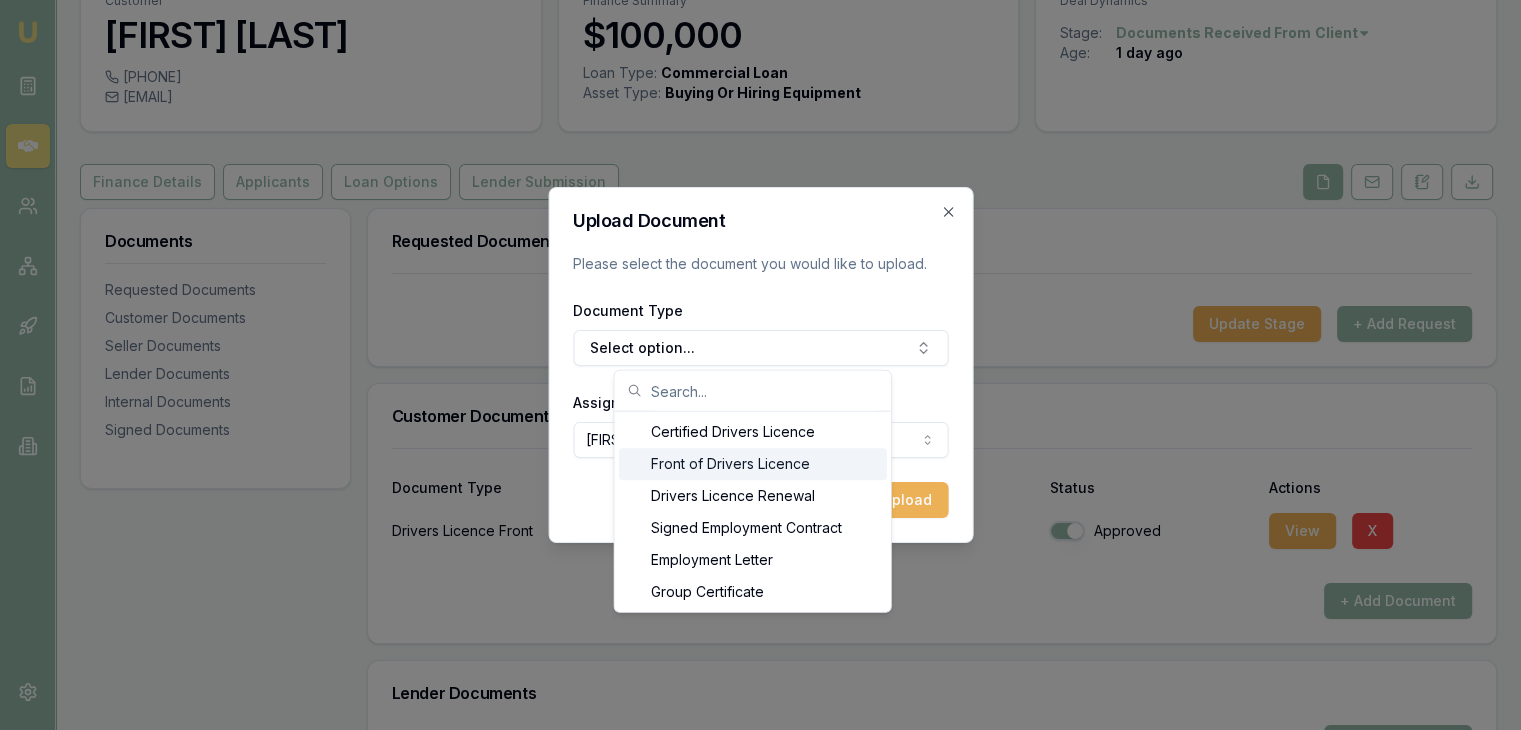 click on "Front of Drivers Licence" at bounding box center (753, 464) 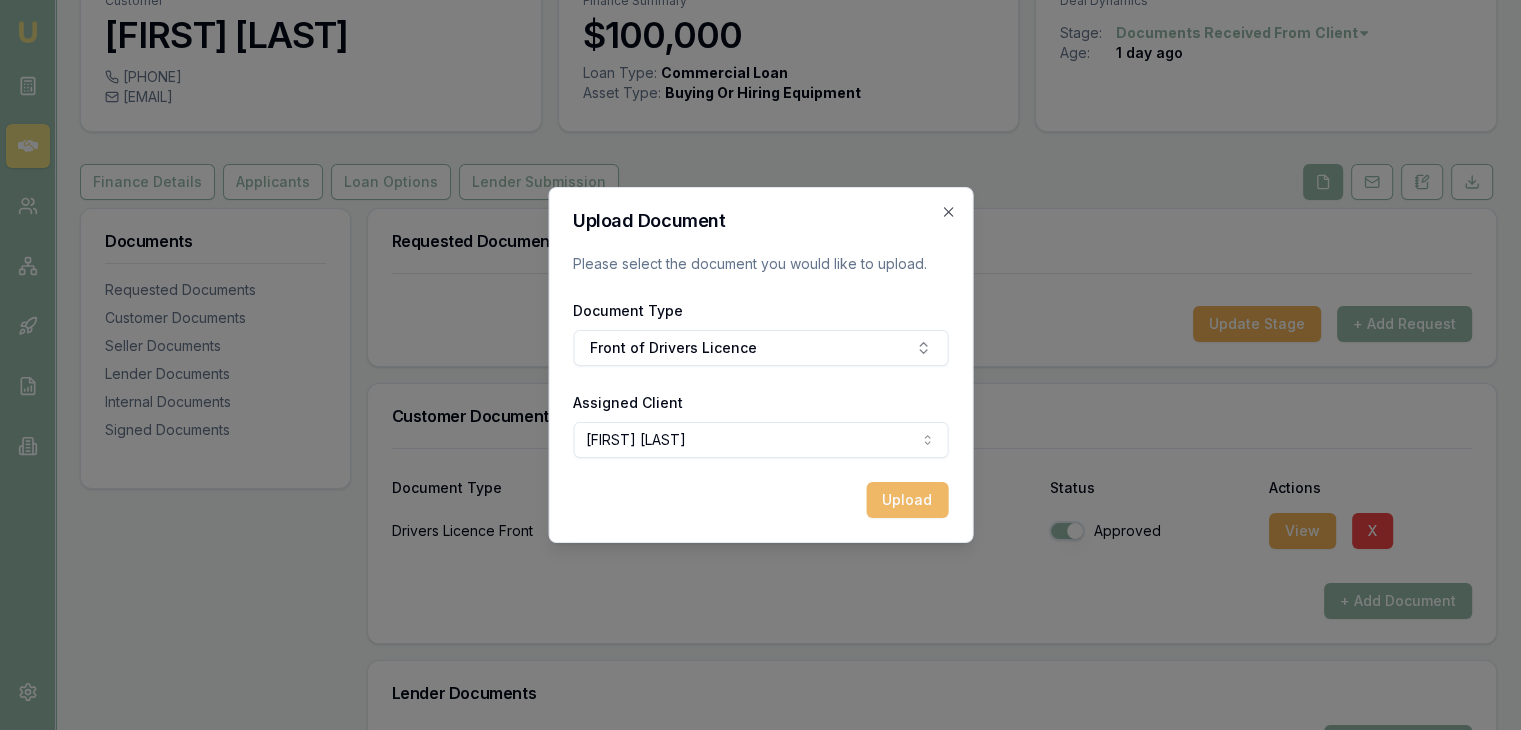 click on "Upload" at bounding box center (907, 500) 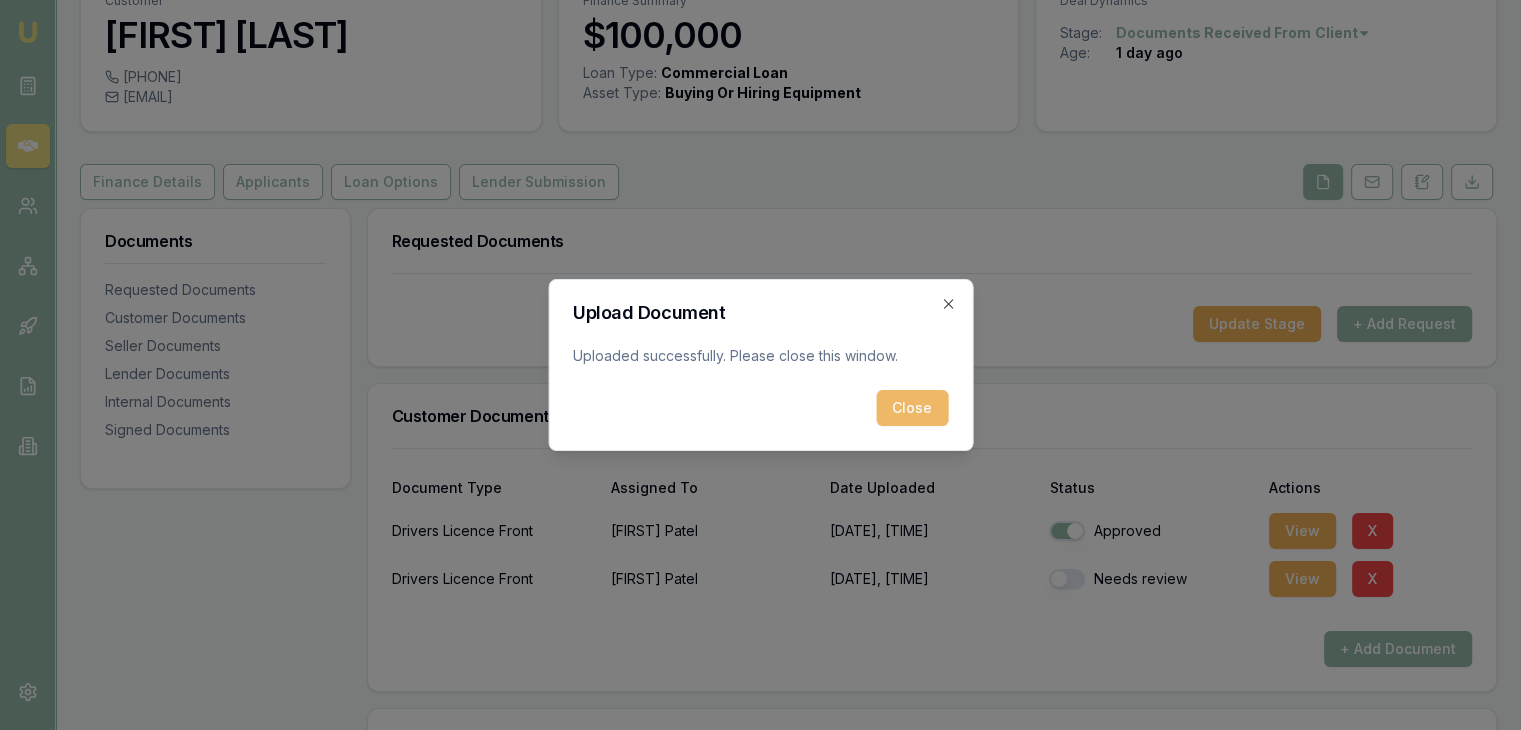 click on "Close" at bounding box center (912, 408) 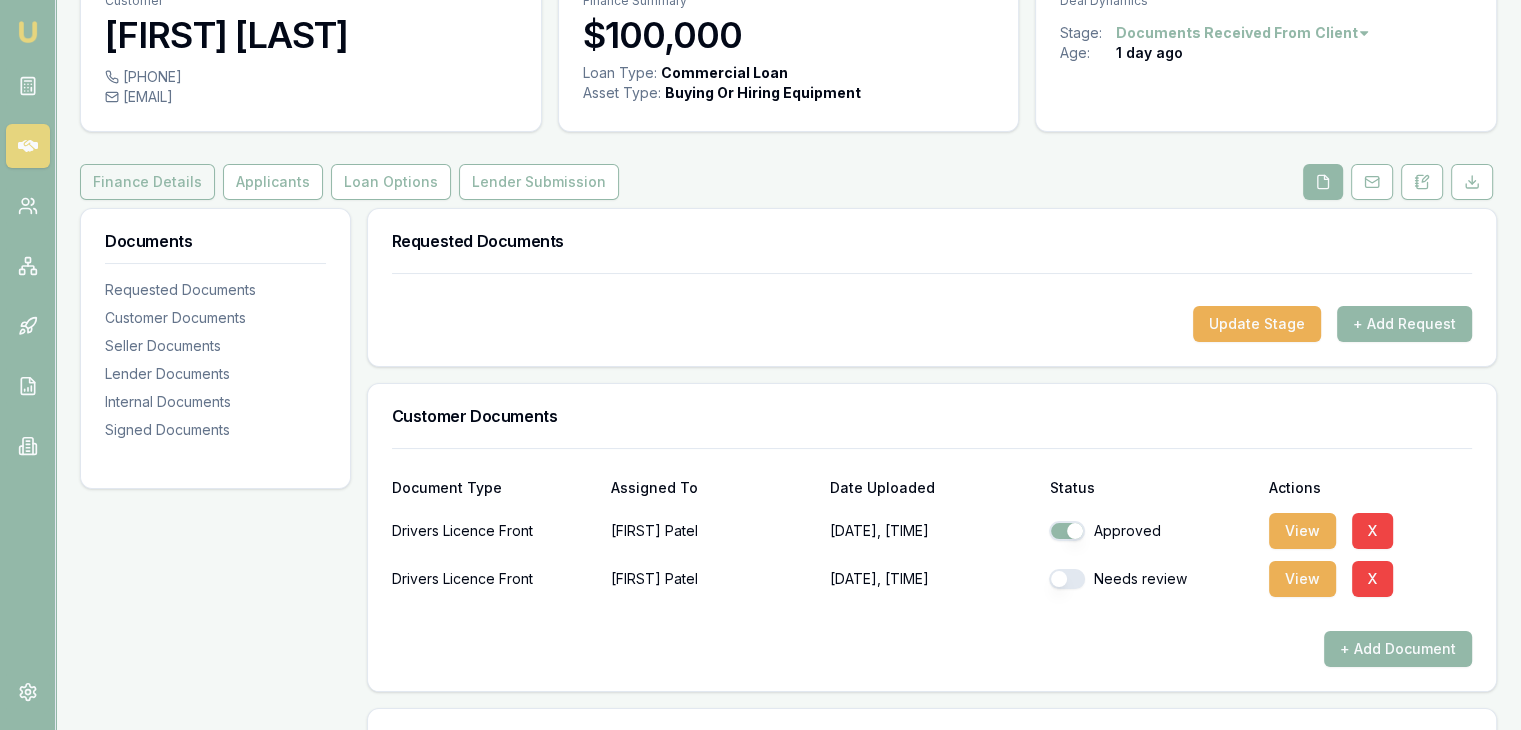 click on "Finance Details" at bounding box center [147, 182] 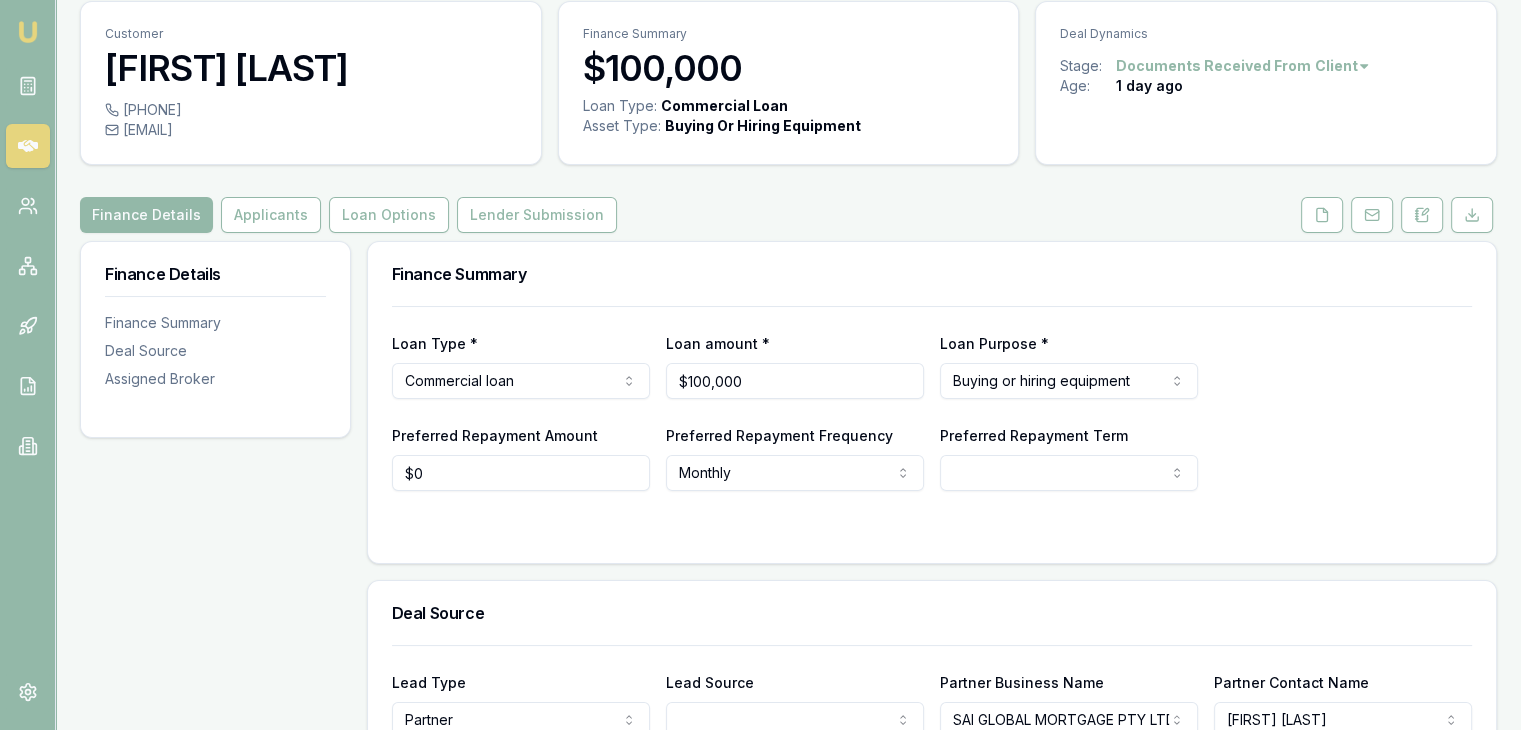 scroll, scrollTop: 200, scrollLeft: 0, axis: vertical 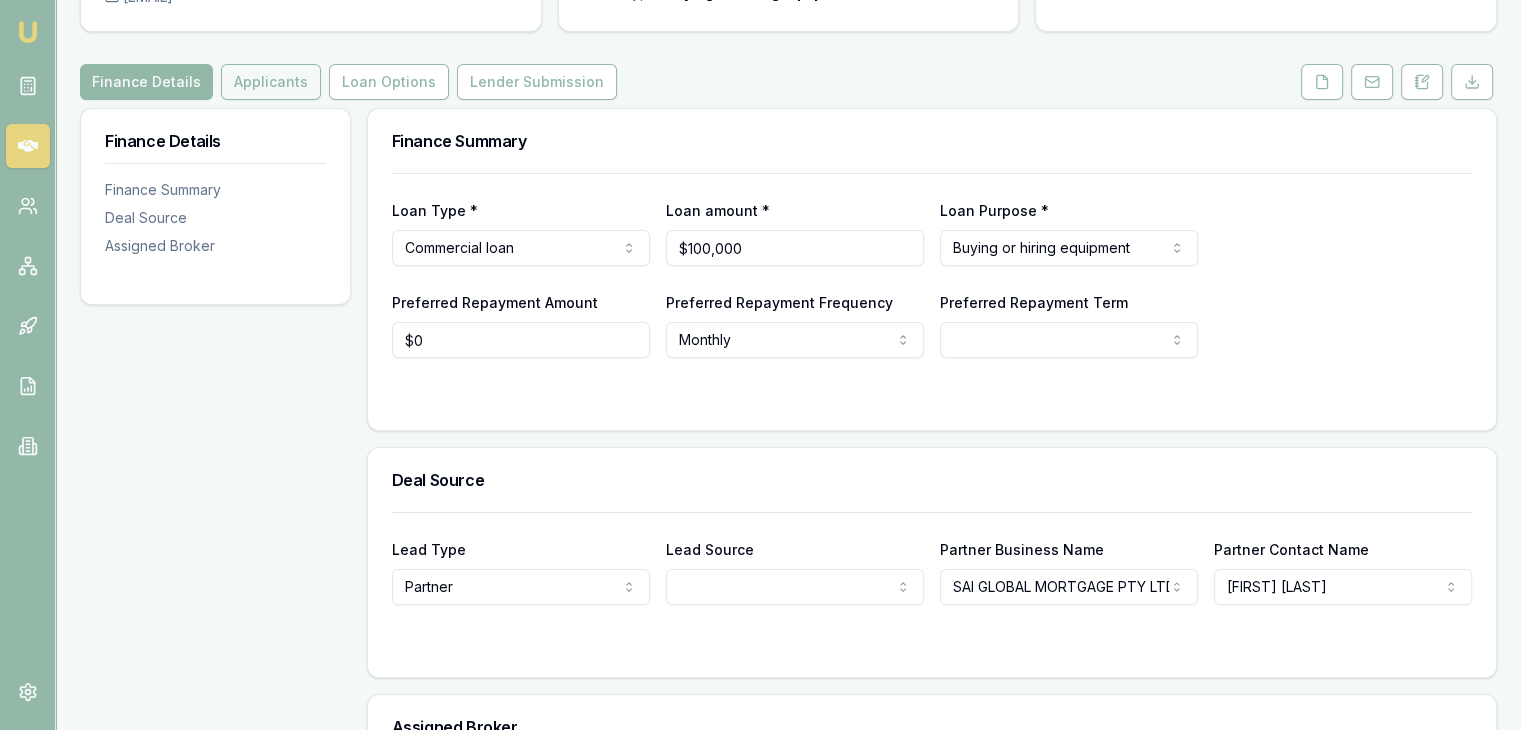 click on "Applicants" at bounding box center (271, 82) 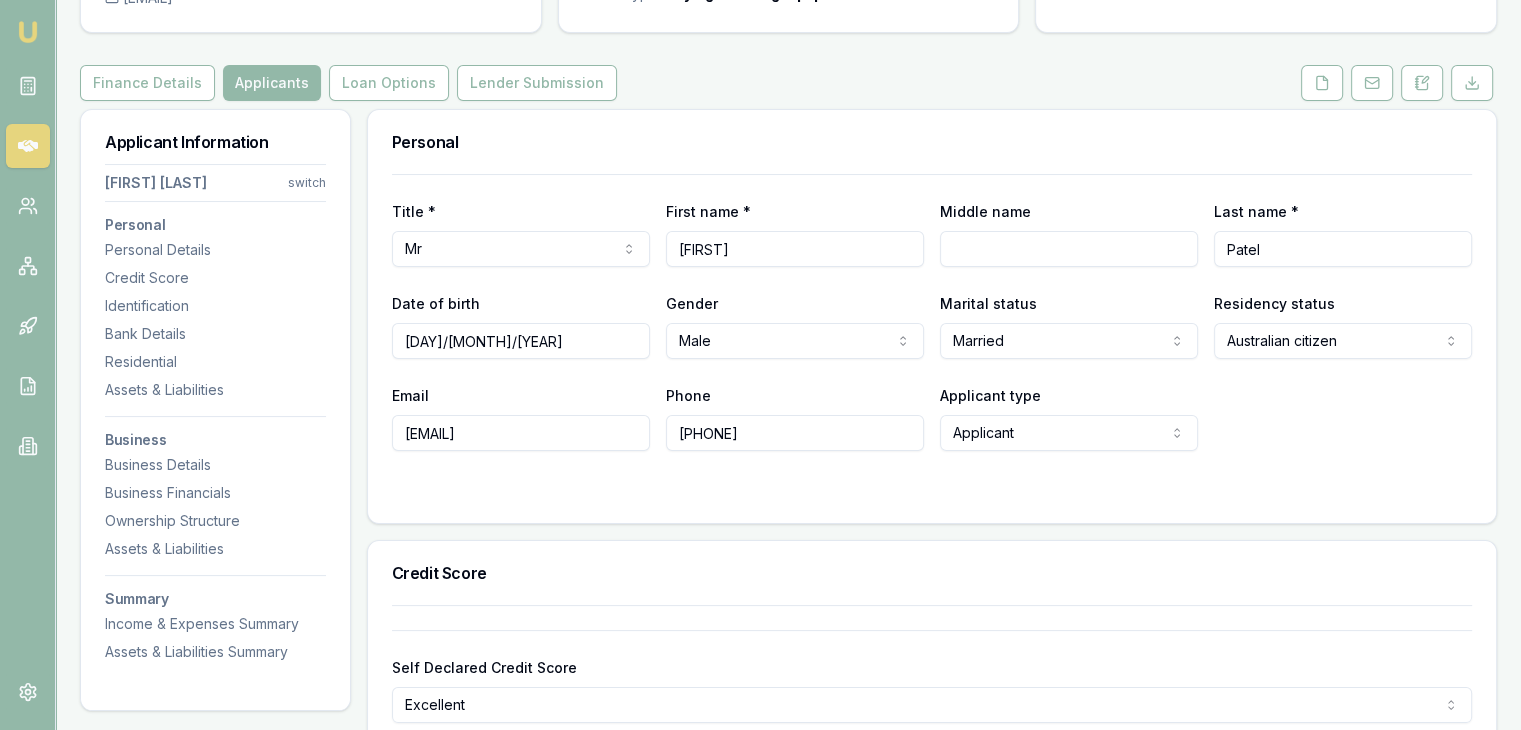 scroll, scrollTop: 400, scrollLeft: 0, axis: vertical 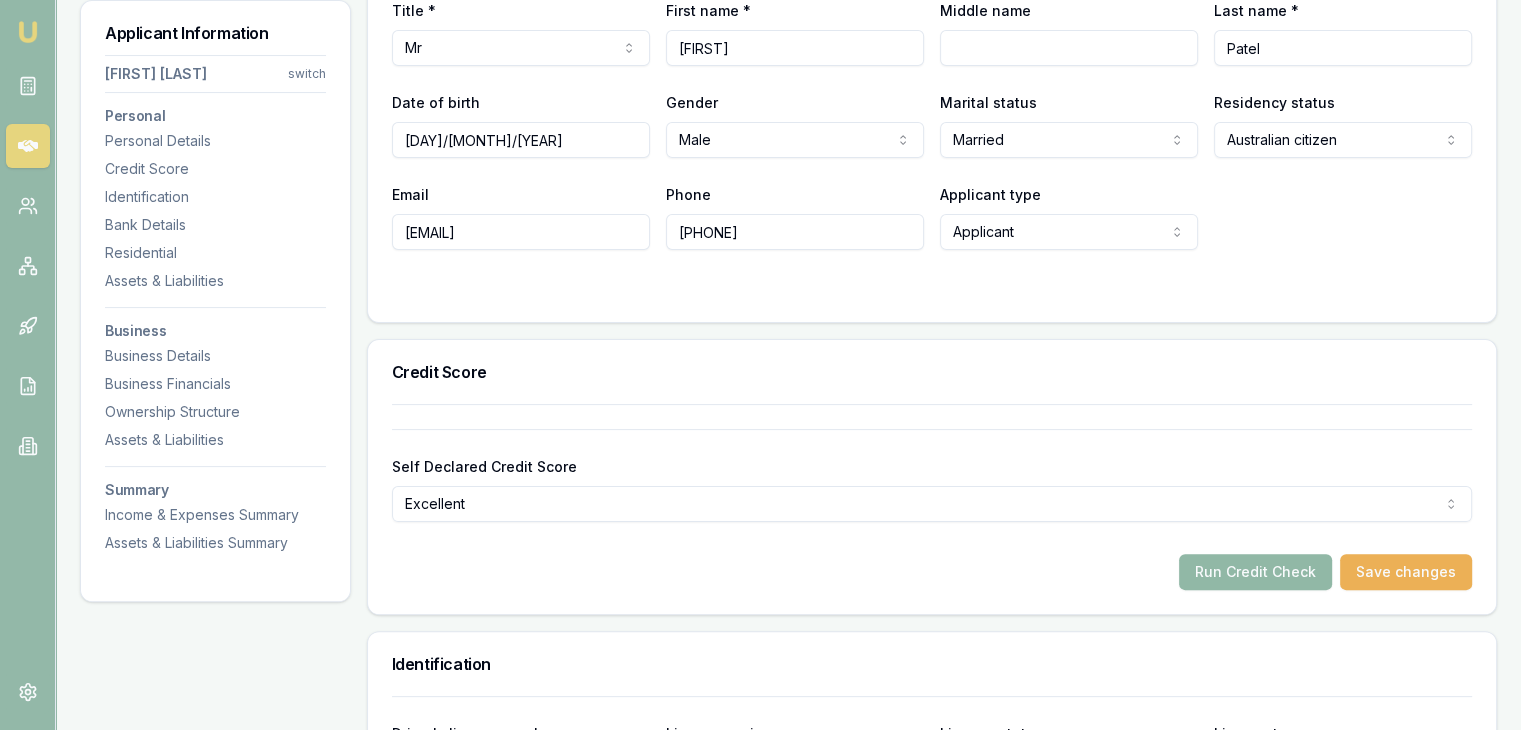 click on "Run Credit Check" at bounding box center [1255, 572] 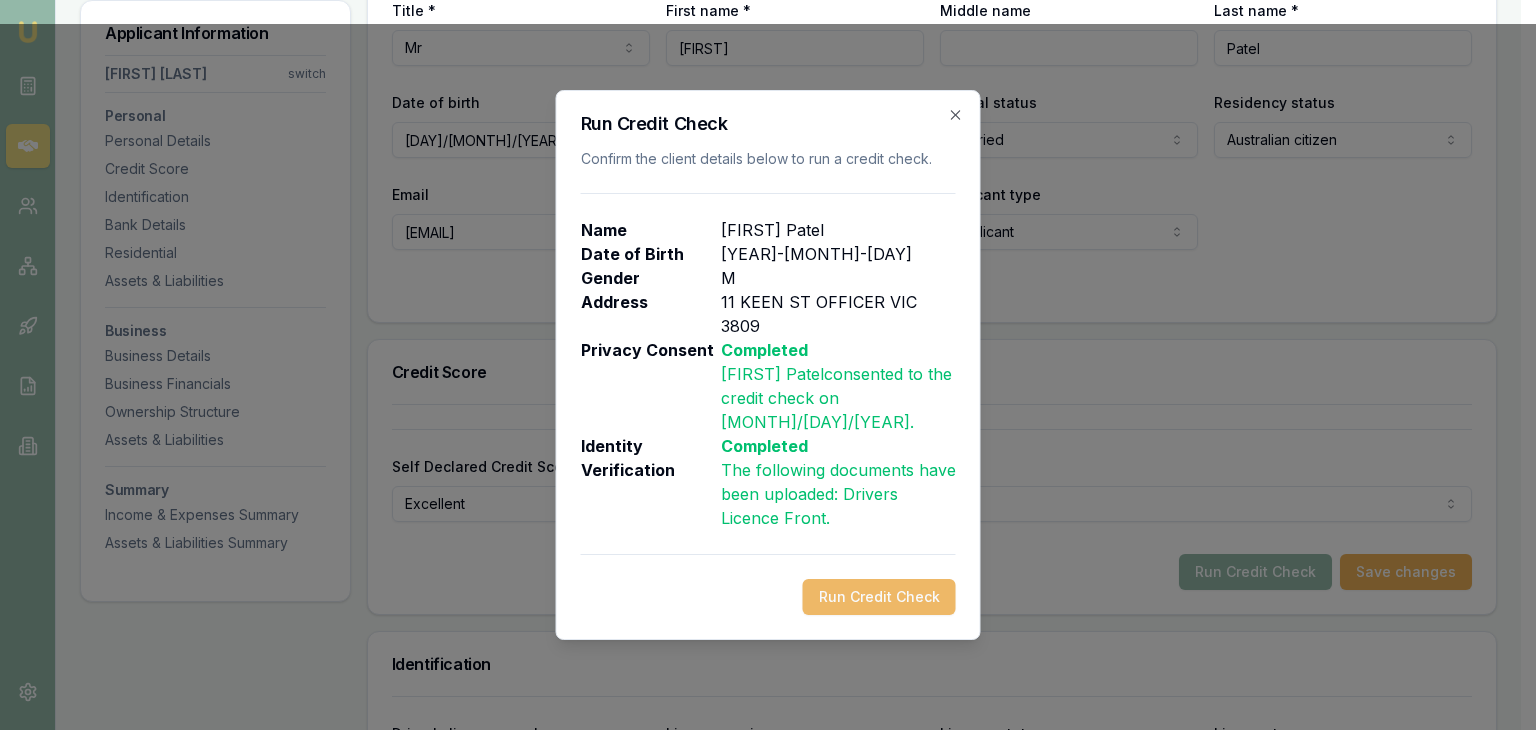 click on "Run Credit Check" at bounding box center [879, 597] 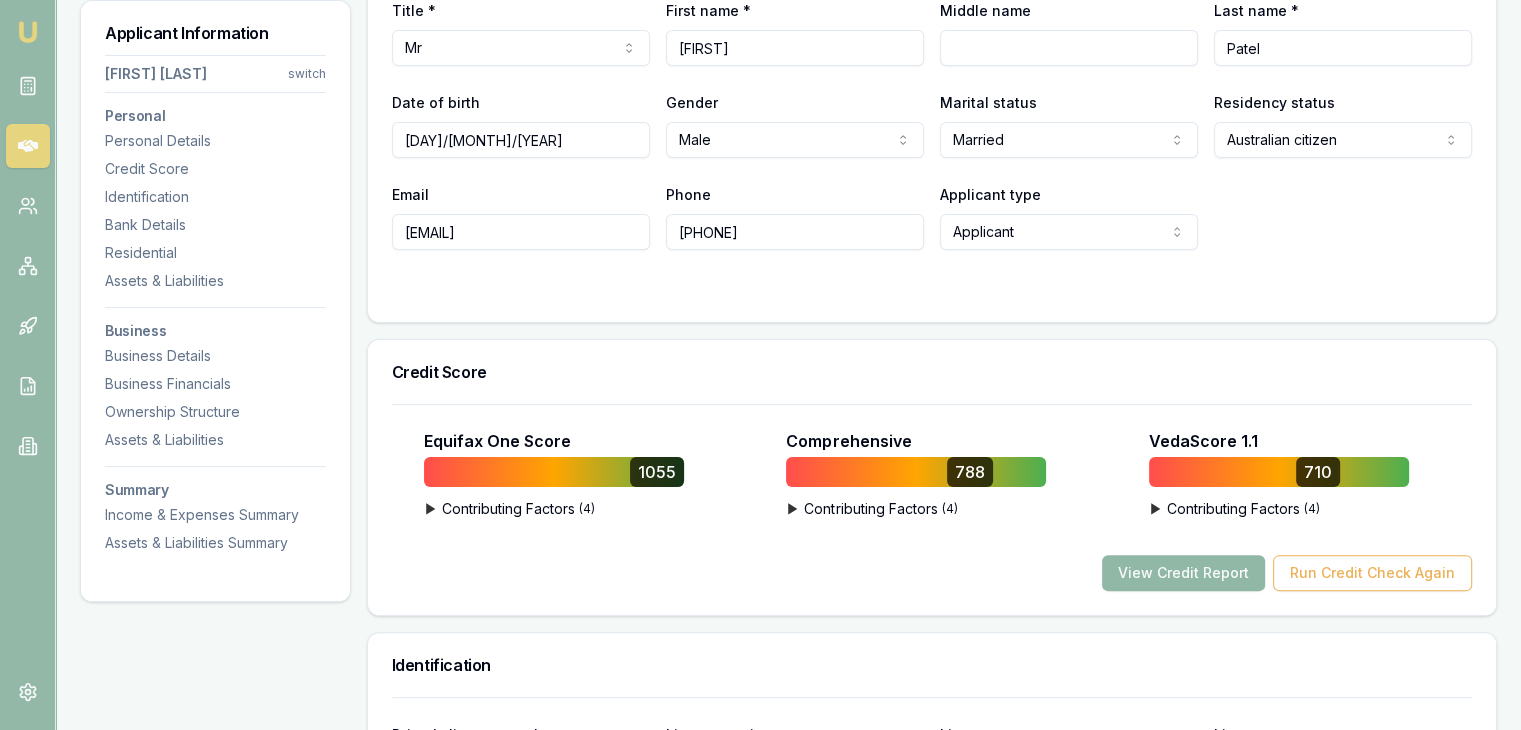 click on "View Credit Report" at bounding box center (1183, 573) 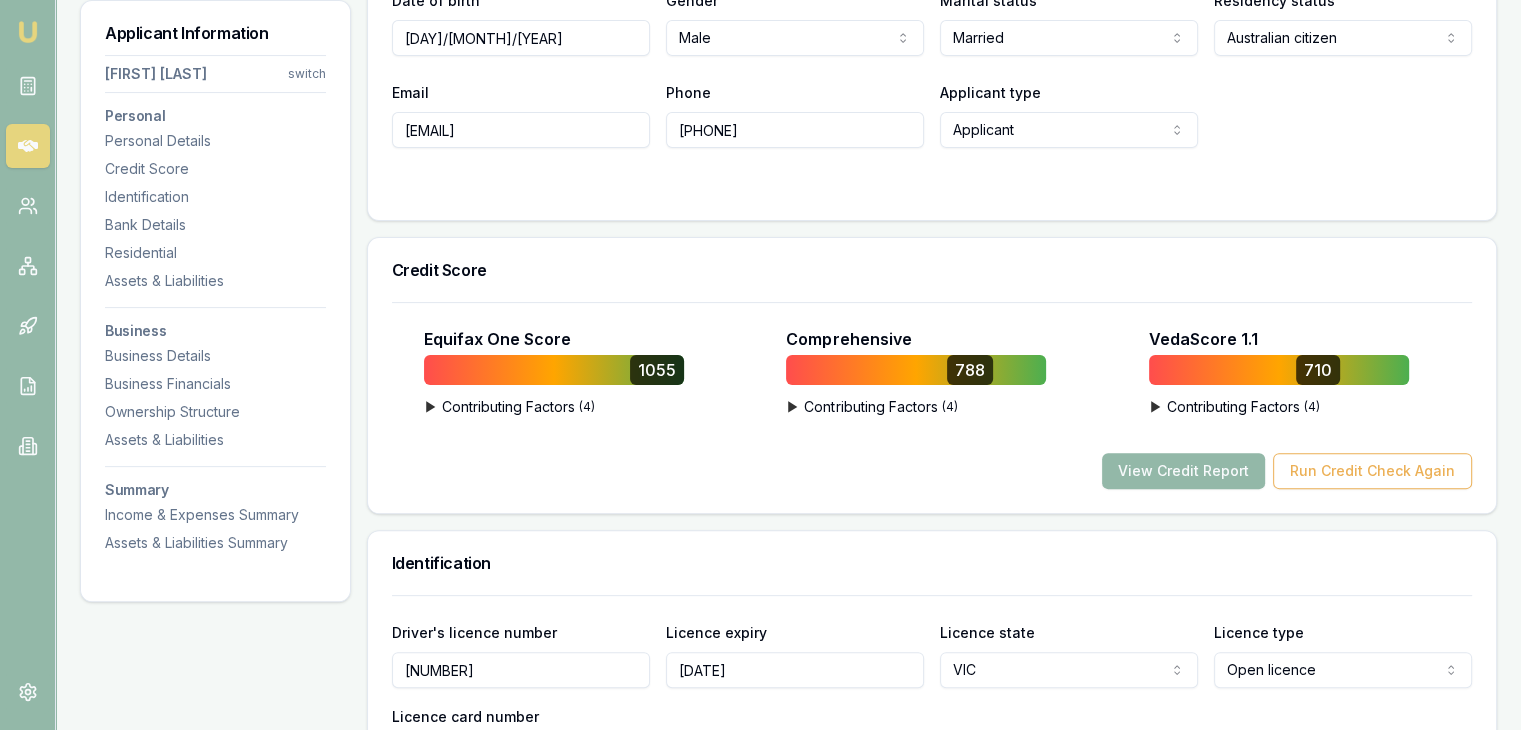scroll, scrollTop: 500, scrollLeft: 0, axis: vertical 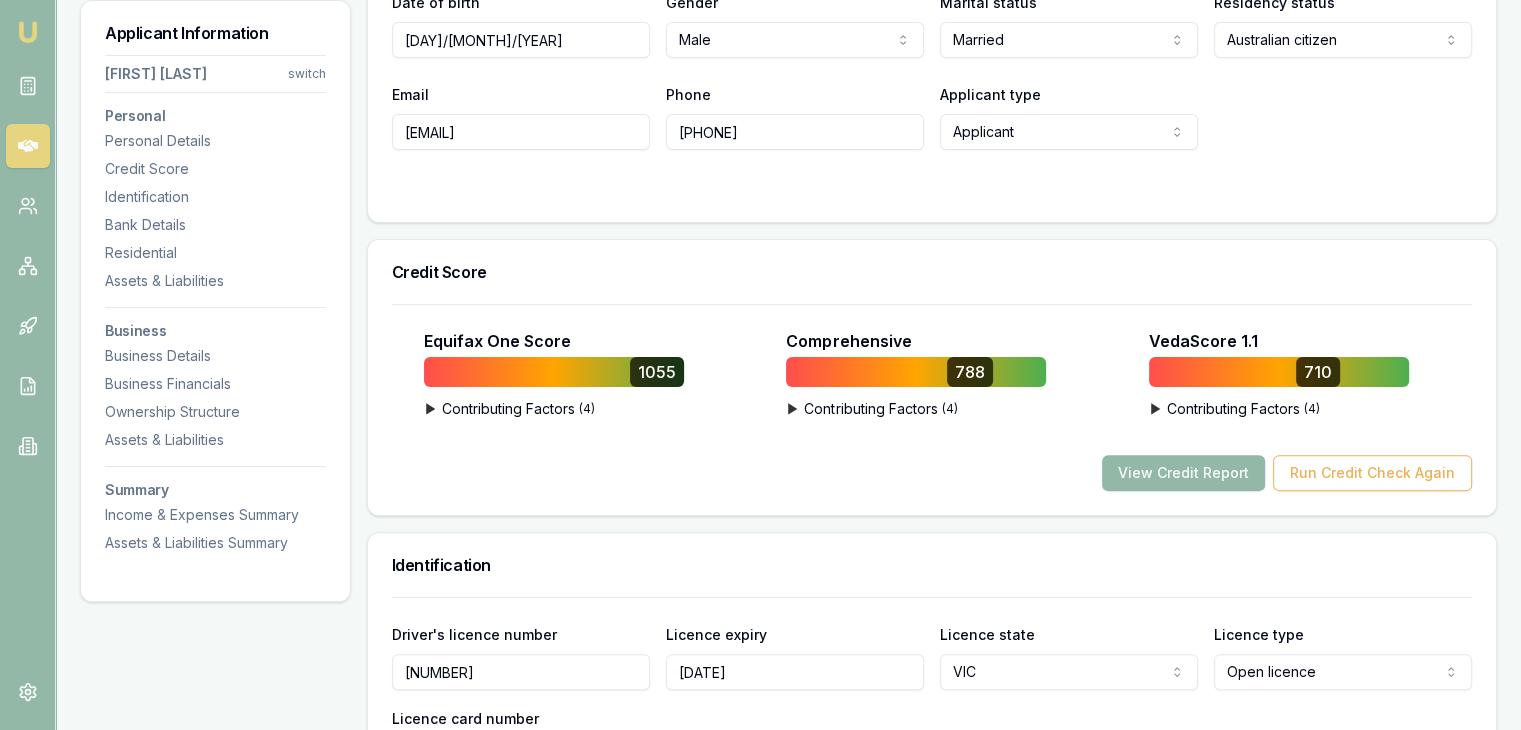 click on "[NUMBER]" at bounding box center [521, 672] 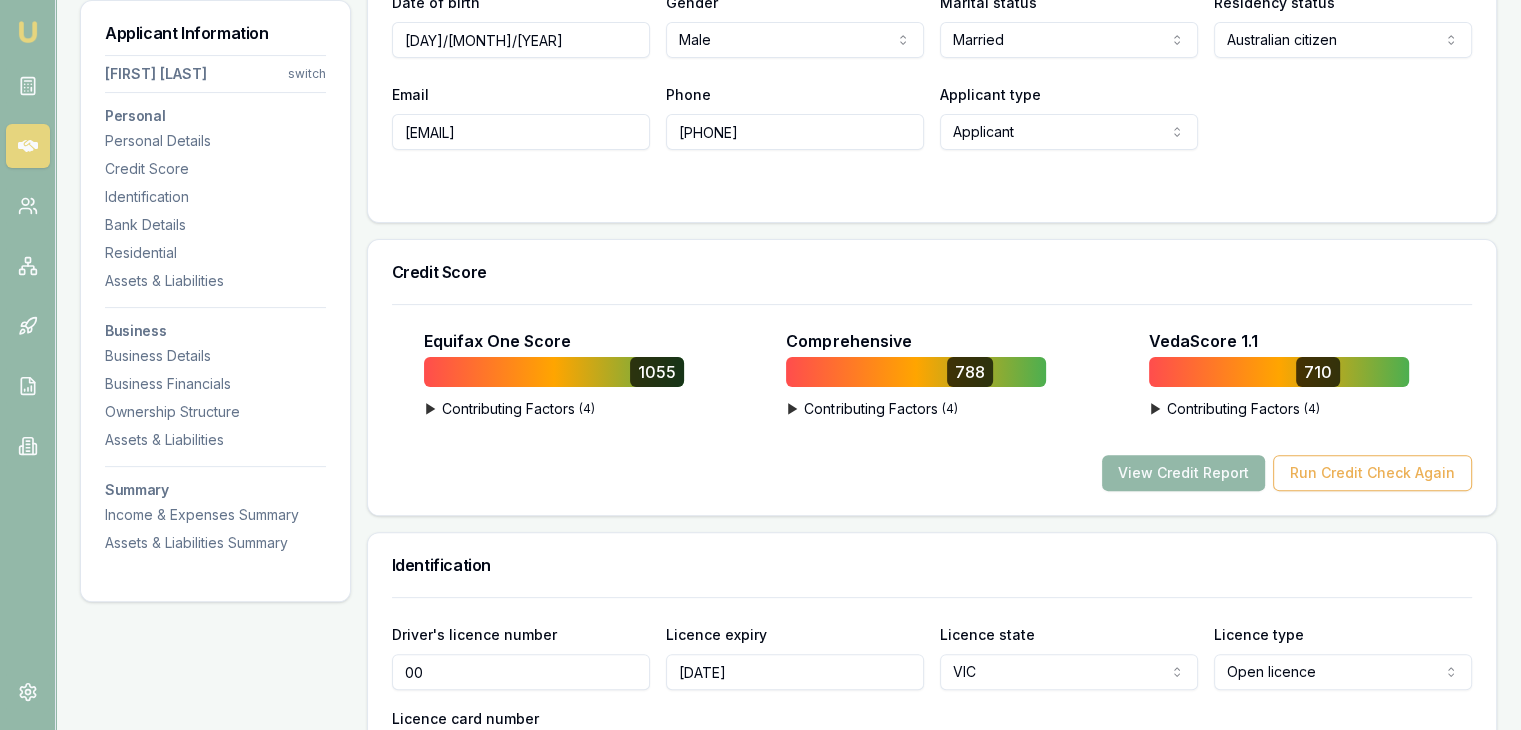 type on "0" 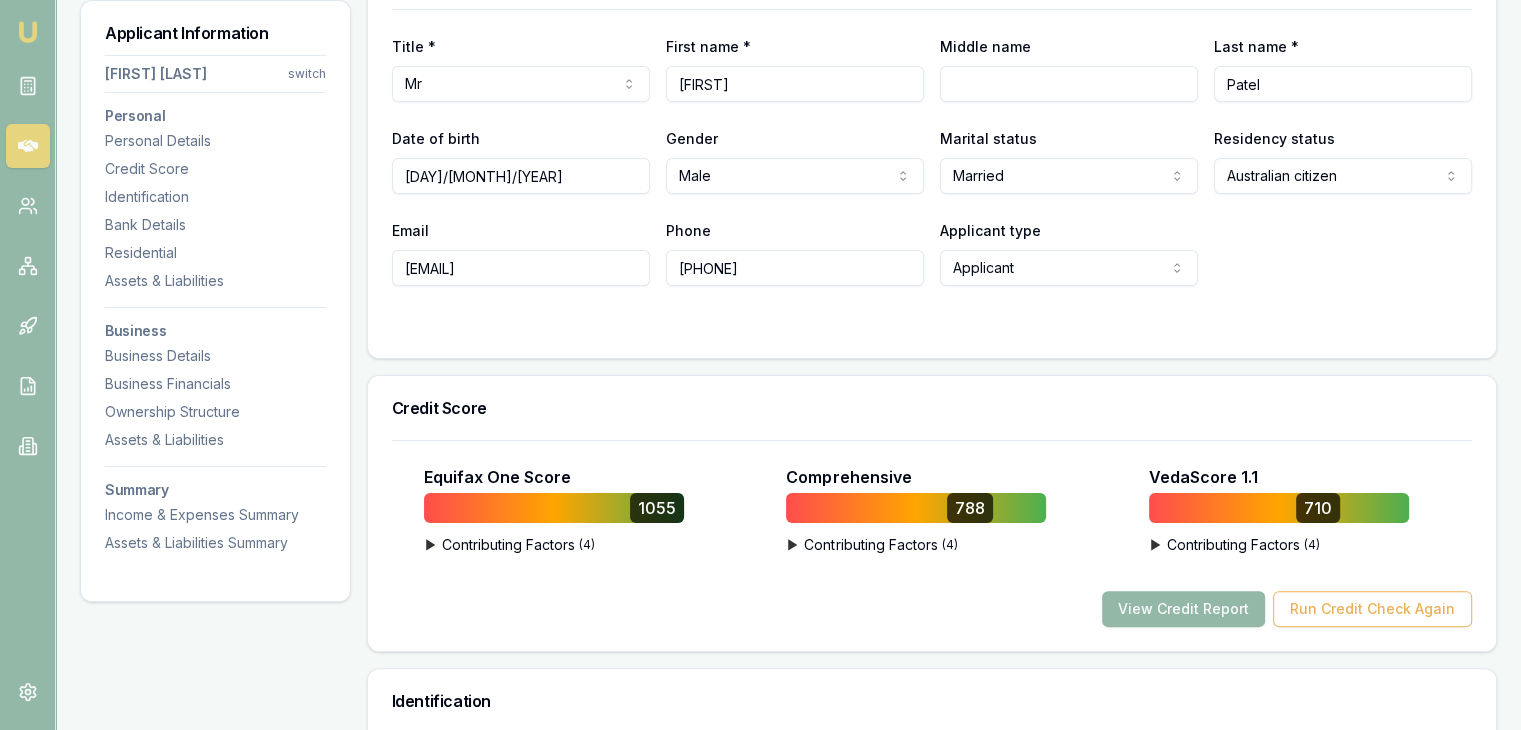 scroll, scrollTop: 200, scrollLeft: 0, axis: vertical 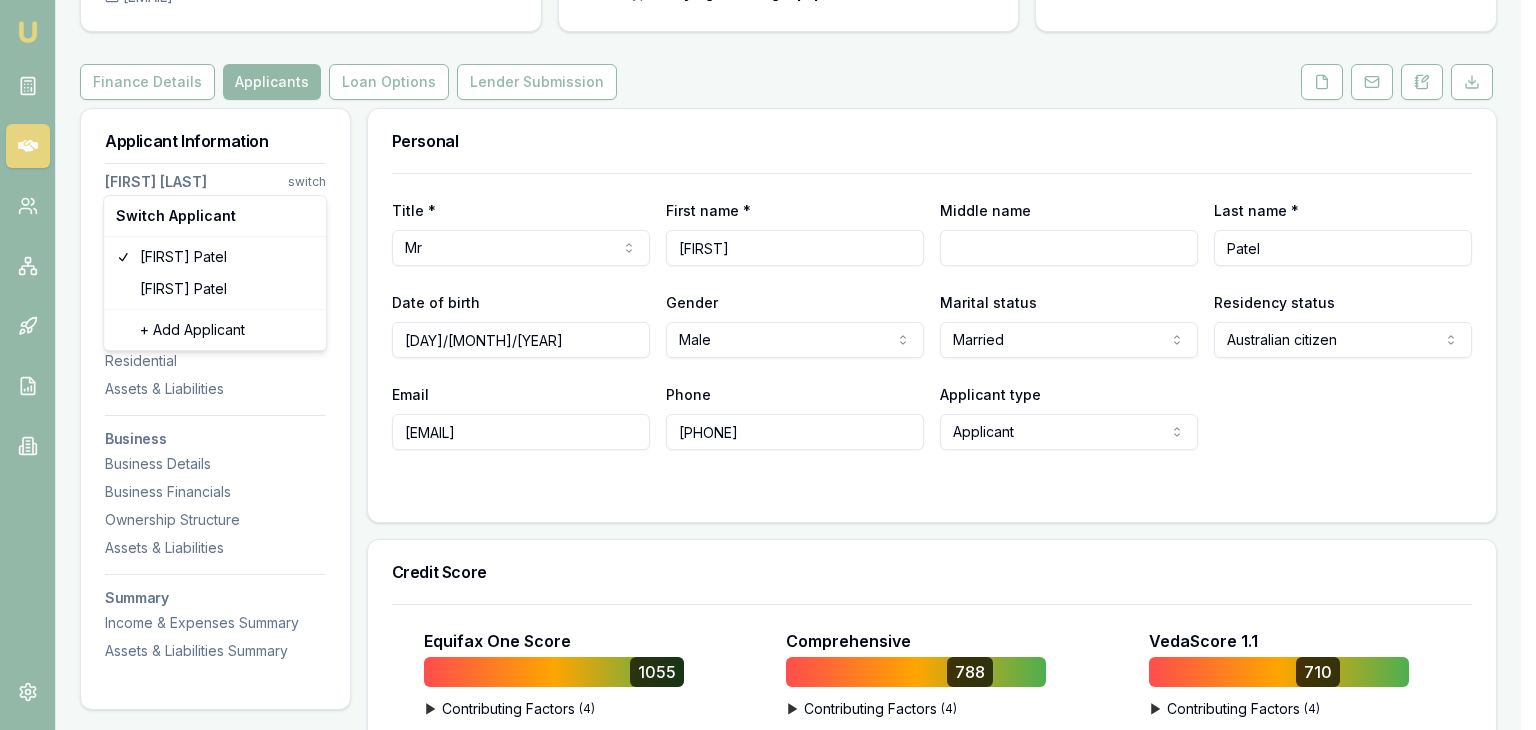 click on "Emu Broker Deals View D-BZ9QT1BSHH Pinkesh Patel Toggle Menu Customer [FIRST] [LAST] [PHONE] [EMAIL] Finance Summary $100,000 Loan Type: Commercial Loan Asset Type : Buying Or Hiring Equipment Deal Dynamics Stage: Documents Received From Client Age: 1 day ago Finance Details Applicants Loan Options Lender Submission Applicant Information [FIRST] [LAST] switch Personal Personal Details Credit Score Identification Bank Details Residential Assets & Liabilities Business Business Details Business Financials Ownership Structure Assets & Liabilities Summary Income & Expenses Summary Assets & Liabilities Summary Personal Title * Mr Mr Mrs Miss Ms Dr Prof First name * [FIRST] Middle name  Last name * [LAST] Date of birth [DAY]/[MONTH]/[YEAR] Gender  Male Male Female Other Not disclosed Marital status  Married Single Married De facto Separated Divorced Widowed Residency status  Australian citizen Australian citizen Permanent resident Temporary resident Visa holder Email [EMAIL]" at bounding box center [768, 165] 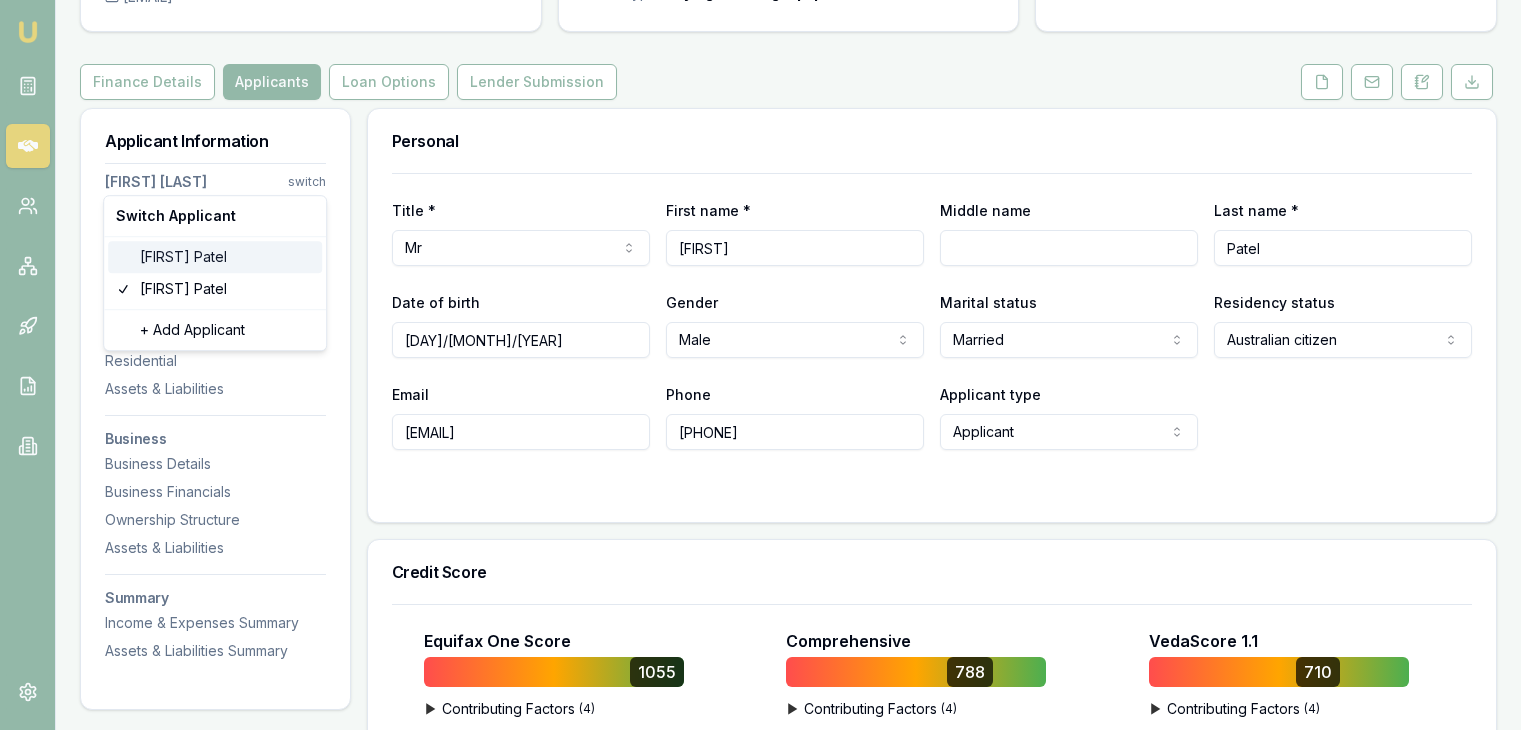 click on "[FIRST]   [LAST]" at bounding box center [215, 257] 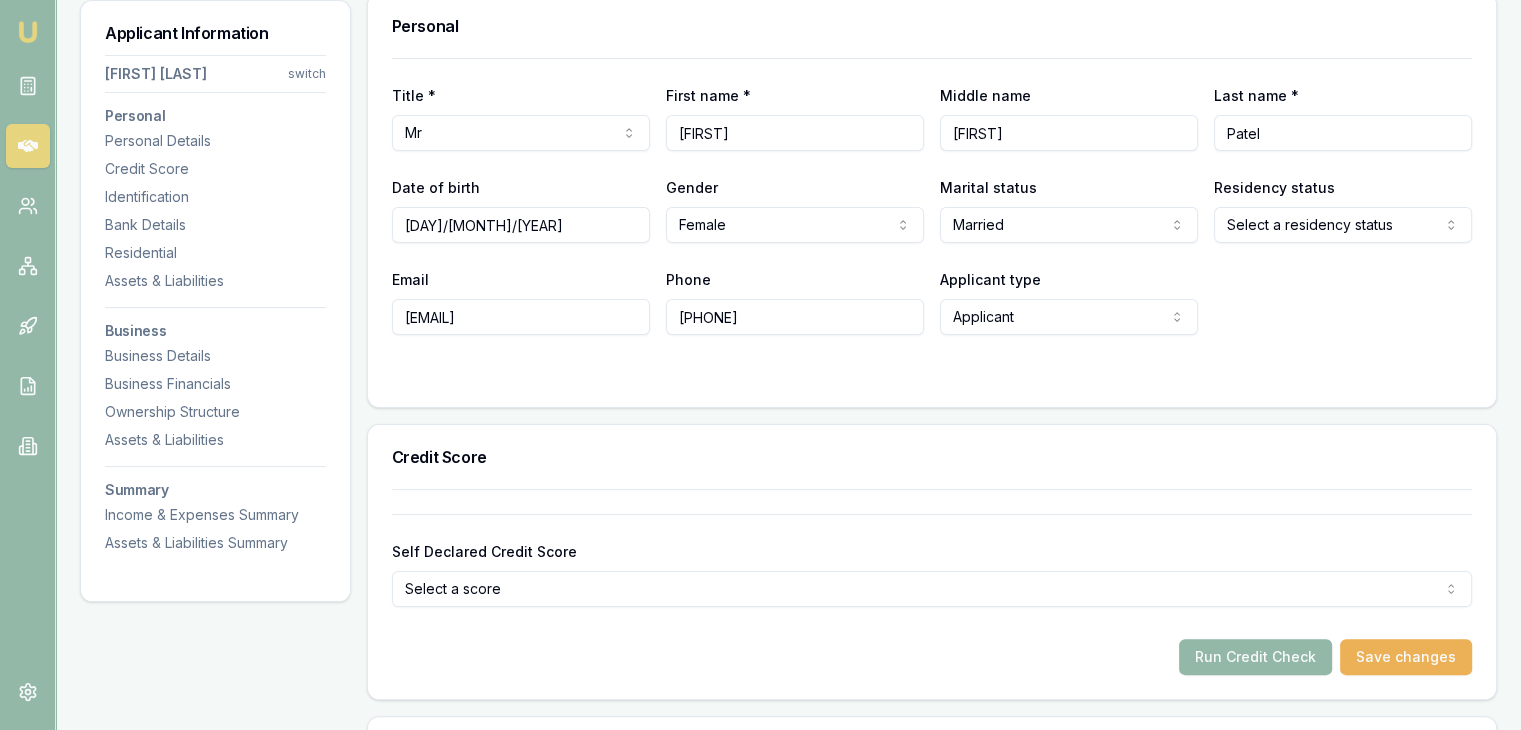 scroll, scrollTop: 300, scrollLeft: 0, axis: vertical 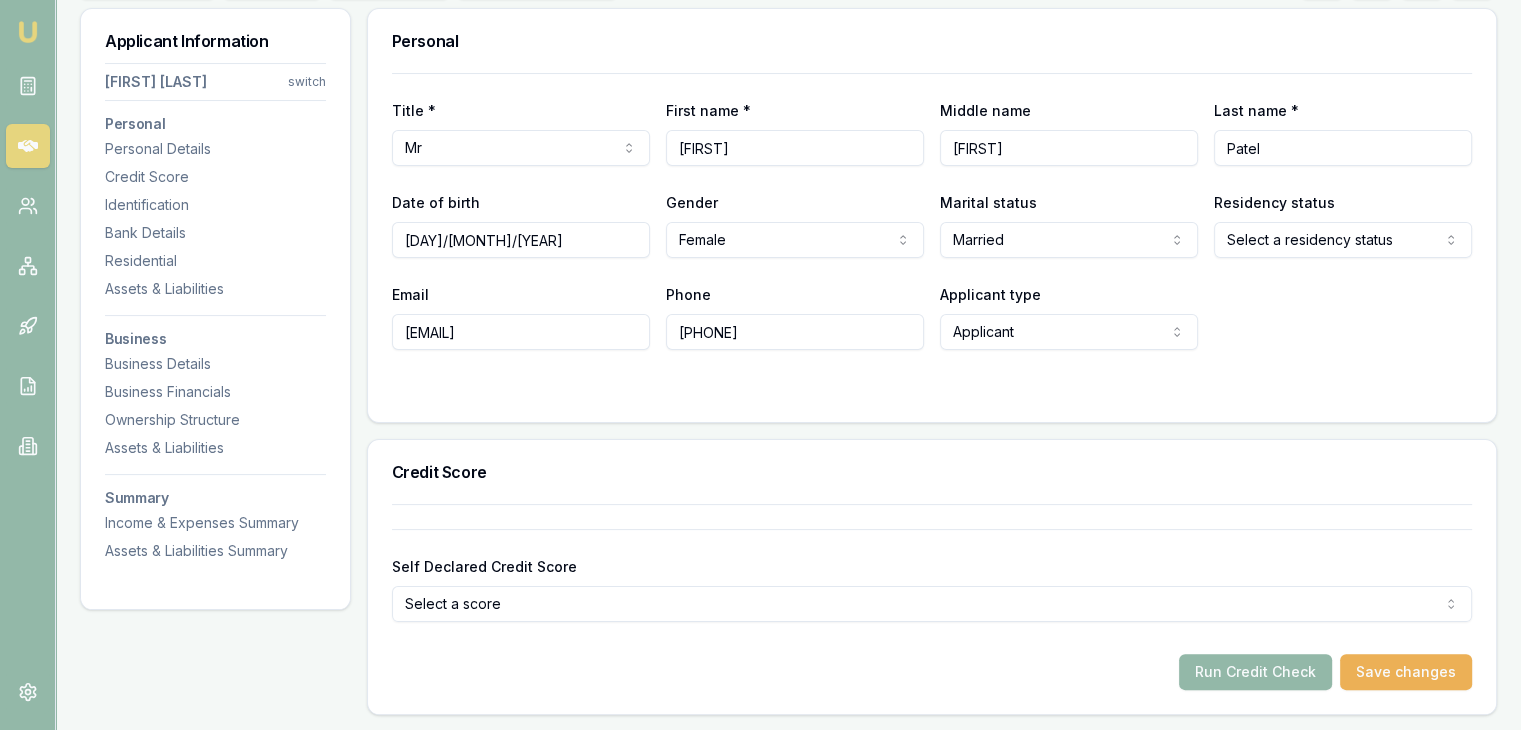 click on "[FIRST]" at bounding box center (1069, 148) 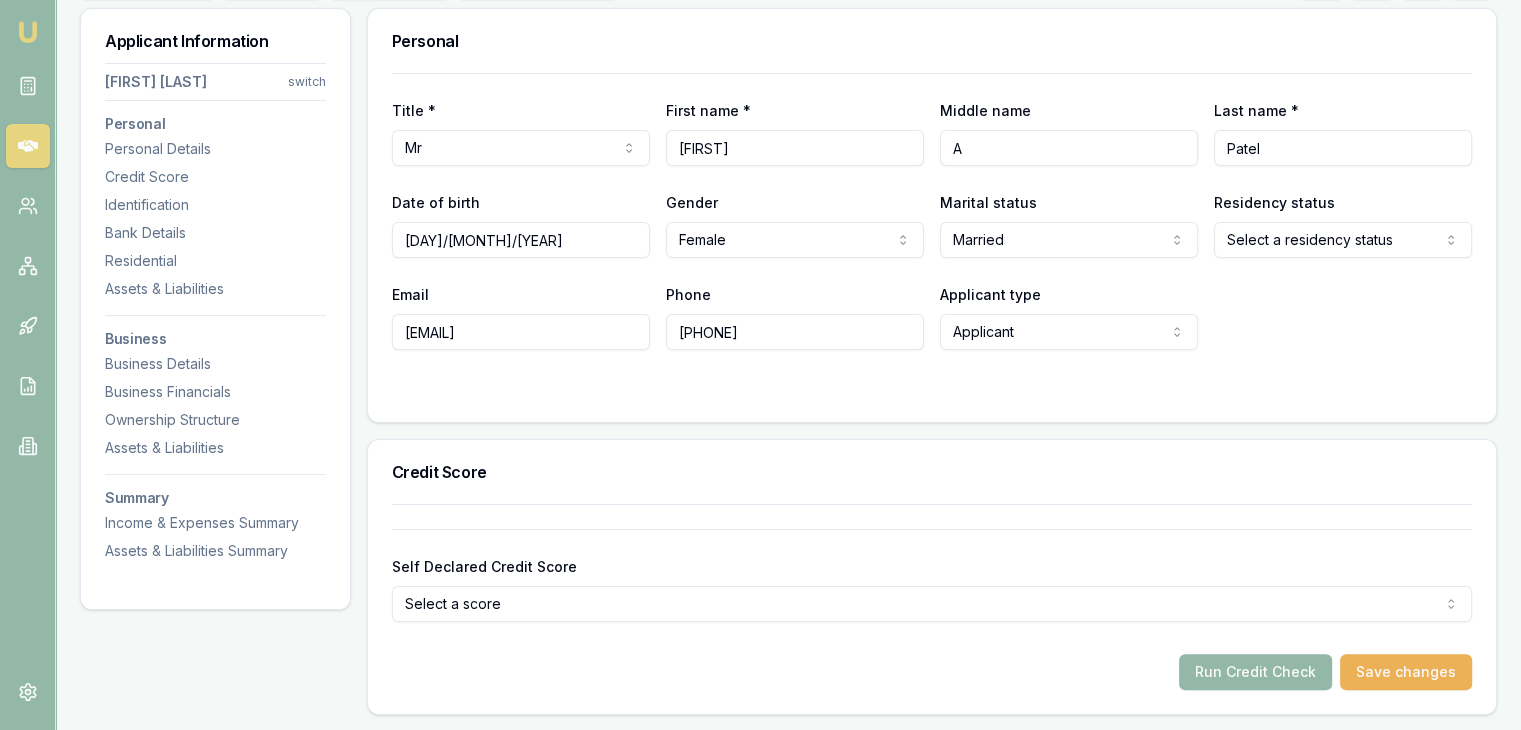 type on "A" 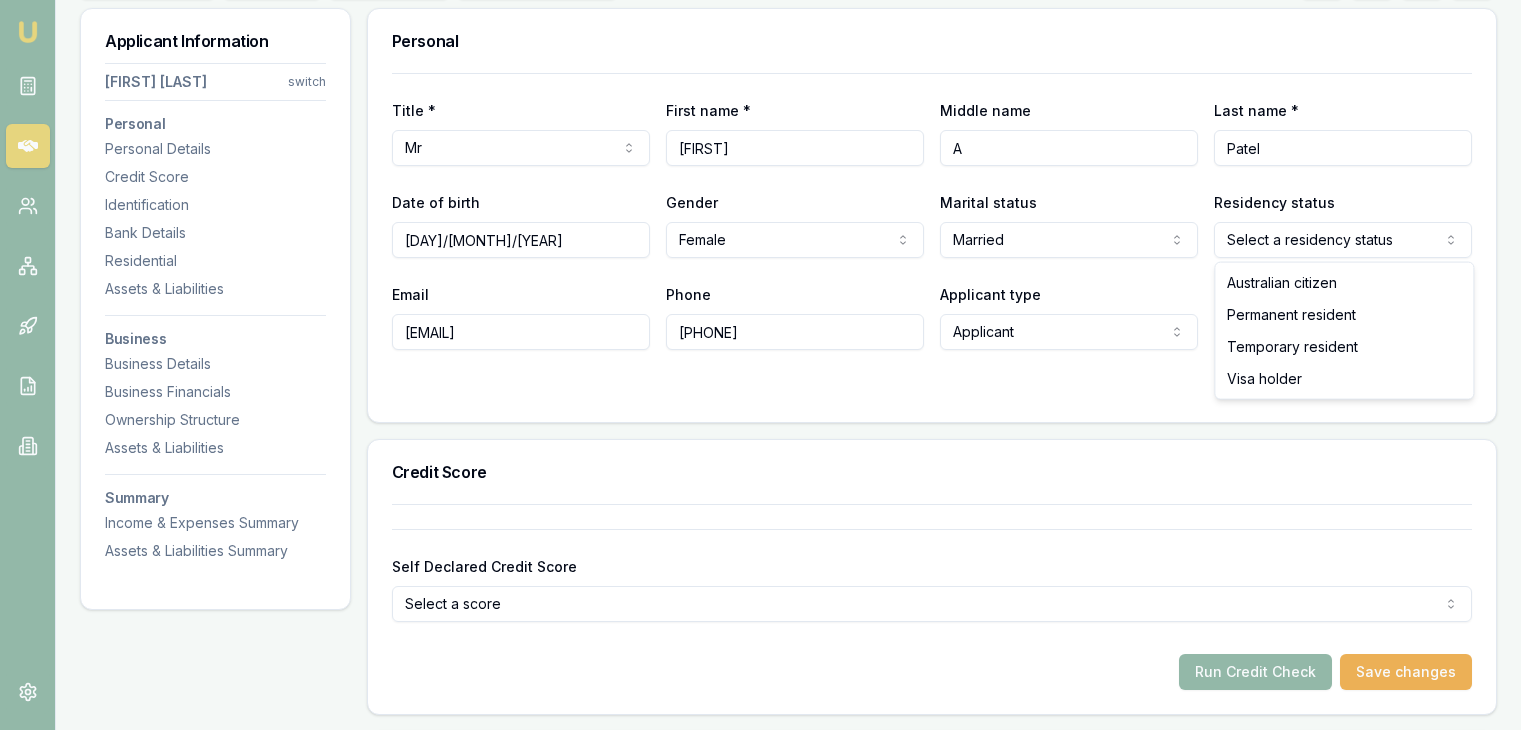 select on "PERMANENT_RESIDENT" 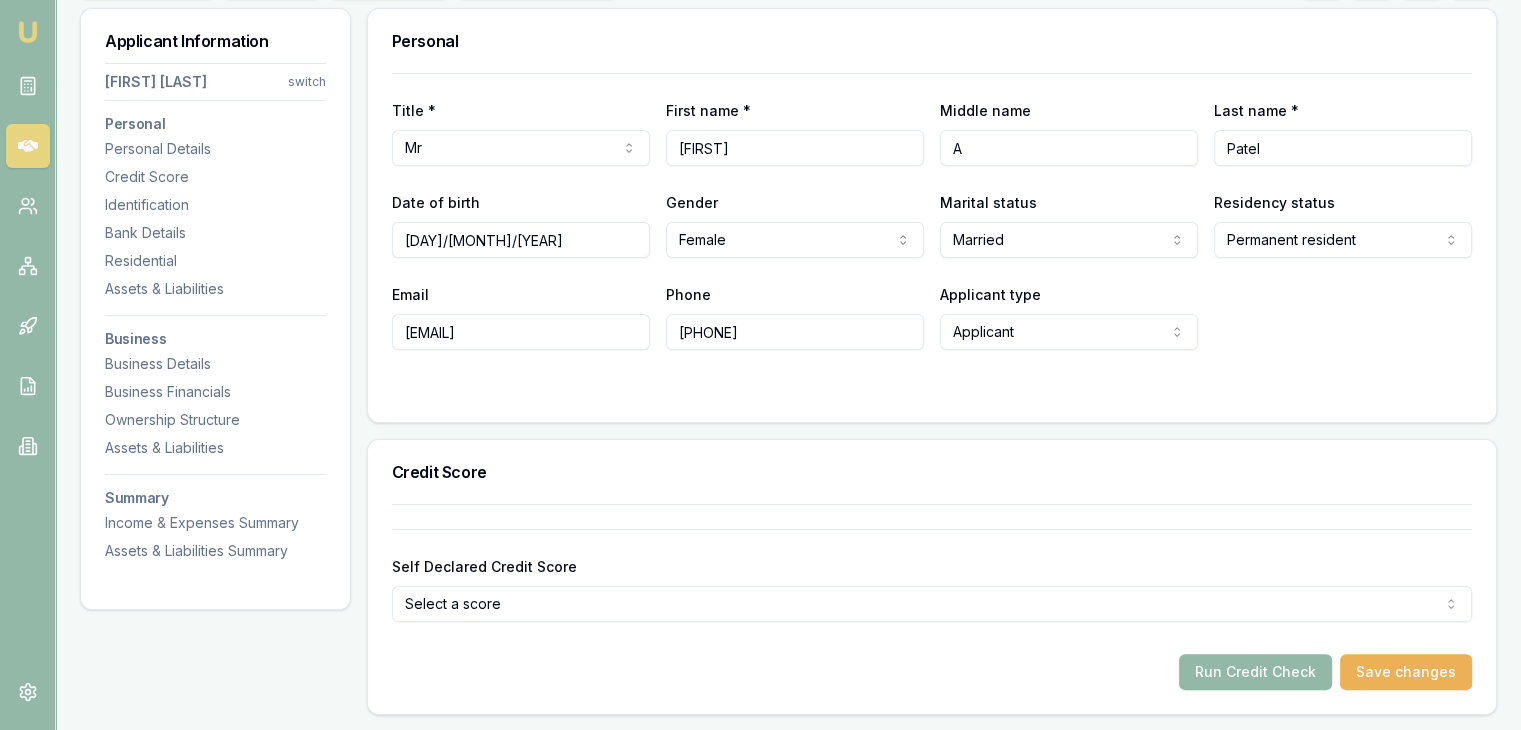 click on "Title * Mr Mr Mrs Miss Ms Dr Prof First name * [FIRST] Middle name  A Last name * [LAST] Date of birth [DAY]/[MONTH]/[YEAR] Gender  Female Male Female Other Not disclosed Marital status  Married Single Married De facto Separated Divorced Widowed Residency status  Permanent resident Australian citizen Permanent resident Temporary resident Visa holder Email [EMAIL] Phone [PHONE] Applicant type  Applicant Applicant Non applicant Guarantor" at bounding box center (932, 235) 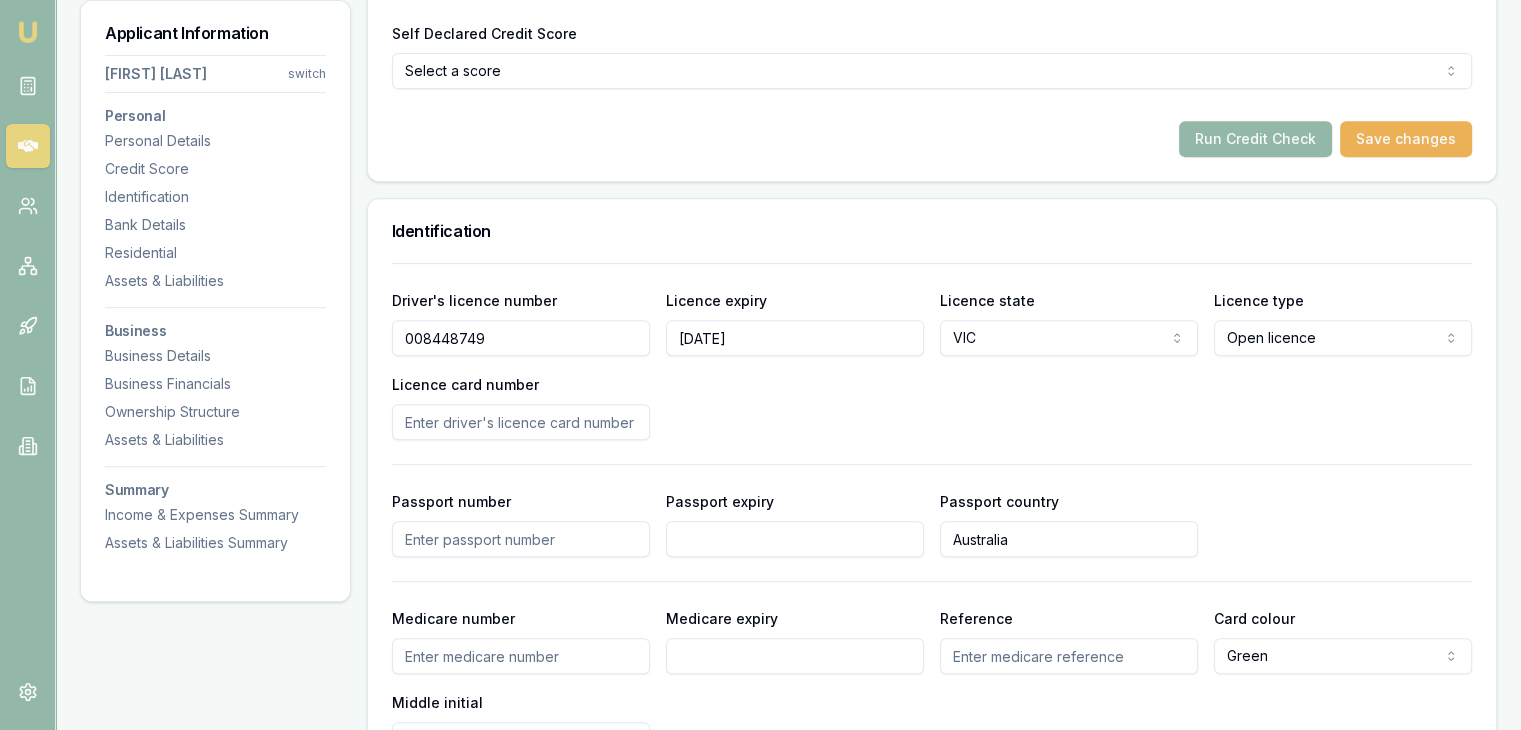 scroll, scrollTop: 800, scrollLeft: 0, axis: vertical 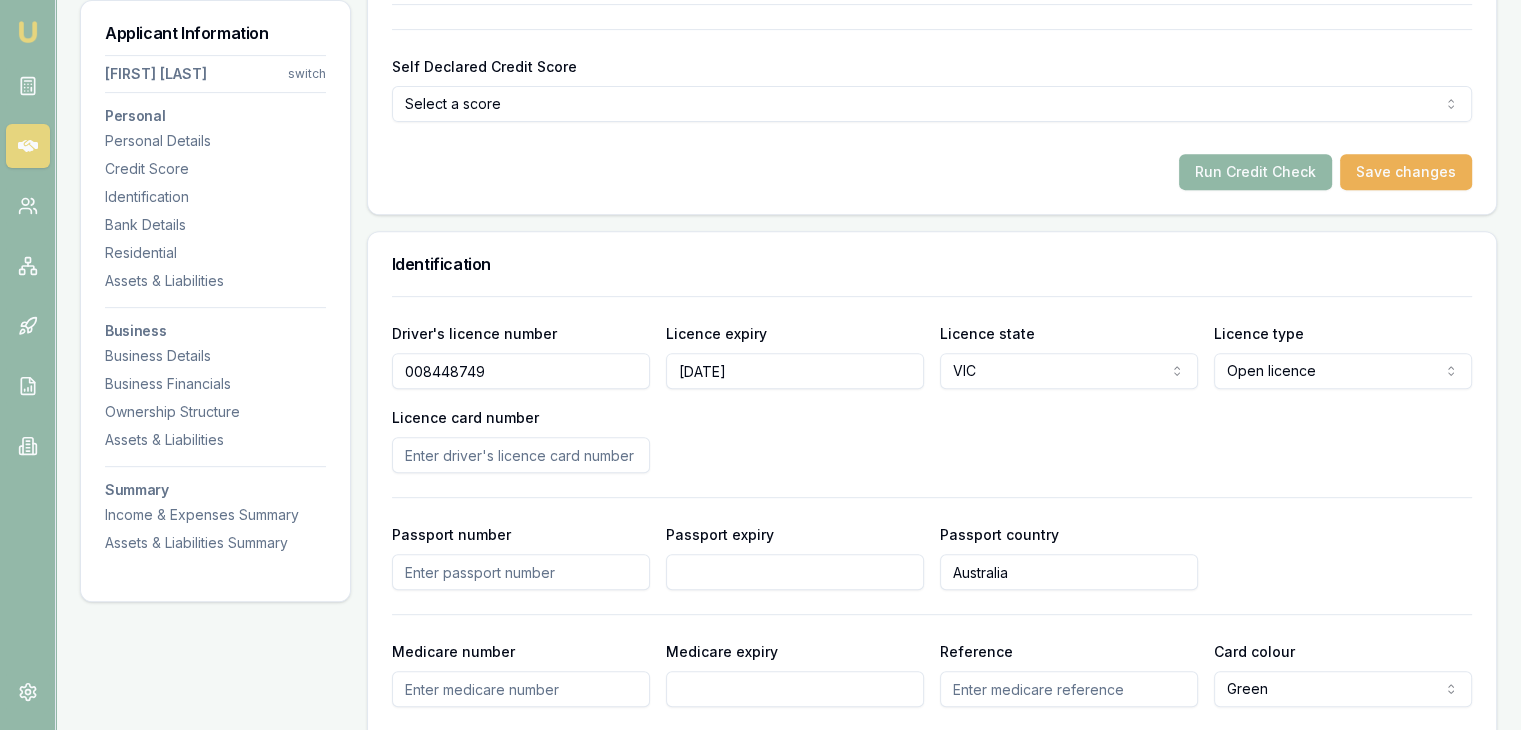 click on "Run Credit Check" at bounding box center [1255, 172] 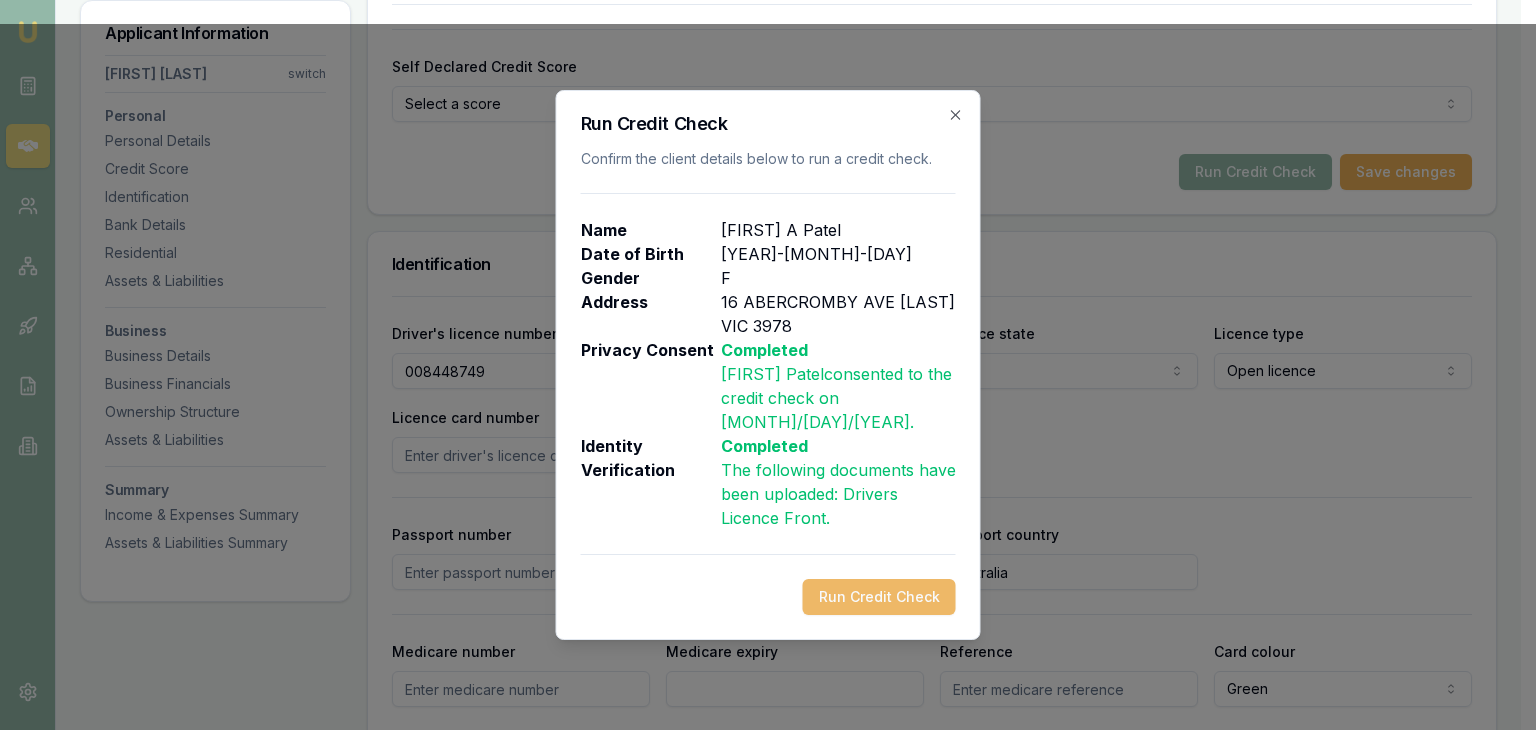 click on "Run Credit Check" at bounding box center [879, 597] 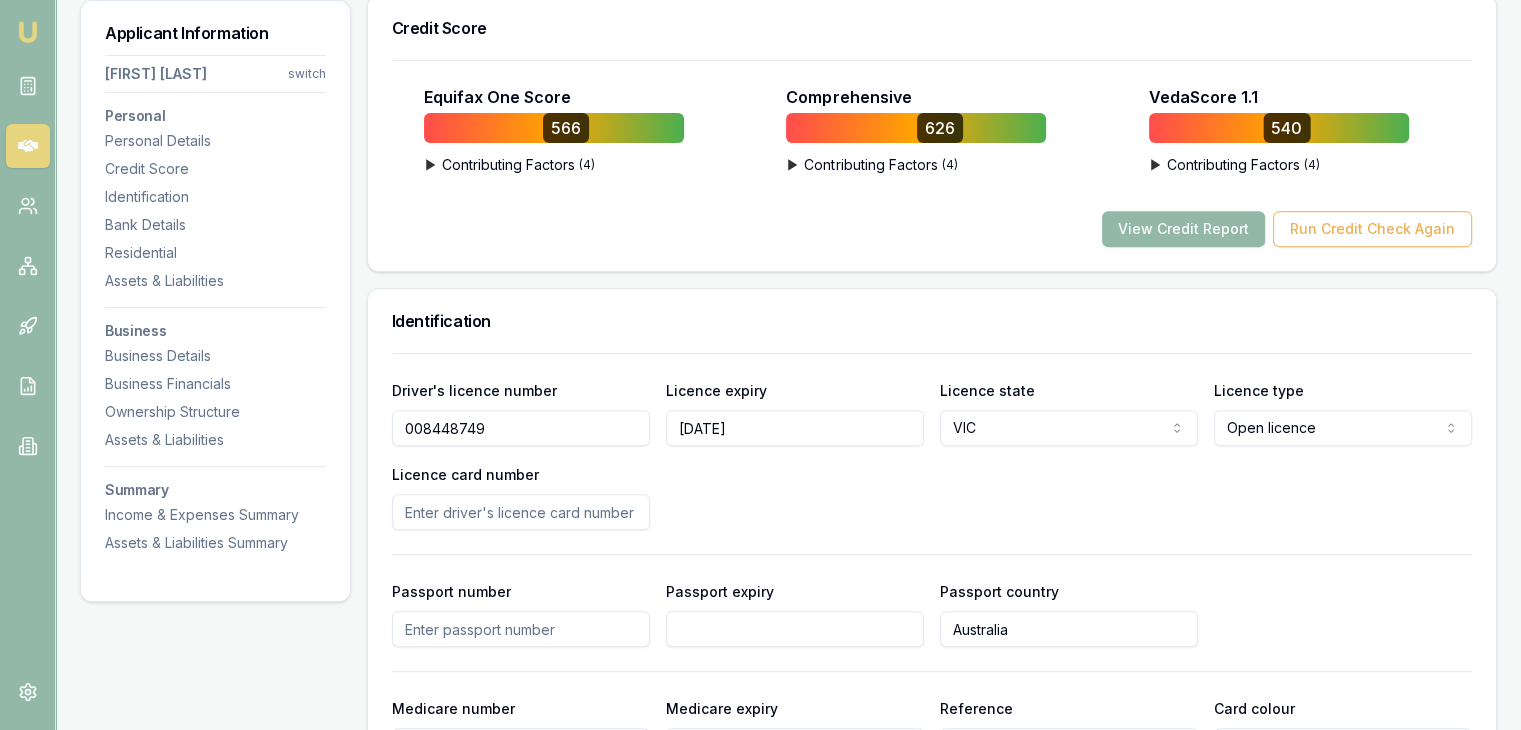 scroll, scrollTop: 700, scrollLeft: 0, axis: vertical 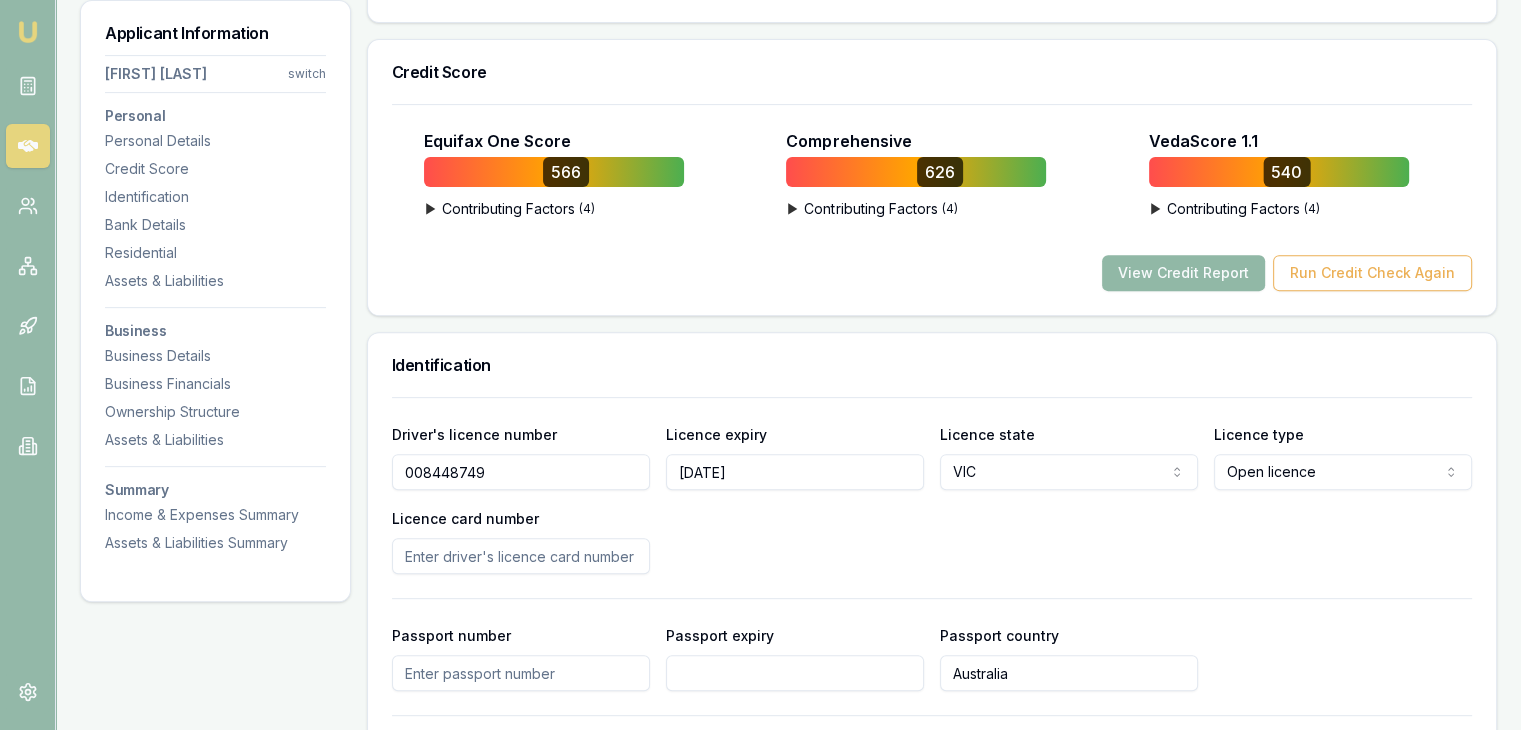 click on "View Credit Report" at bounding box center (1183, 273) 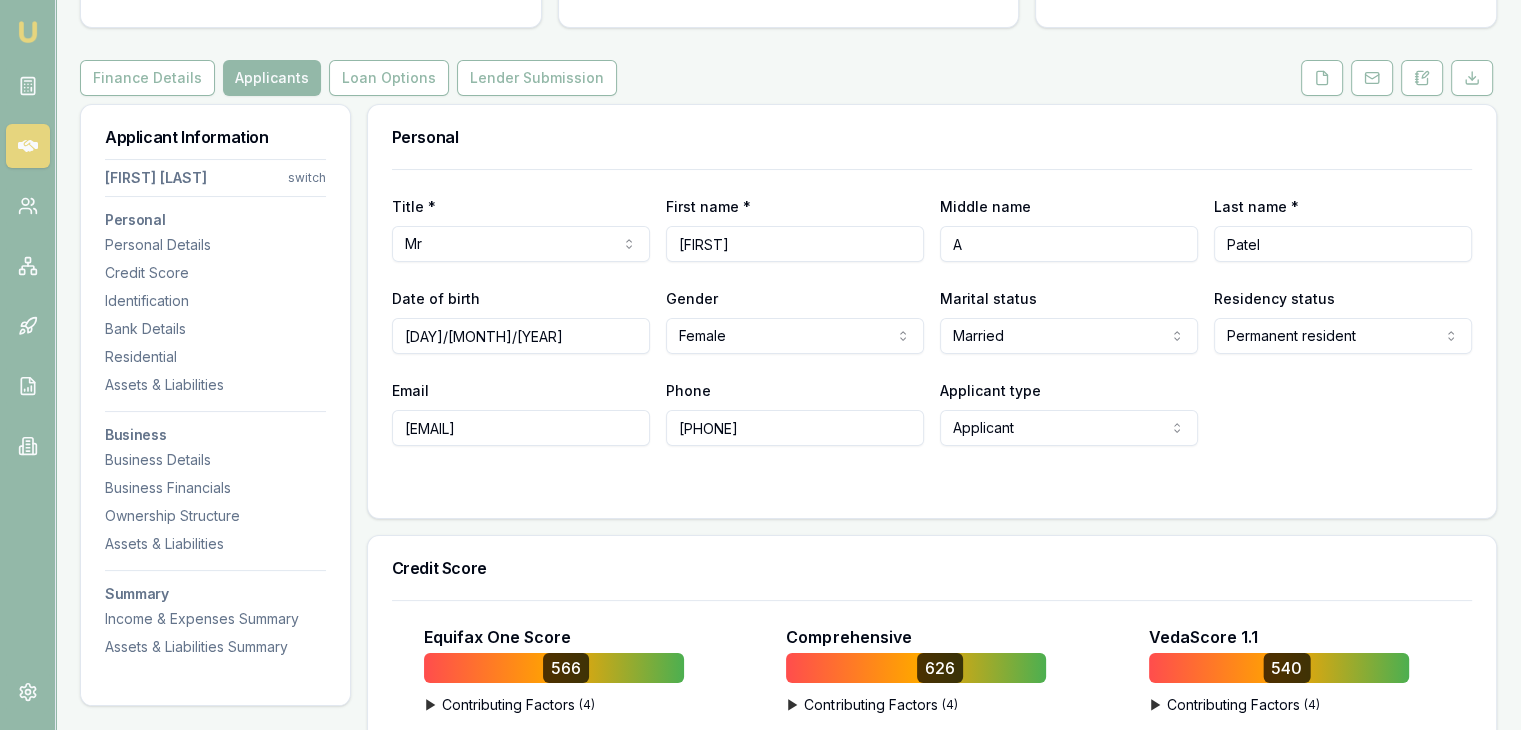 scroll, scrollTop: 203, scrollLeft: 0, axis: vertical 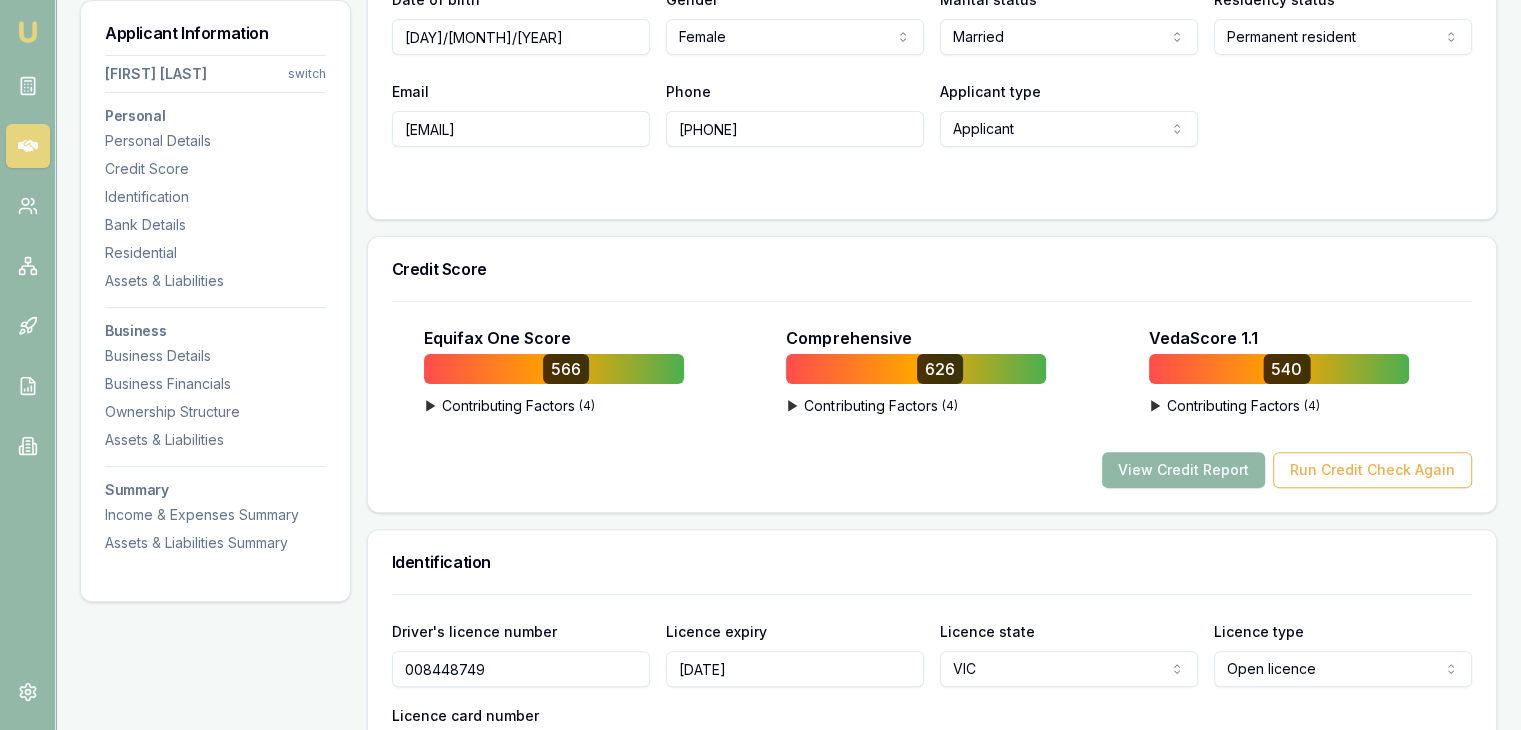 click on "View Credit Report" at bounding box center [1183, 470] 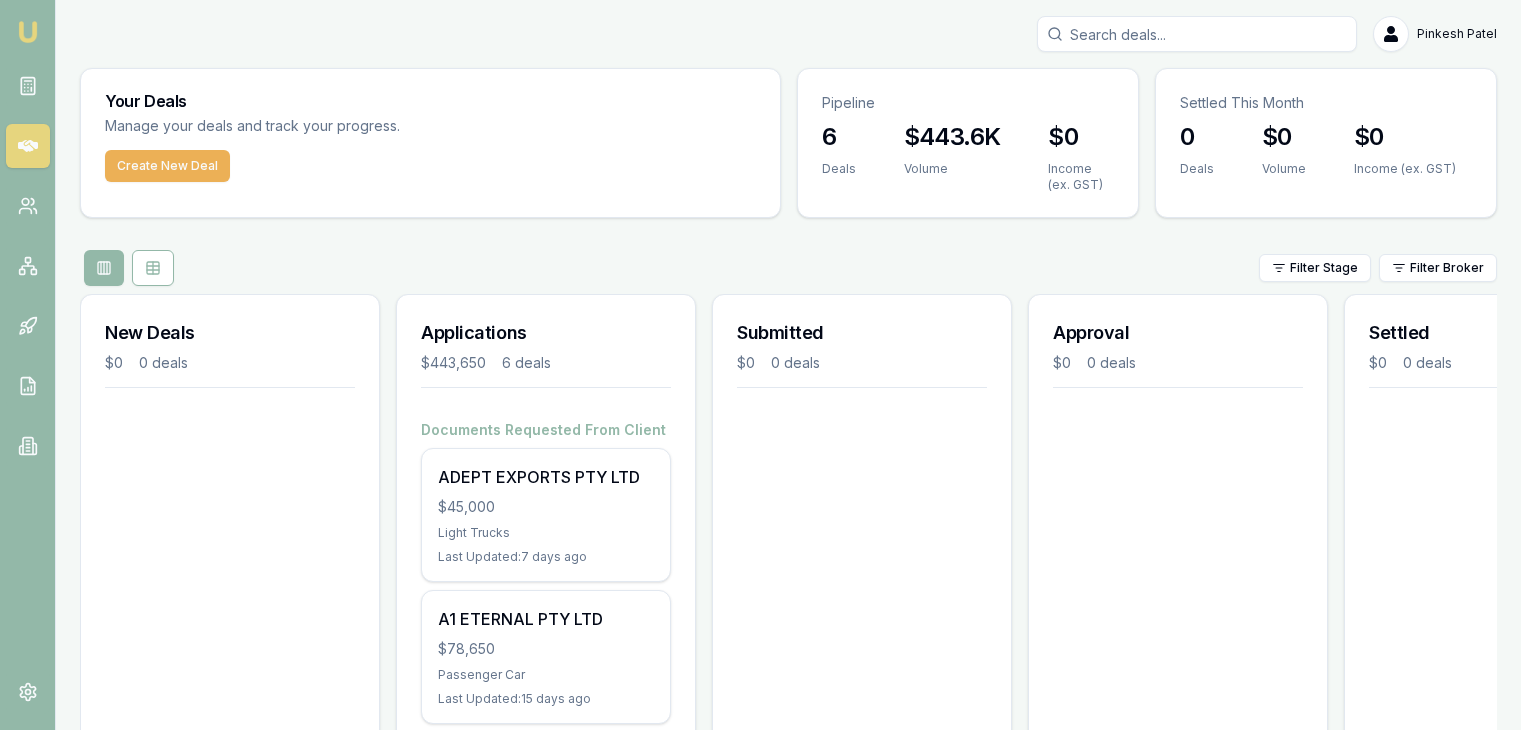 scroll, scrollTop: 0, scrollLeft: 0, axis: both 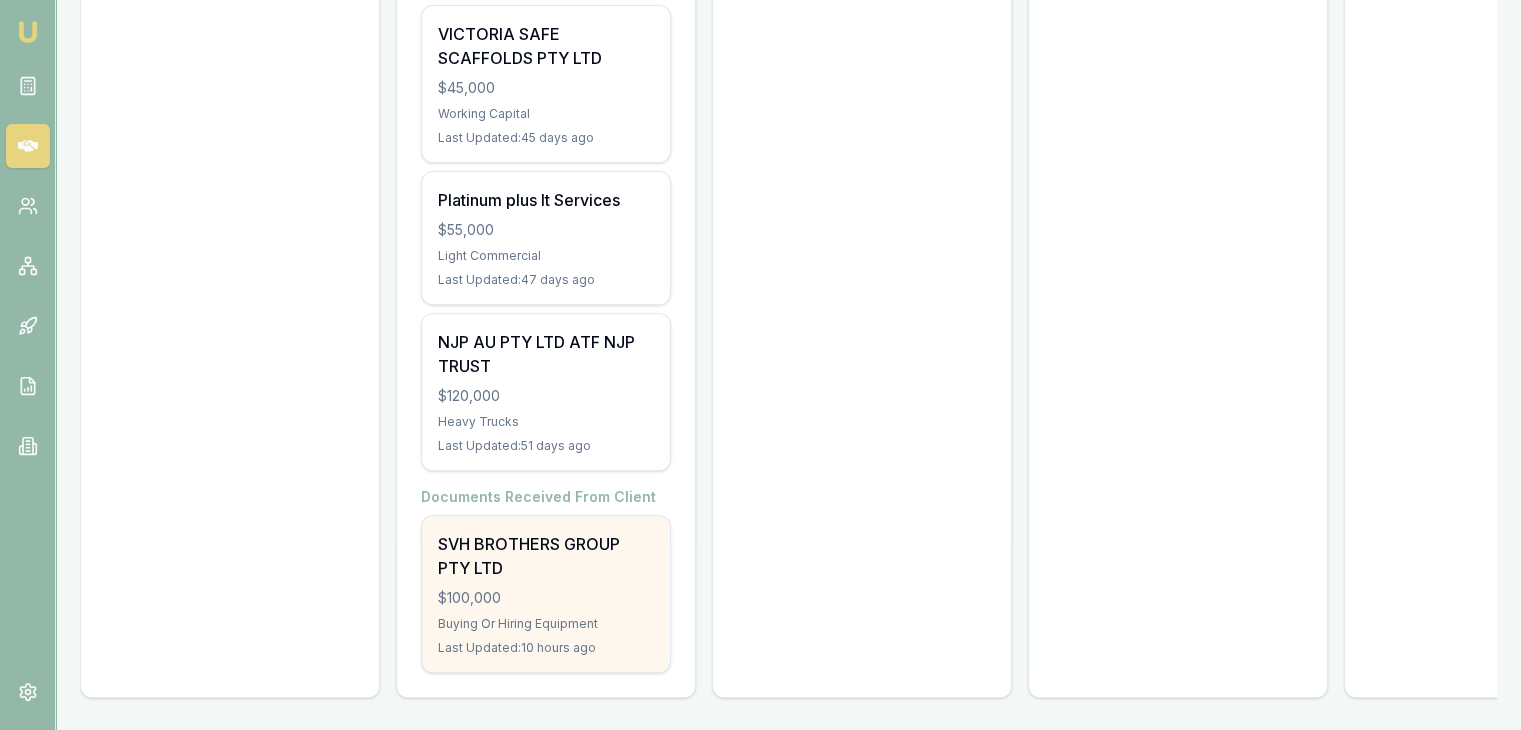 click on "Last Updated:  10 hours ago" at bounding box center (546, 648) 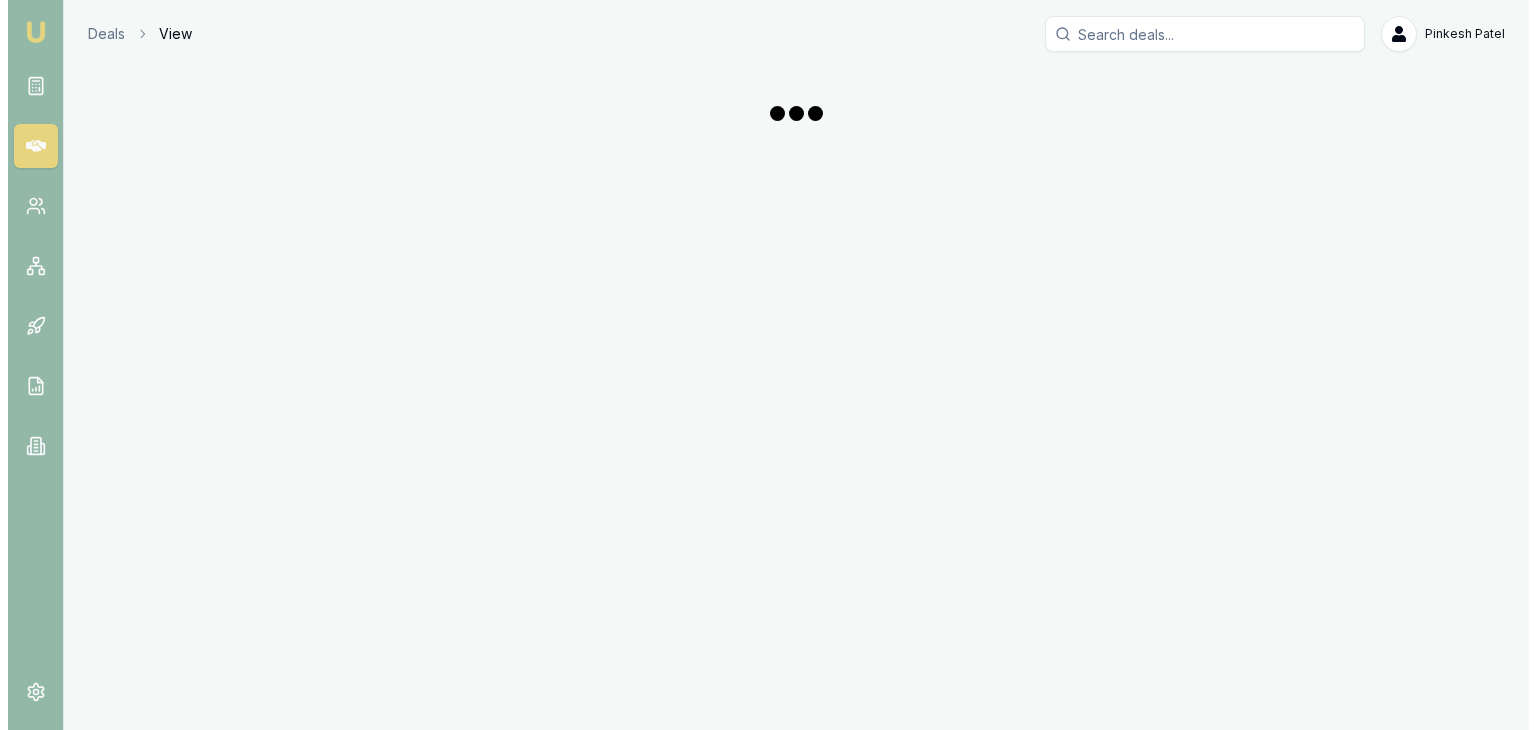 scroll, scrollTop: 0, scrollLeft: 0, axis: both 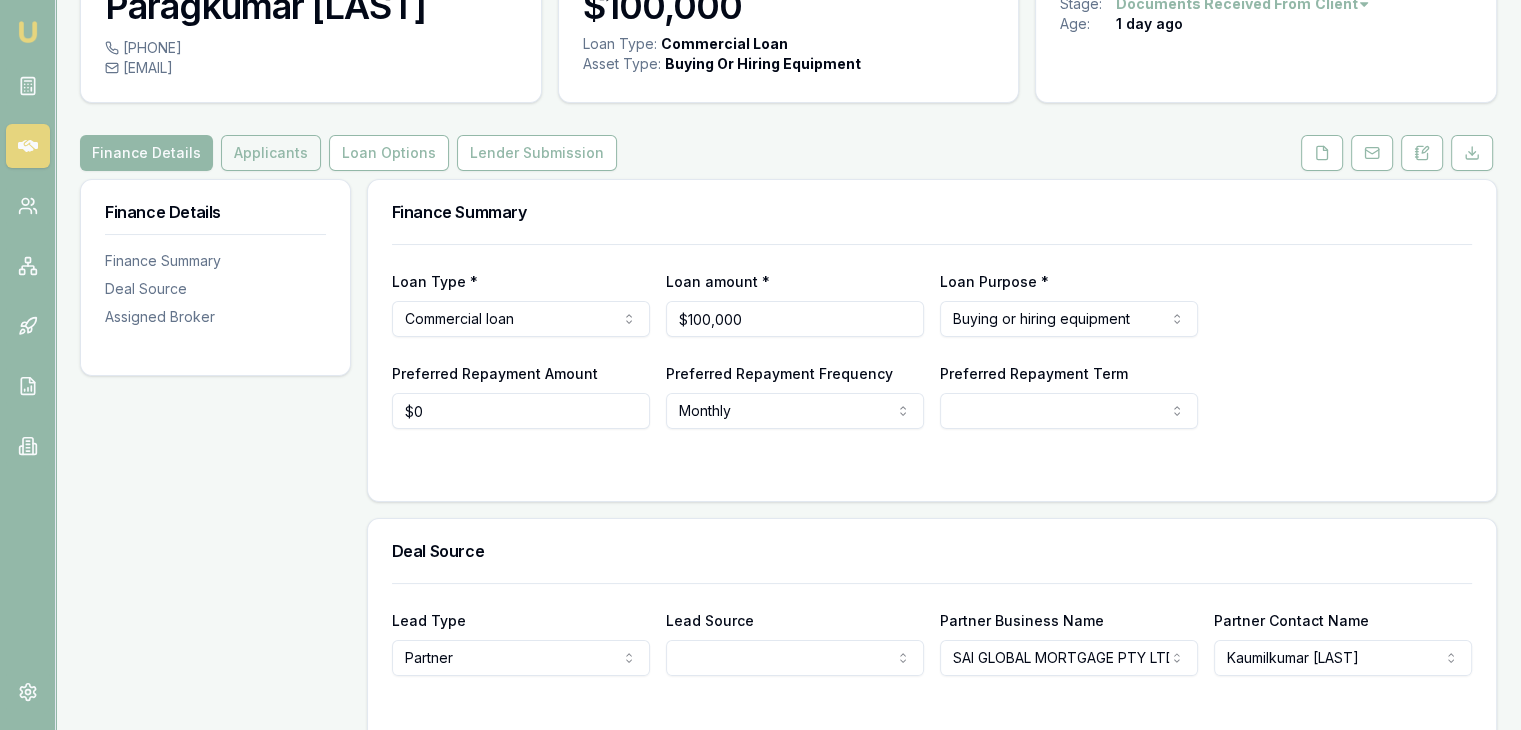 click on "Applicants" at bounding box center (271, 153) 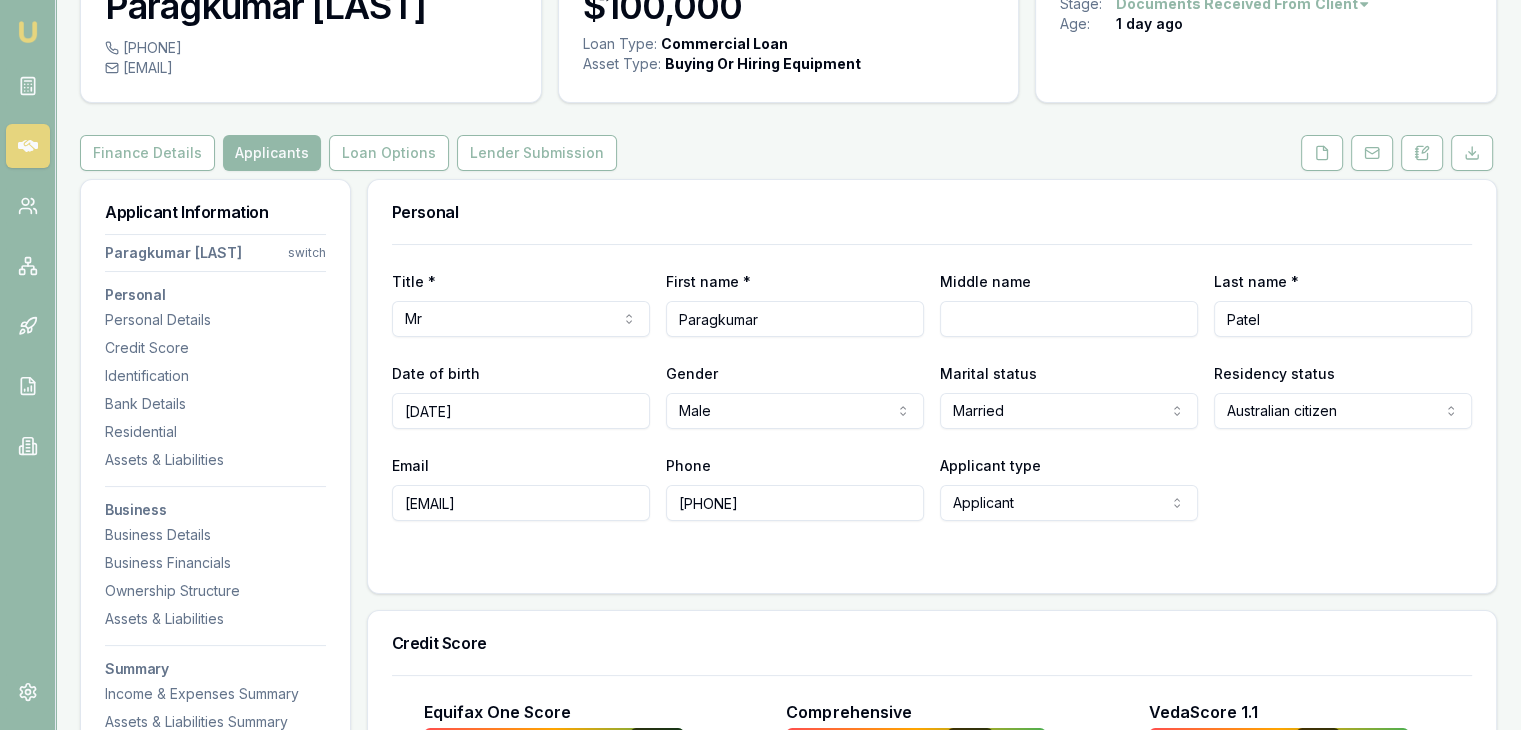 scroll, scrollTop: 0, scrollLeft: 0, axis: both 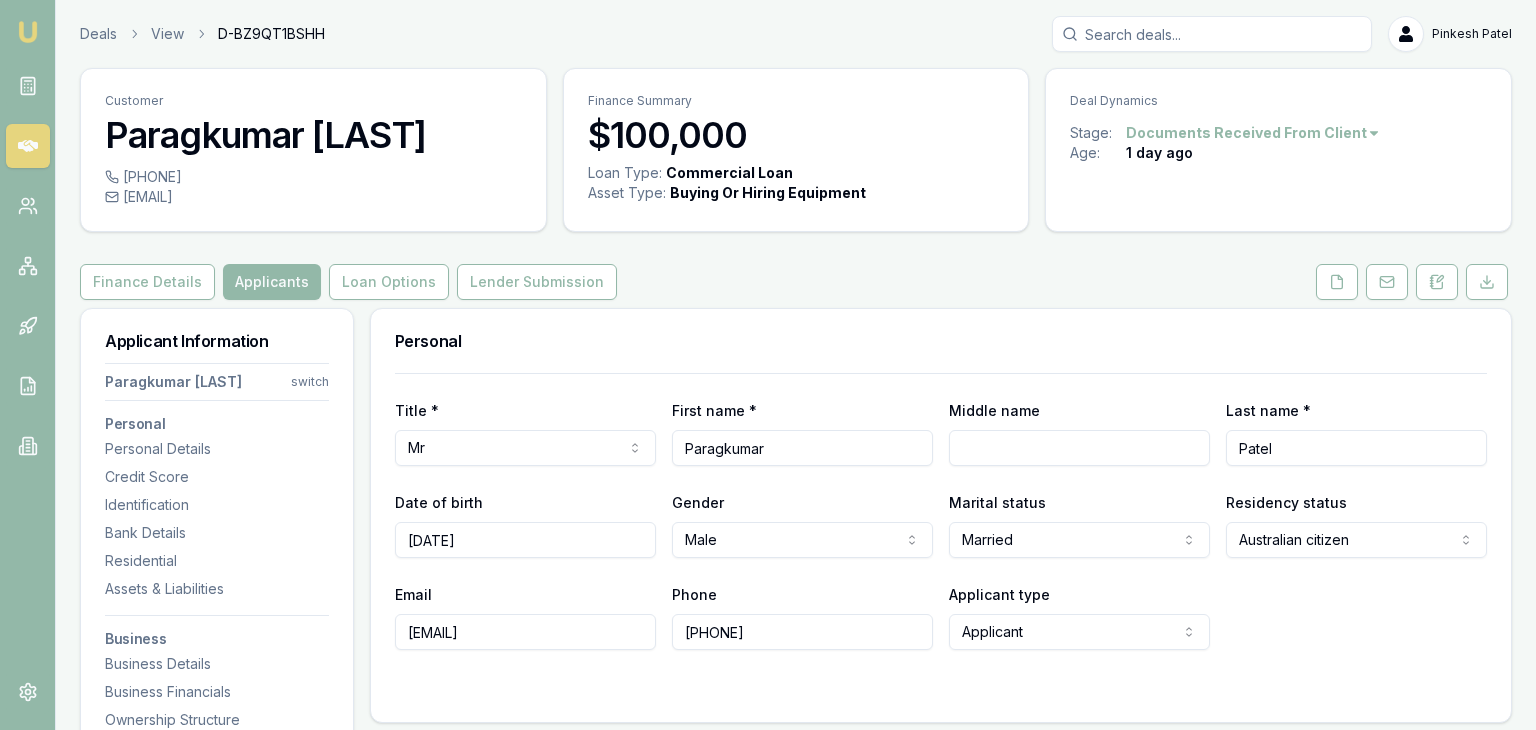 click on "Emu Broker Deals View D-BZ9QT1BSHH Pinkesh Patel Toggle Menu Customer [FIRST] [LAST] [PHONE] [EMAIL] Finance Summary $100,000 Loan Type: Commercial Loan Asset Type : Buying Or Hiring Equipment Deal Dynamics Stage: Documents Received From Client Age: 1 day ago Finance Details Applicants Loan Options Lender Submission Applicant Information [FIRST] [LAST] switch Personal Personal Details Credit Score Identification Bank Details Residential Assets & Liabilities Business Business Details Business Financials Ownership Structure Assets & Liabilities Summary Income & Expenses Summary Assets & Liabilities Summary Personal Title * Mr Mr Mrs Miss Ms Dr Prof First name * [FIRST] Middle name  Last name * [LAST] Date of birth [DAY]/[MONTH]/[YEAR] Gender  Male Male Female Other Not disclosed Marital status  Married Single Married De facto Separated Divorced Widowed Residency status  Australian citizen Australian citizen Permanent resident Temporary resident Visa holder Email [EMAIL]" at bounding box center (768, 365) 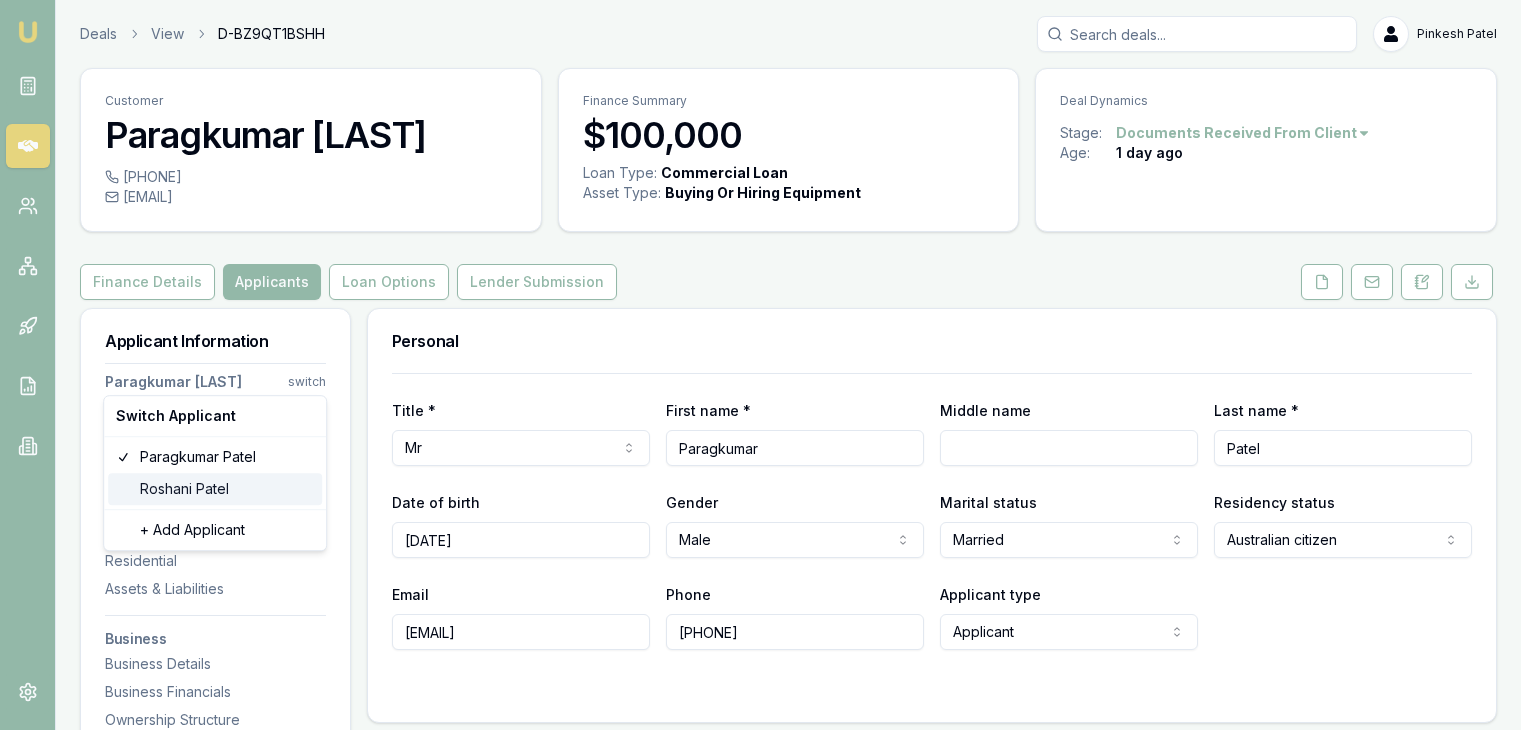 click on "[FIRST]   [LAST]" at bounding box center (215, 489) 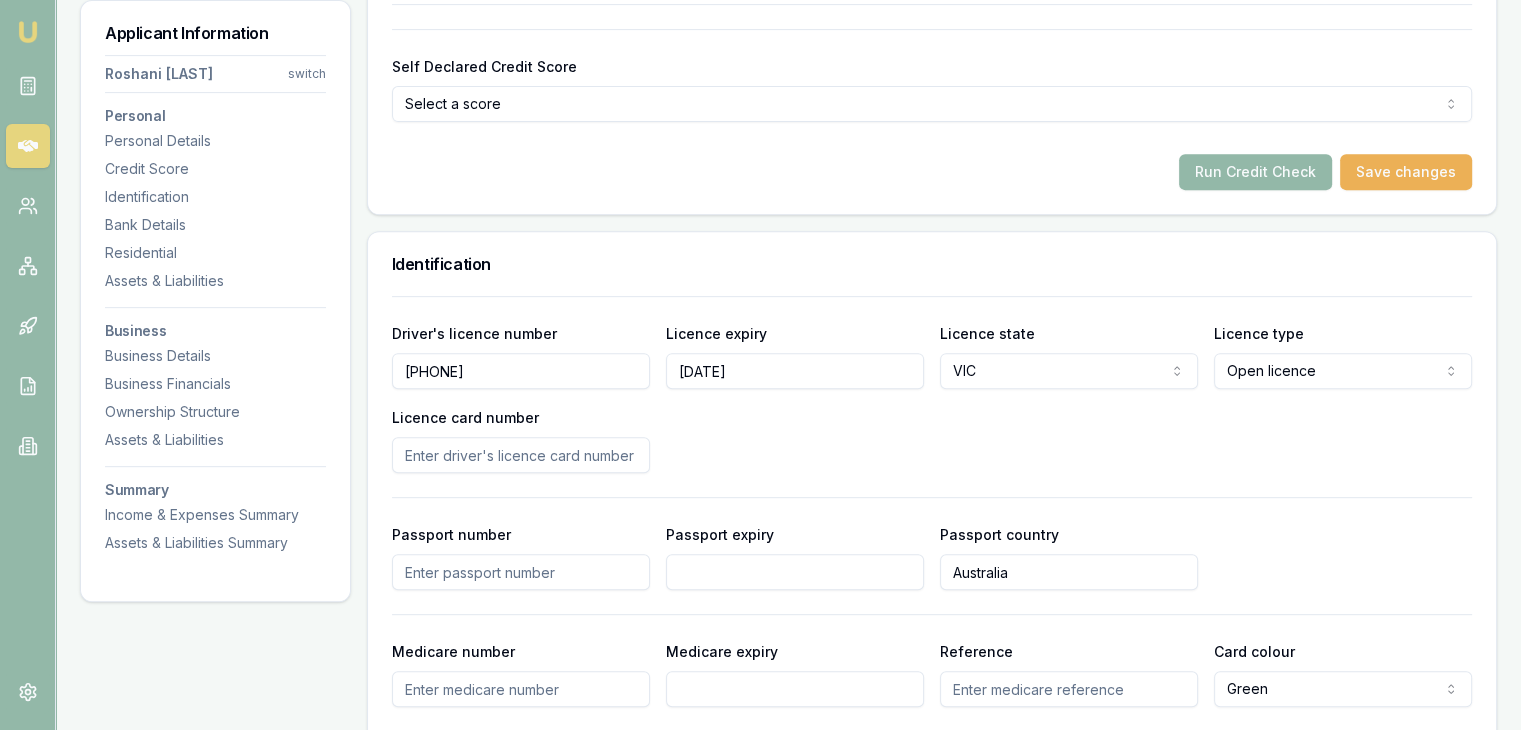 scroll, scrollTop: 700, scrollLeft: 0, axis: vertical 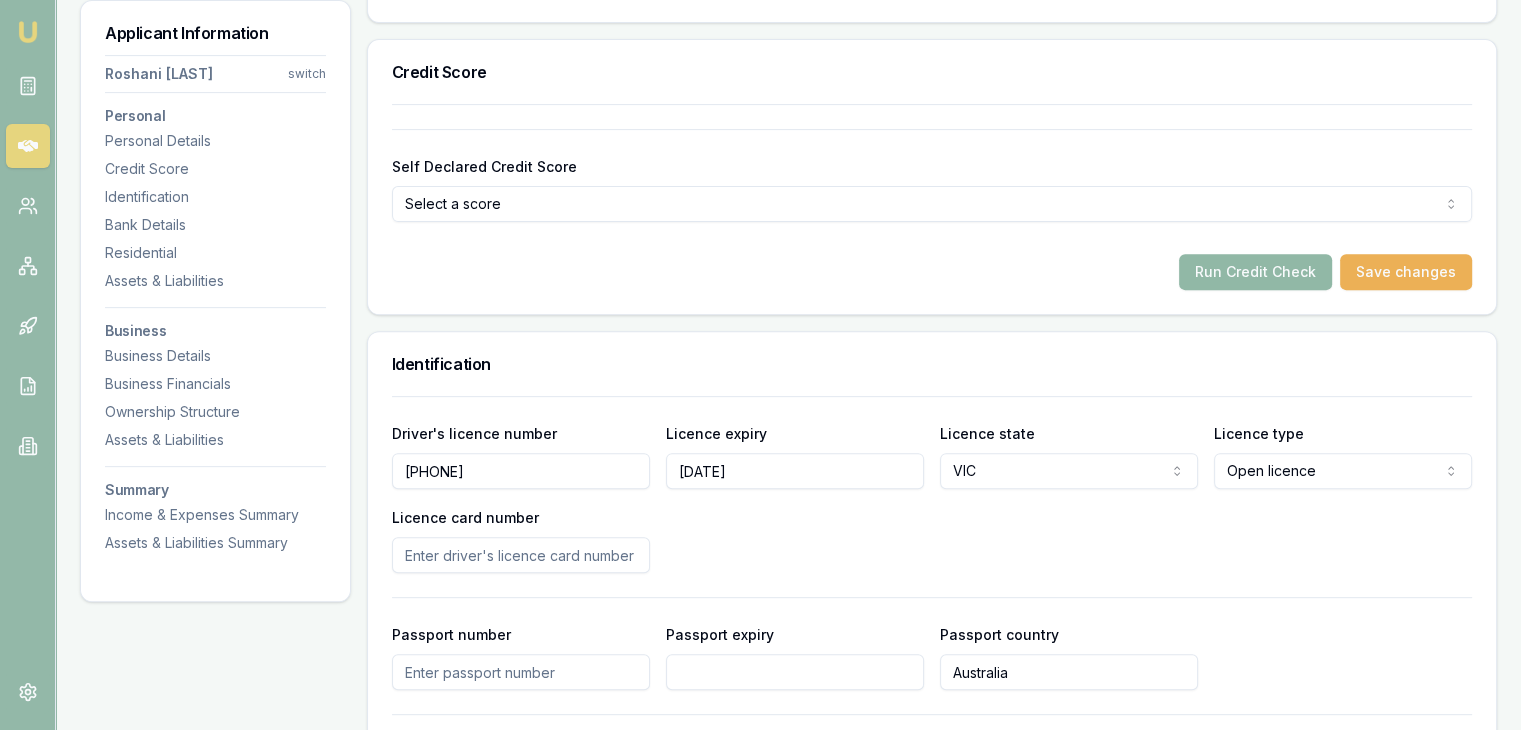 click on "Run Credit Check" at bounding box center [1255, 272] 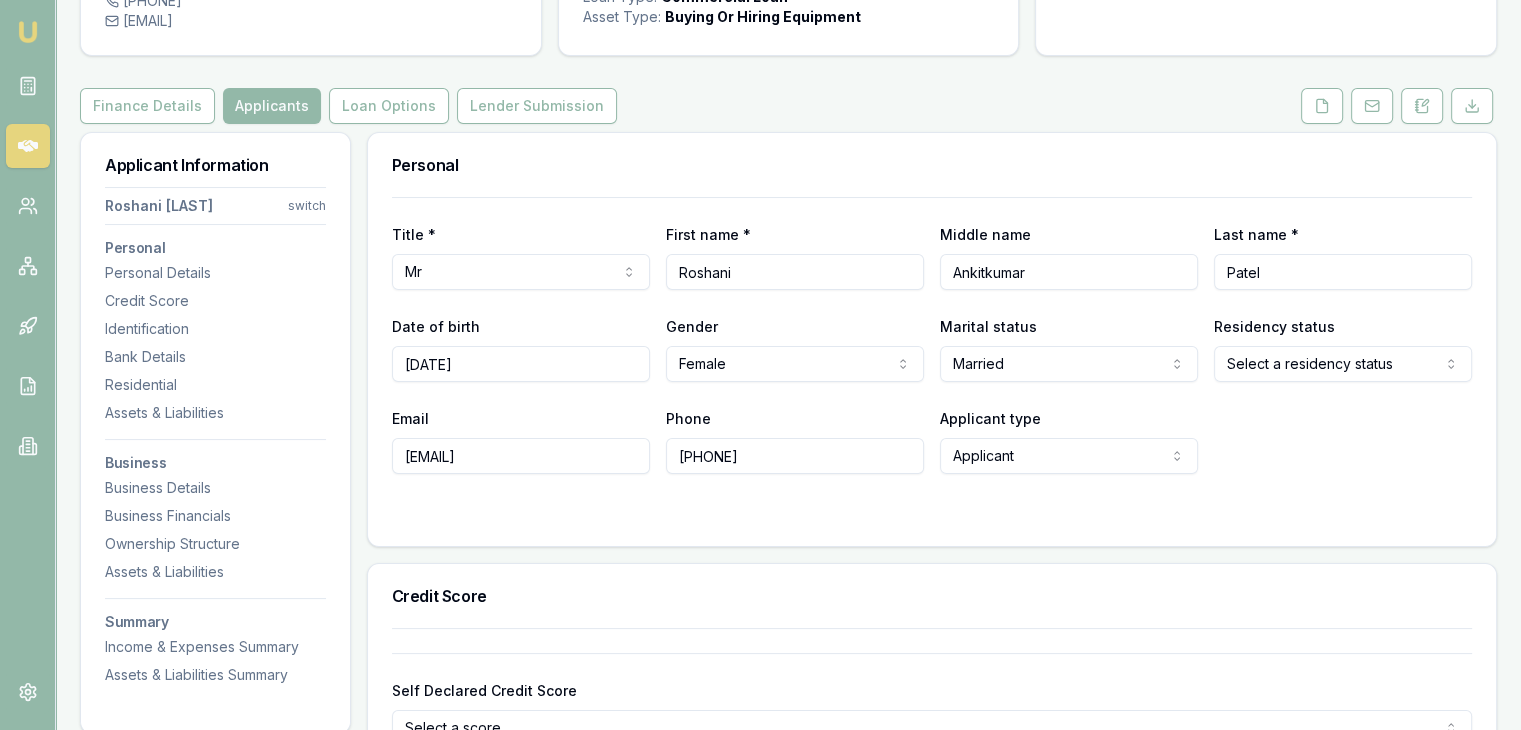 scroll, scrollTop: 0, scrollLeft: 0, axis: both 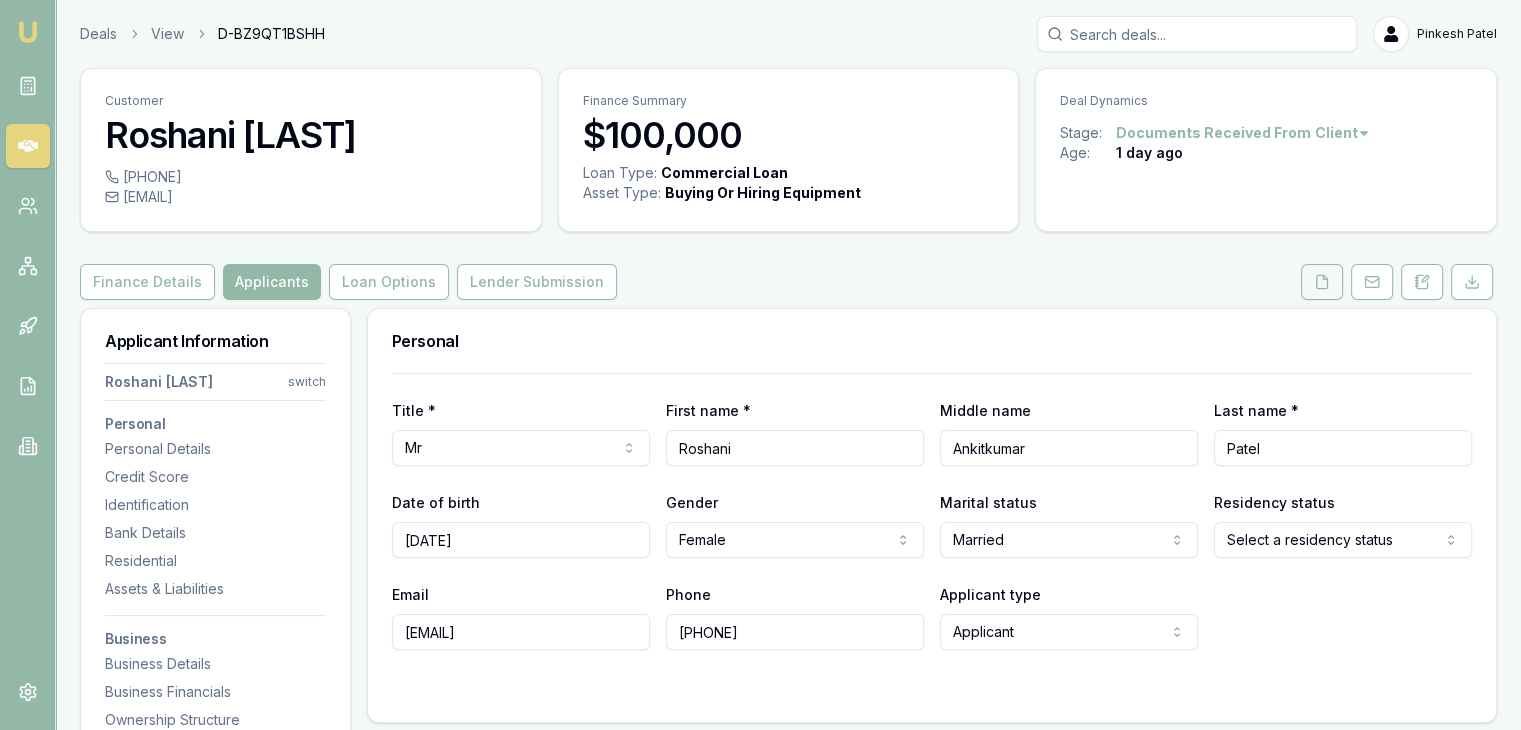 click at bounding box center [1322, 282] 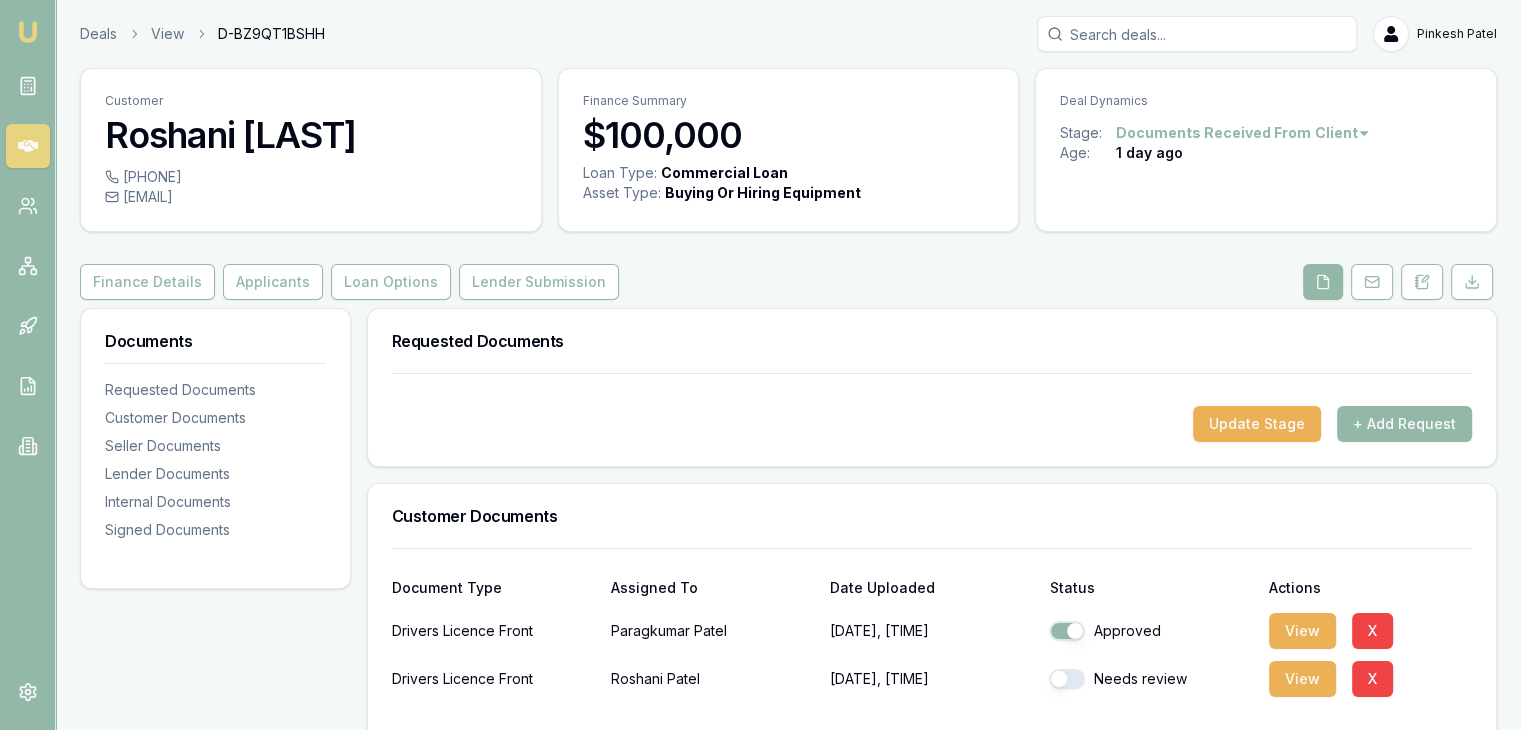 drag, startPoint x: 1066, startPoint y: 666, endPoint x: 1068, endPoint y: 678, distance: 12.165525 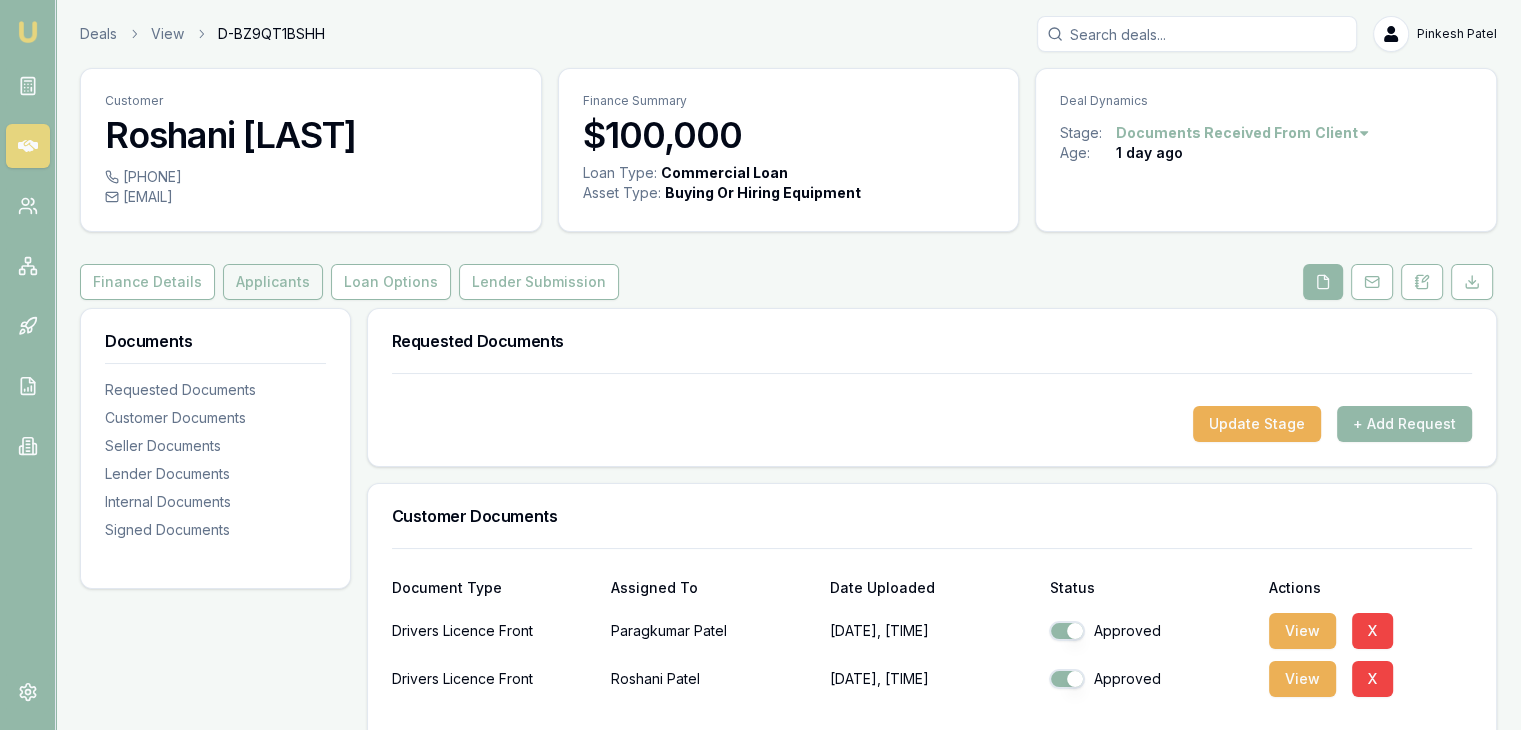 click on "Applicants" at bounding box center (273, 282) 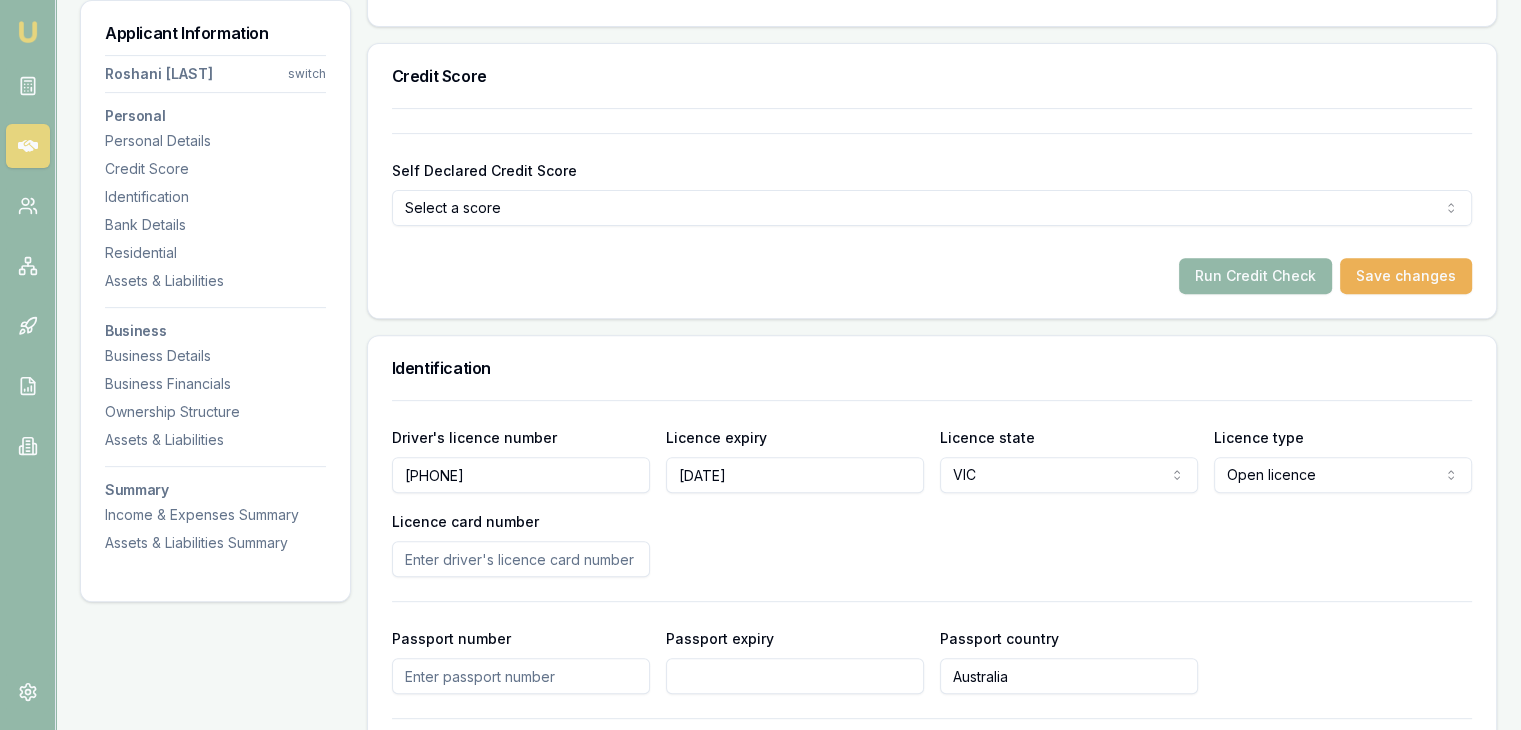 scroll, scrollTop: 700, scrollLeft: 0, axis: vertical 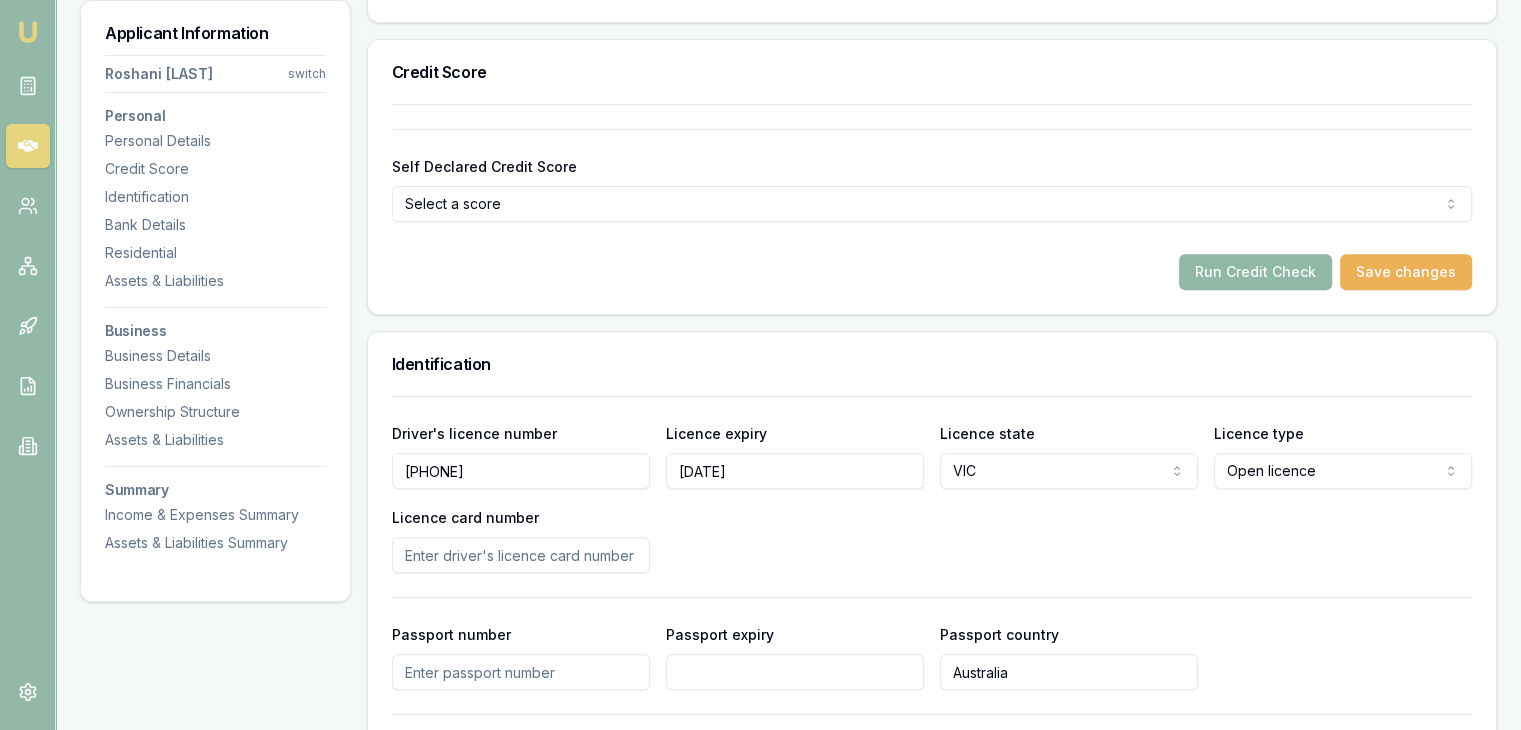 click on "Run Credit Check" at bounding box center (1255, 272) 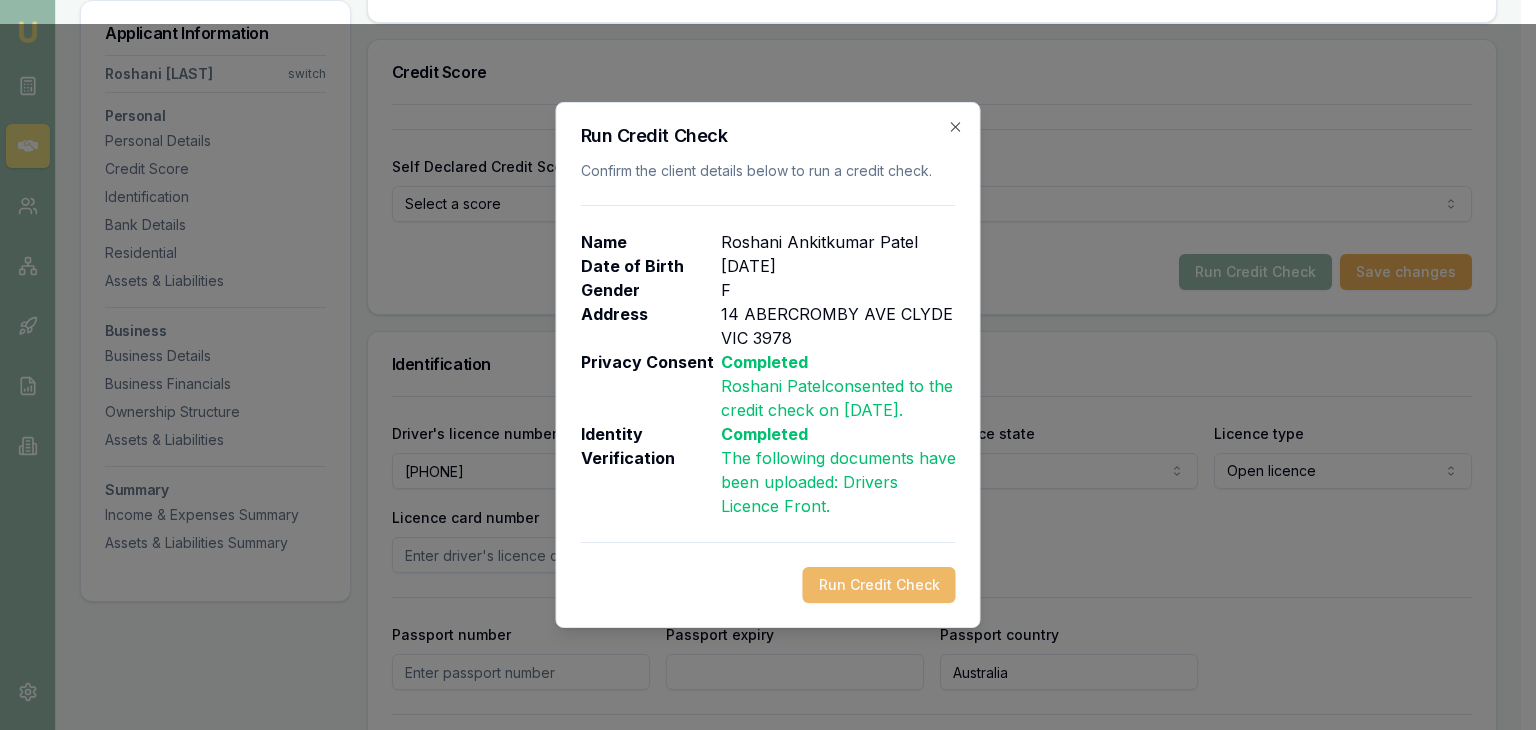 click on "Run Credit Check" at bounding box center (879, 585) 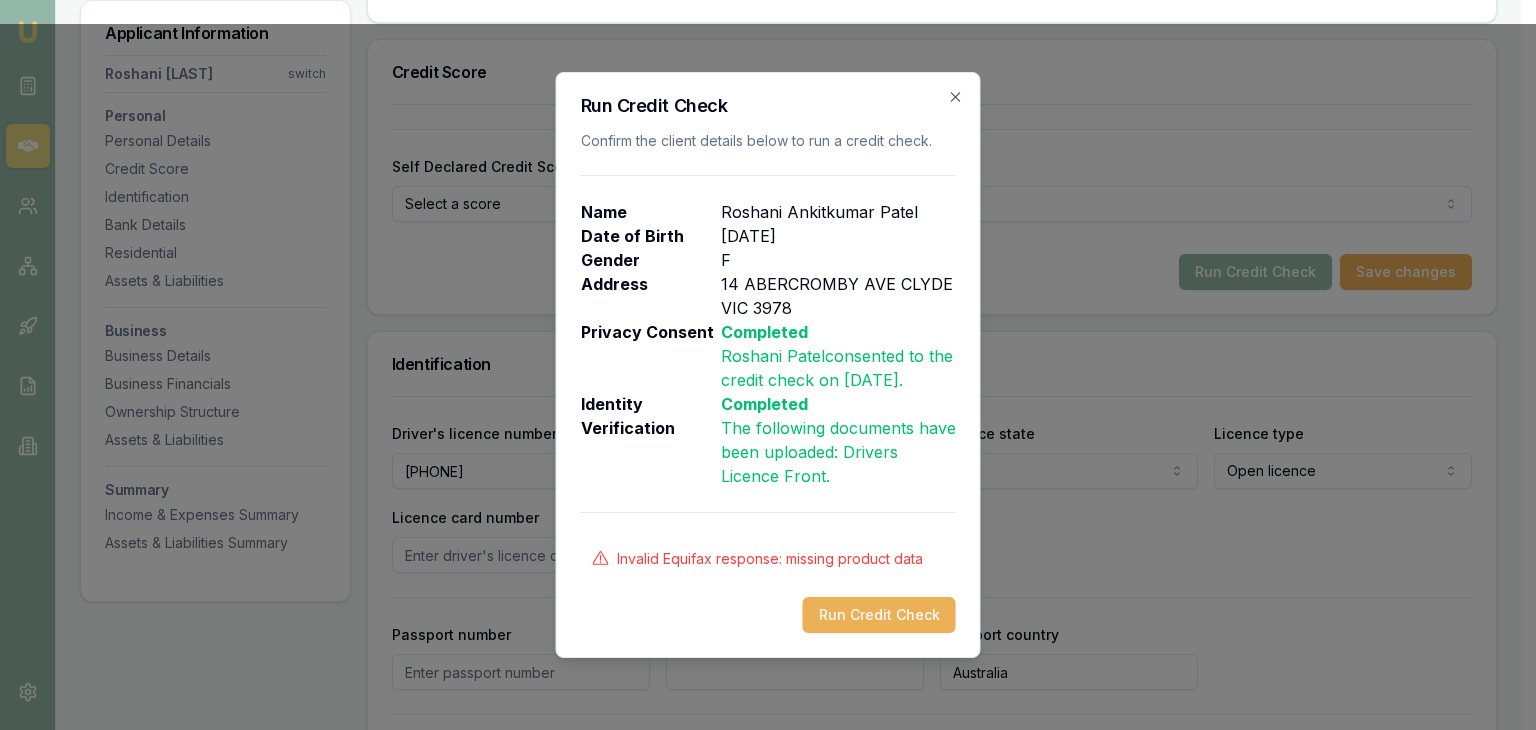 click on "Invalid Equifax response: missing product data" at bounding box center (770, 559) 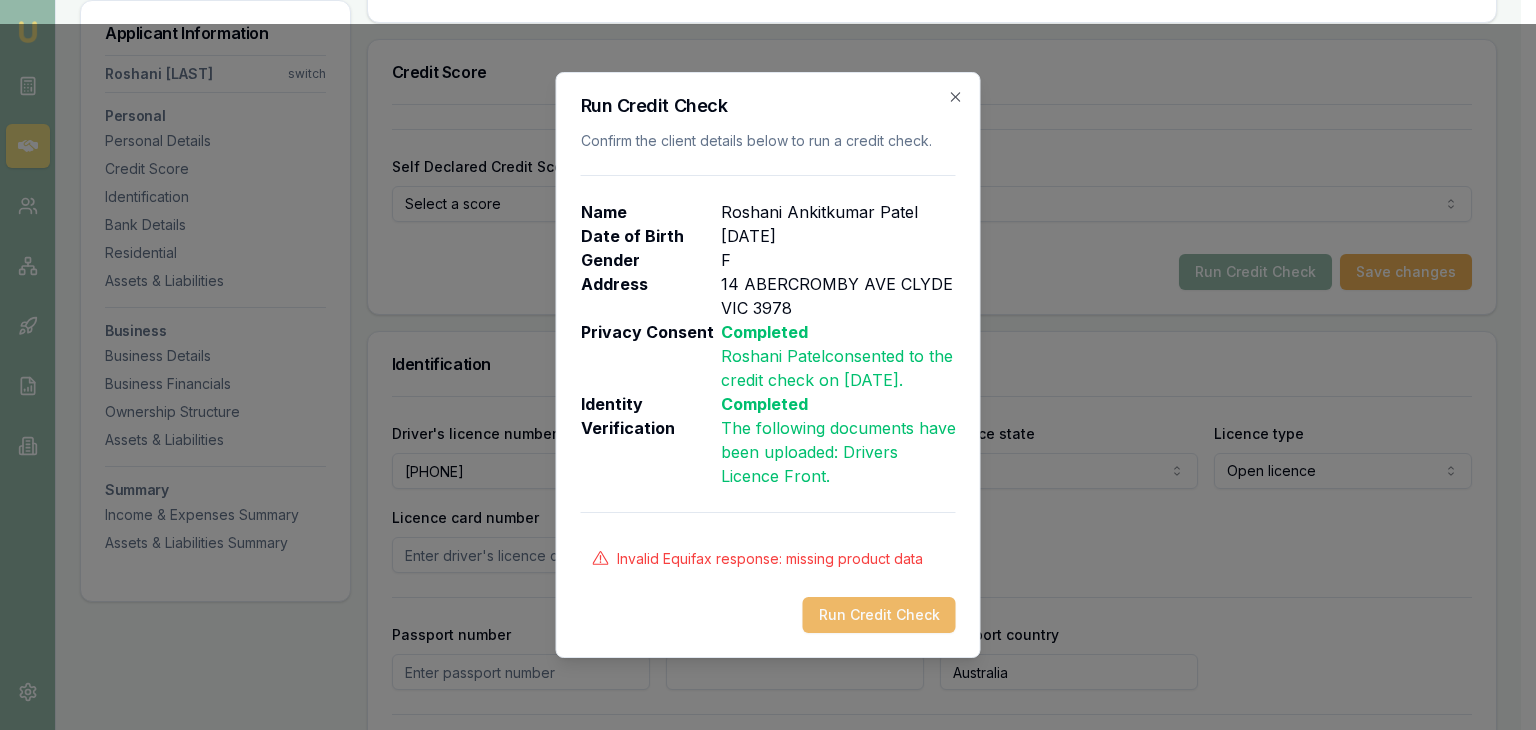 click on "Run Credit Check" at bounding box center [879, 615] 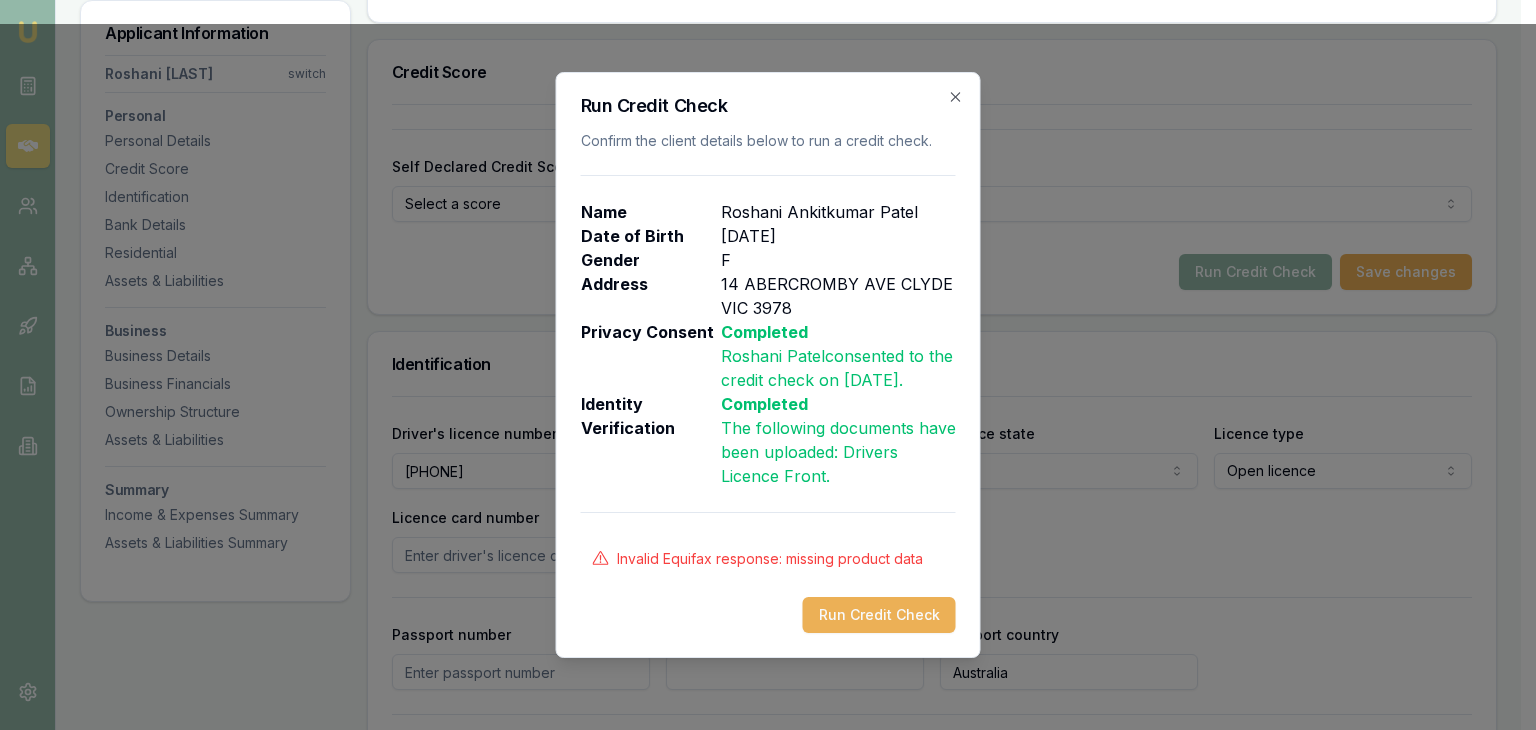 click on "Invalid Equifax response: missing product data" at bounding box center [770, 559] 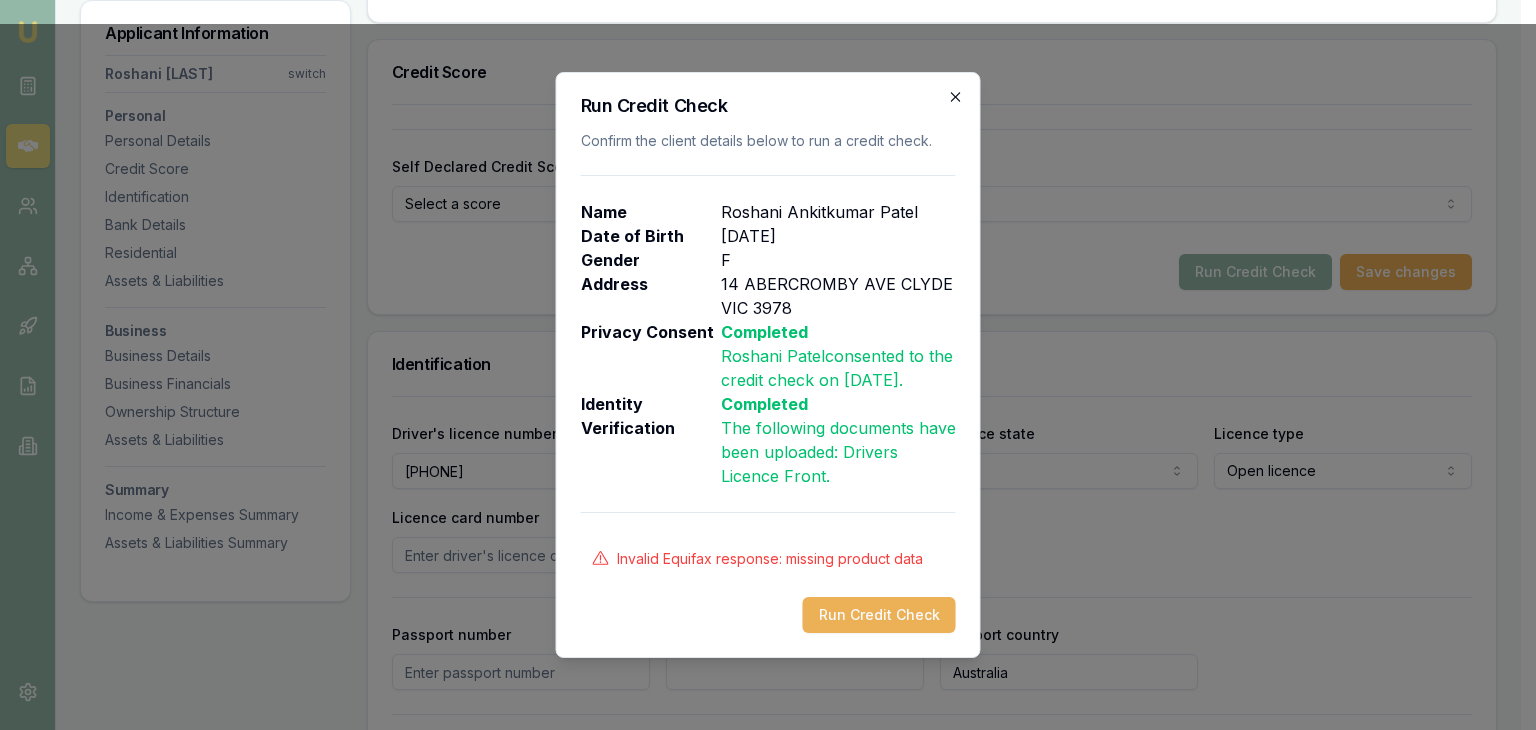 click 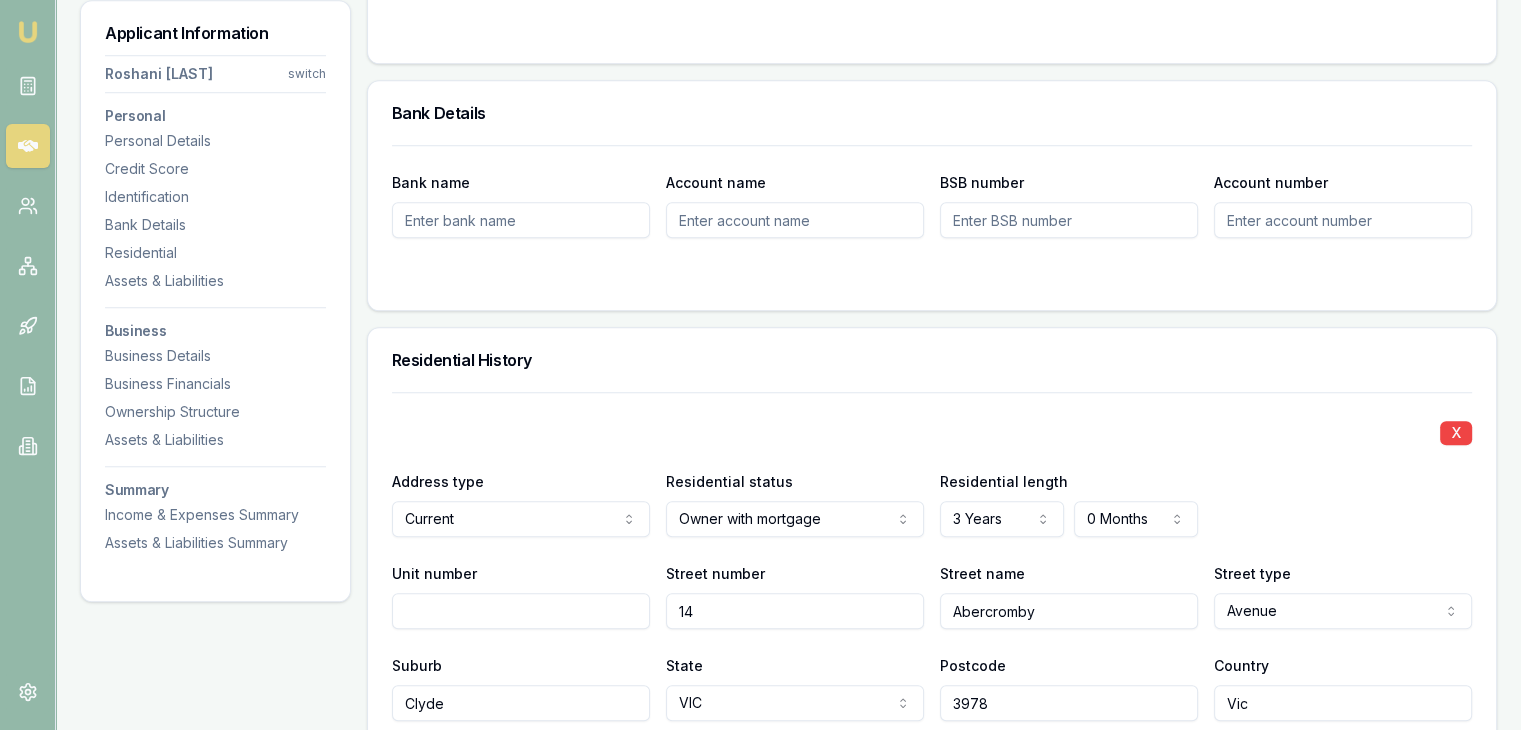 scroll, scrollTop: 1700, scrollLeft: 0, axis: vertical 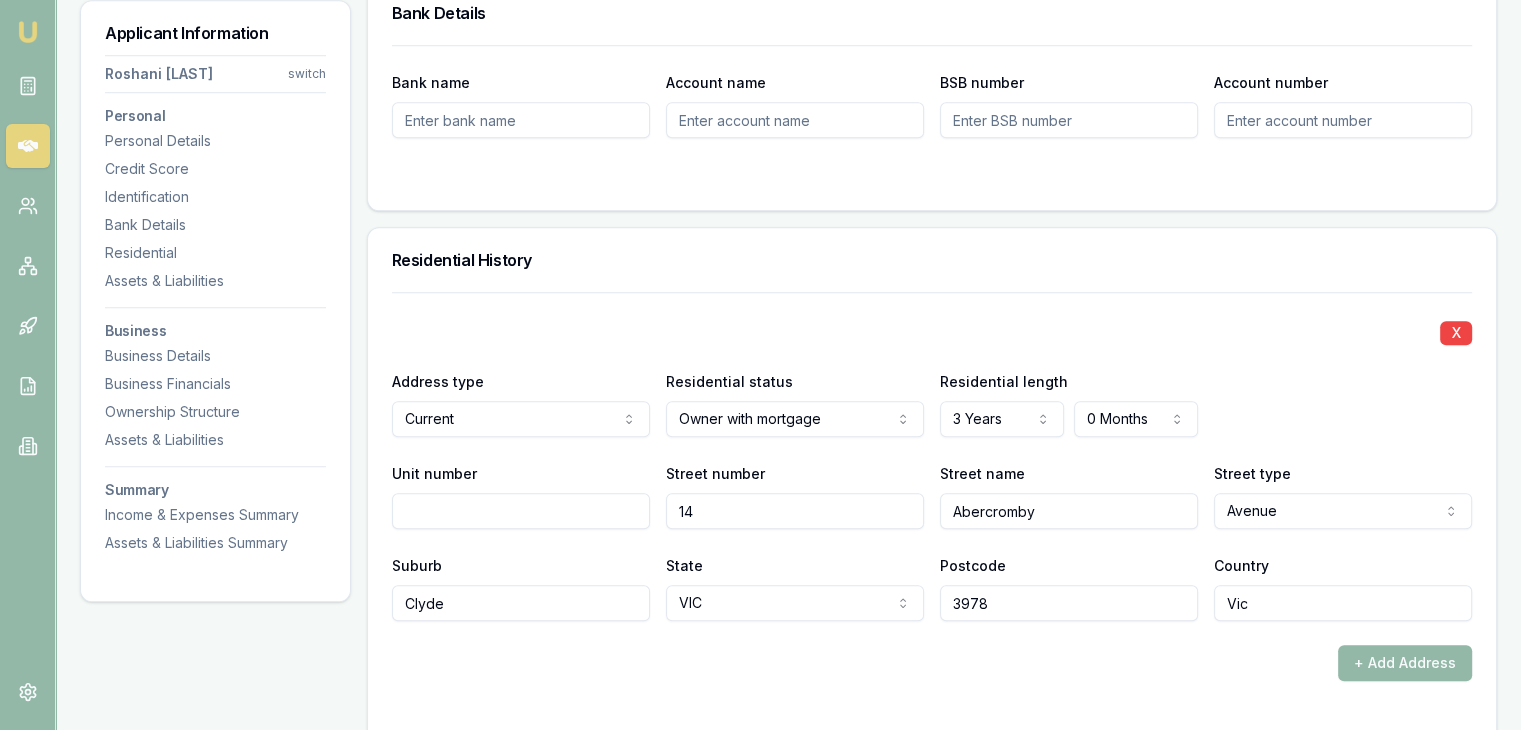 click on "14" at bounding box center (795, 511) 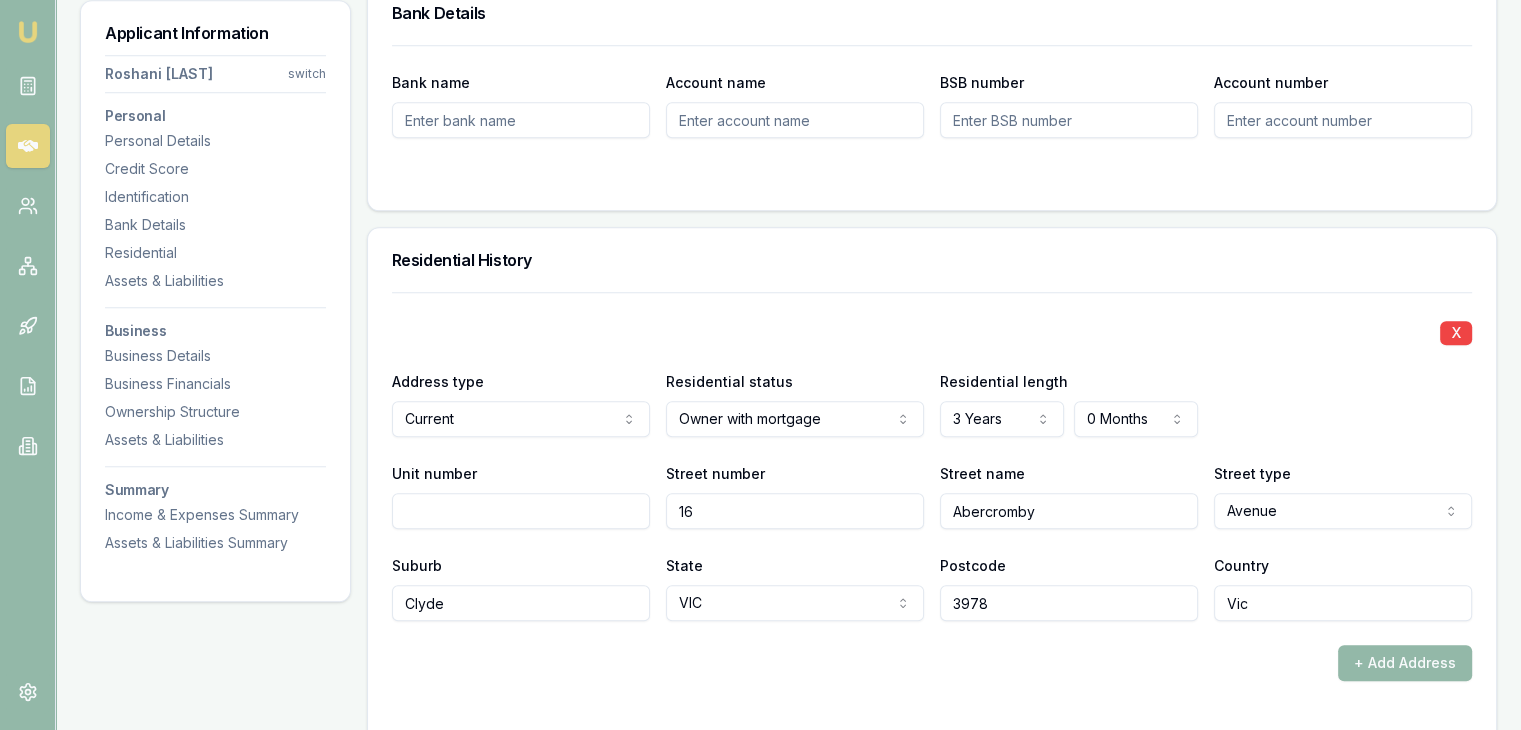 type on "16" 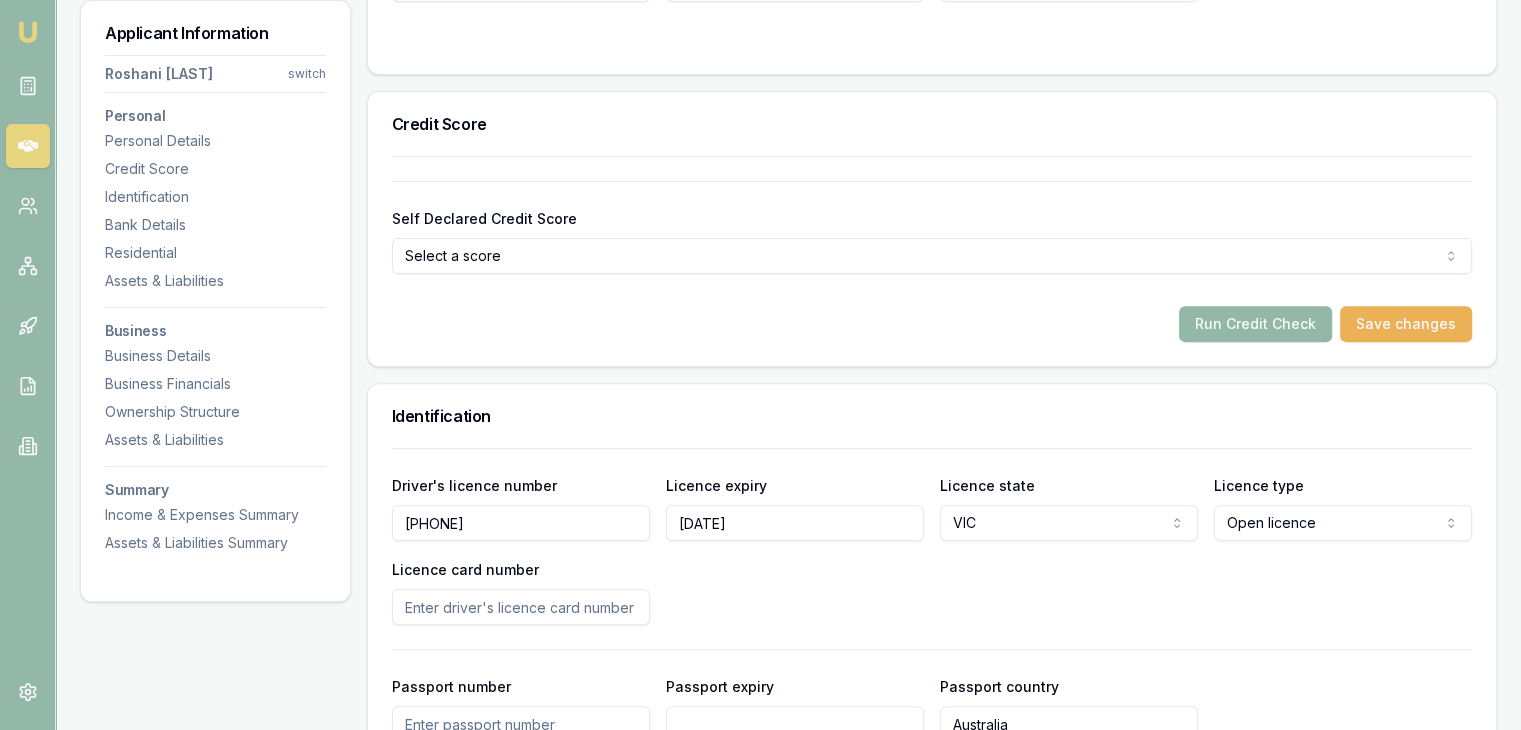 scroll, scrollTop: 400, scrollLeft: 0, axis: vertical 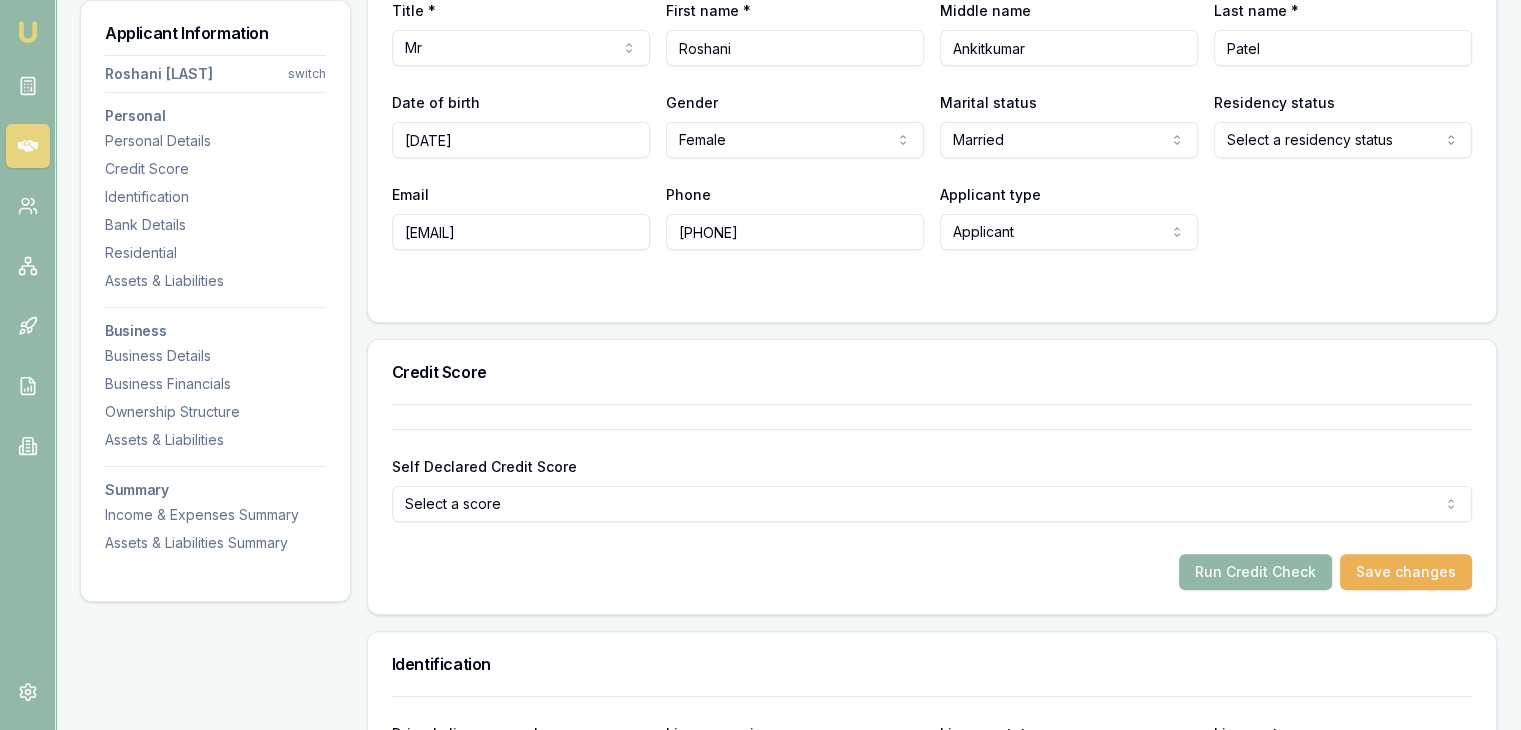 click on "Run Credit Check" at bounding box center [1255, 572] 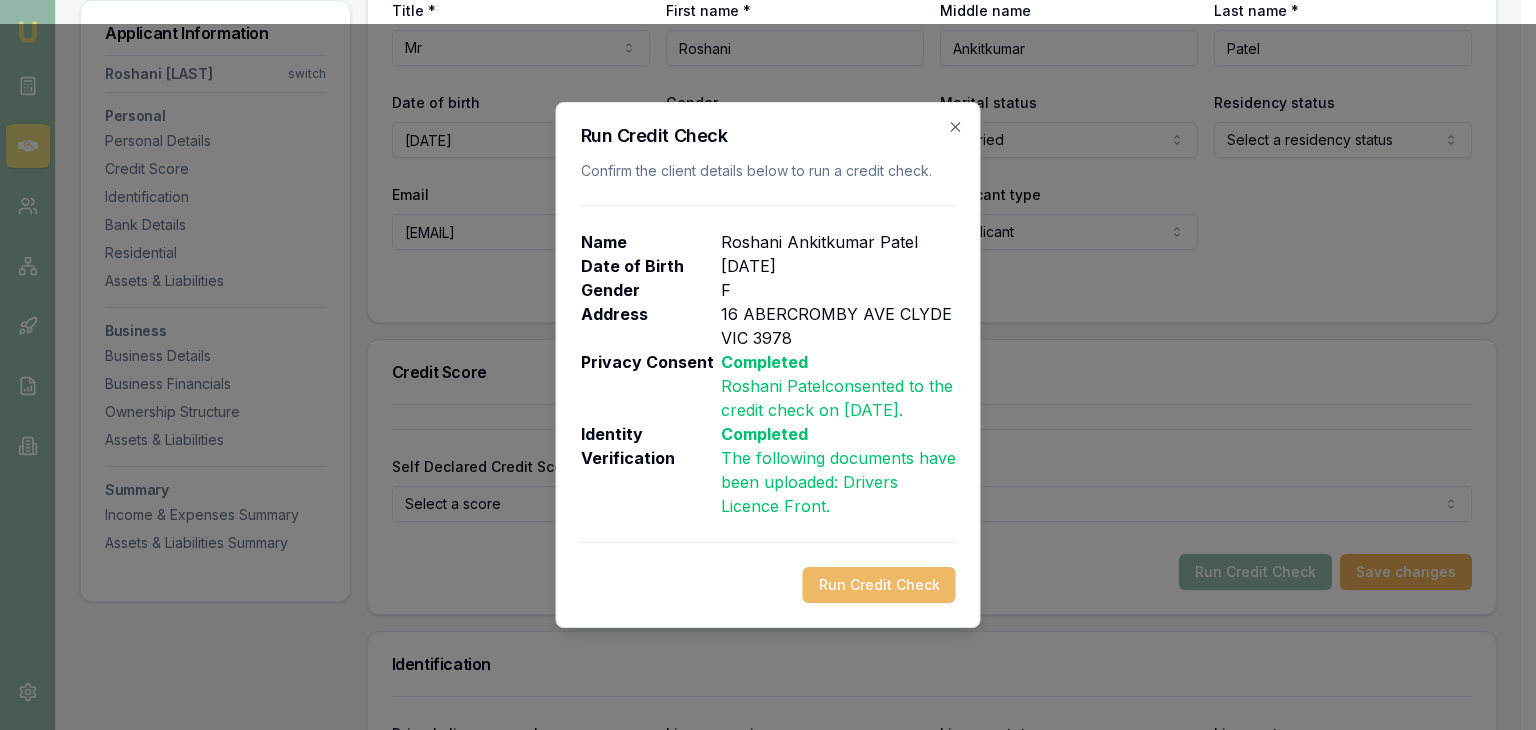 click on "Run Credit Check" at bounding box center [879, 585] 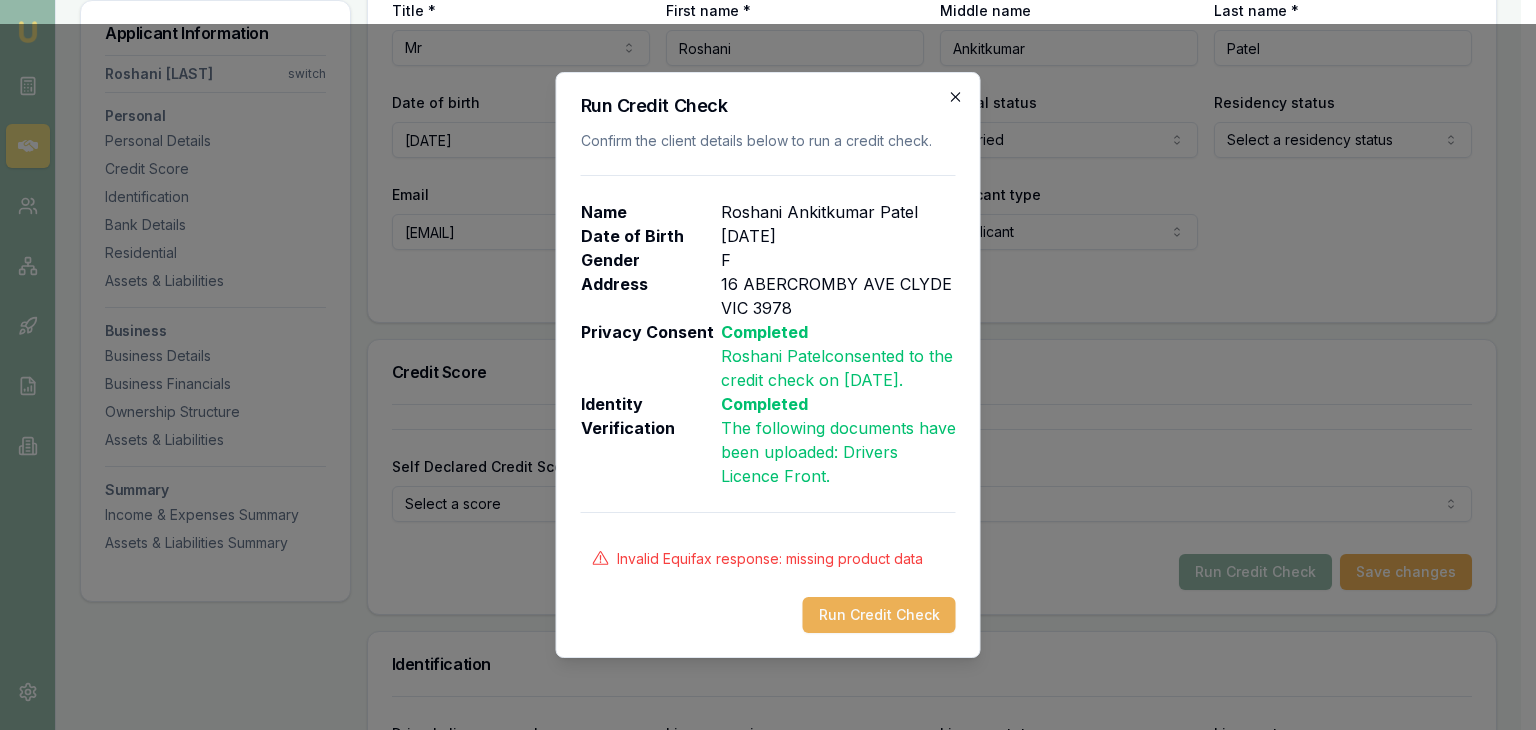 click 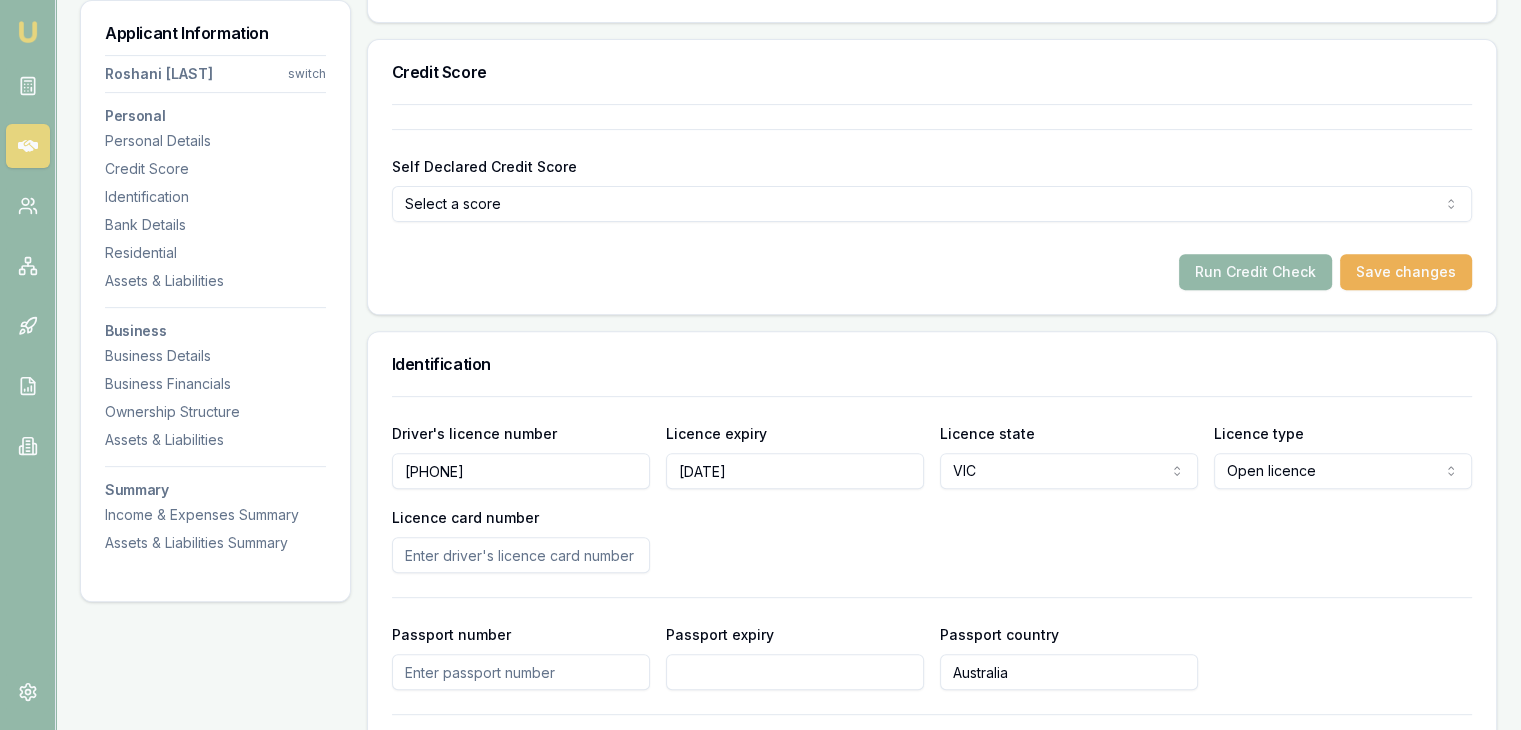 scroll, scrollTop: 800, scrollLeft: 0, axis: vertical 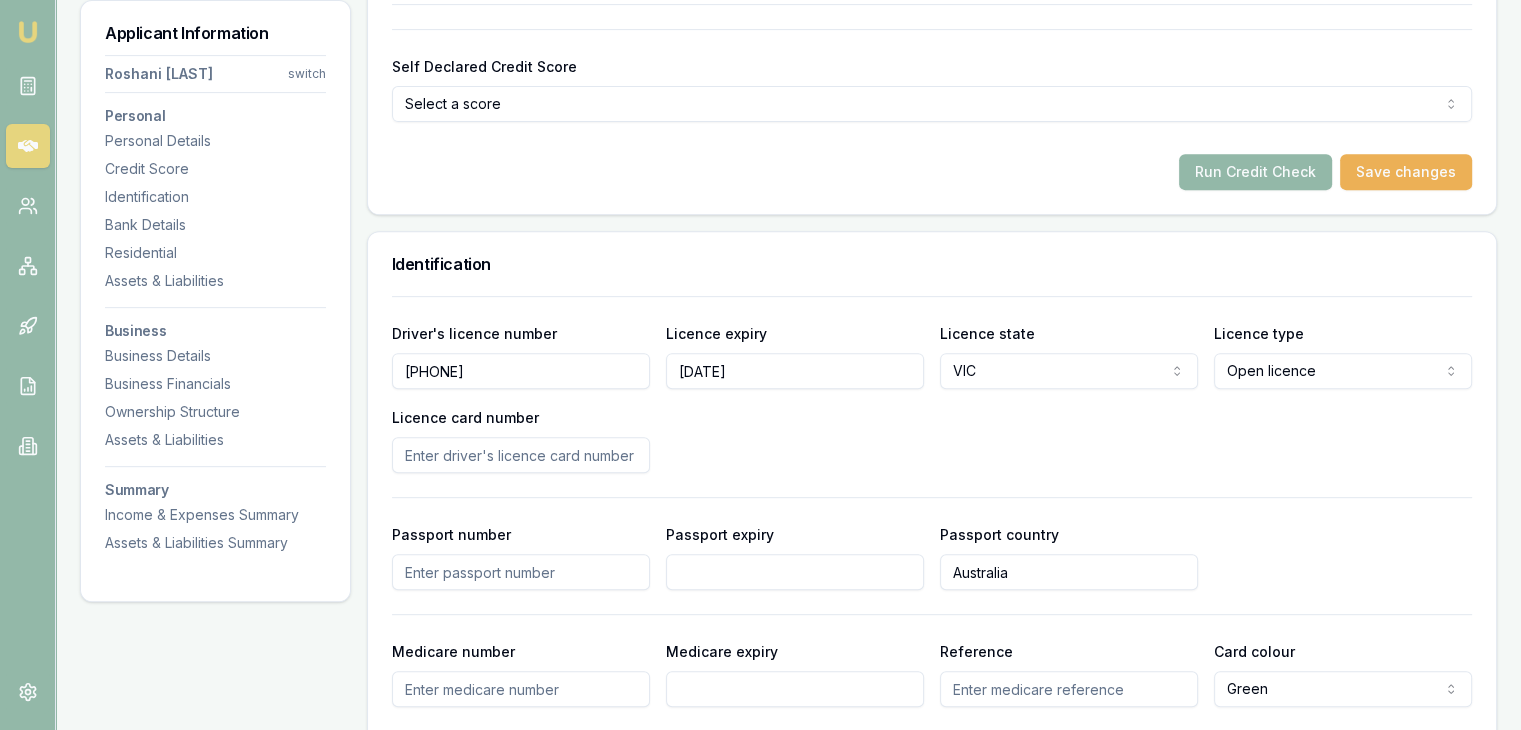 click on "0008448749" at bounding box center (521, 371) 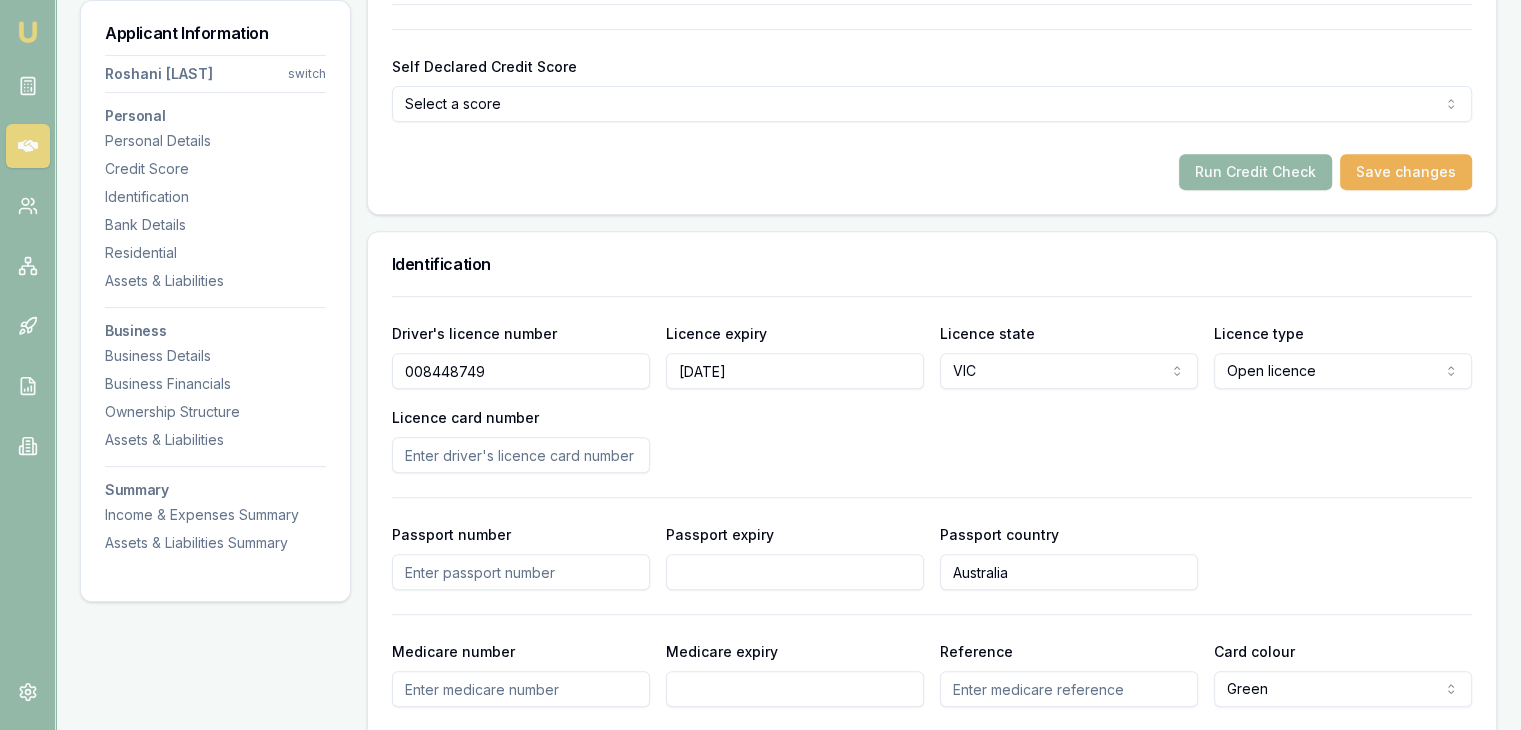 type on "008448749" 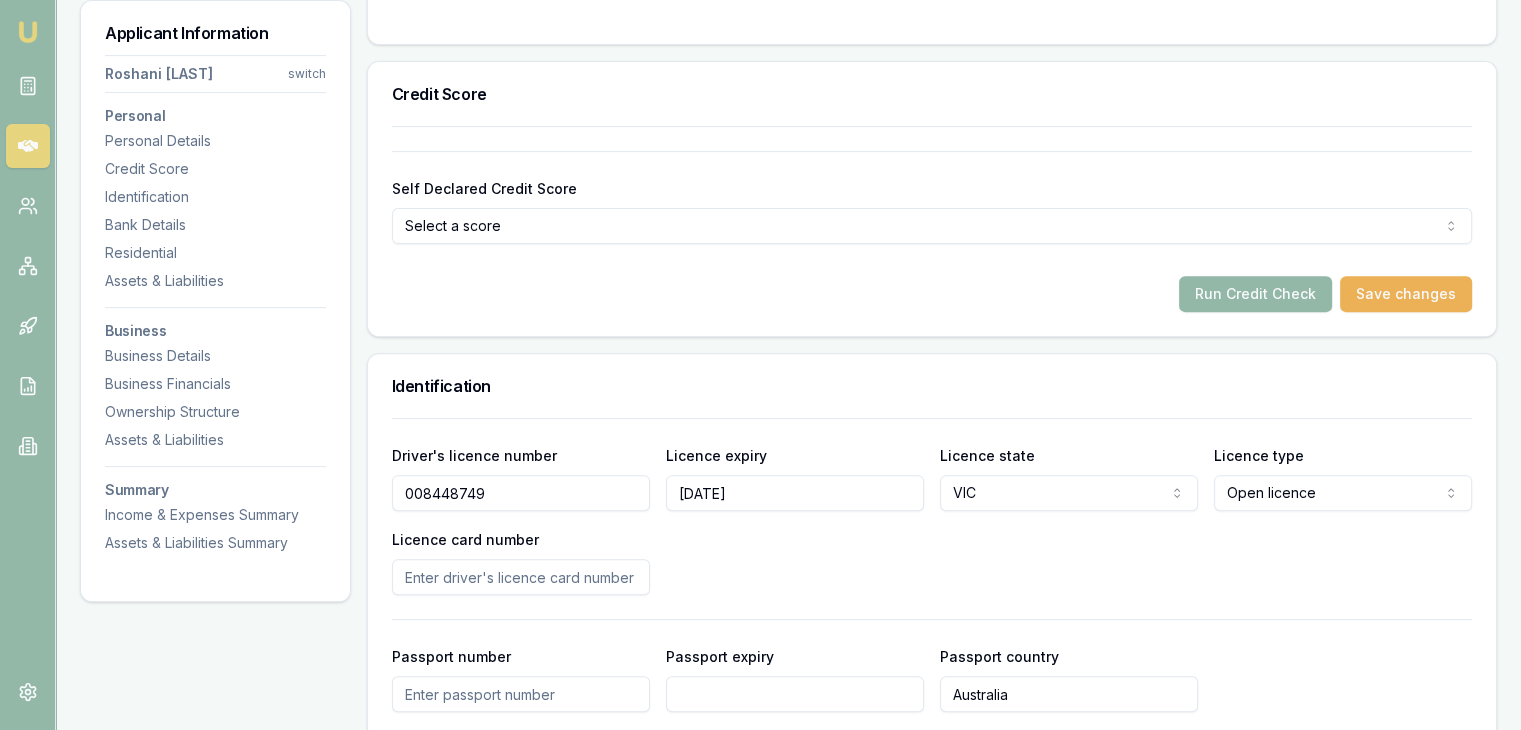 scroll, scrollTop: 400, scrollLeft: 0, axis: vertical 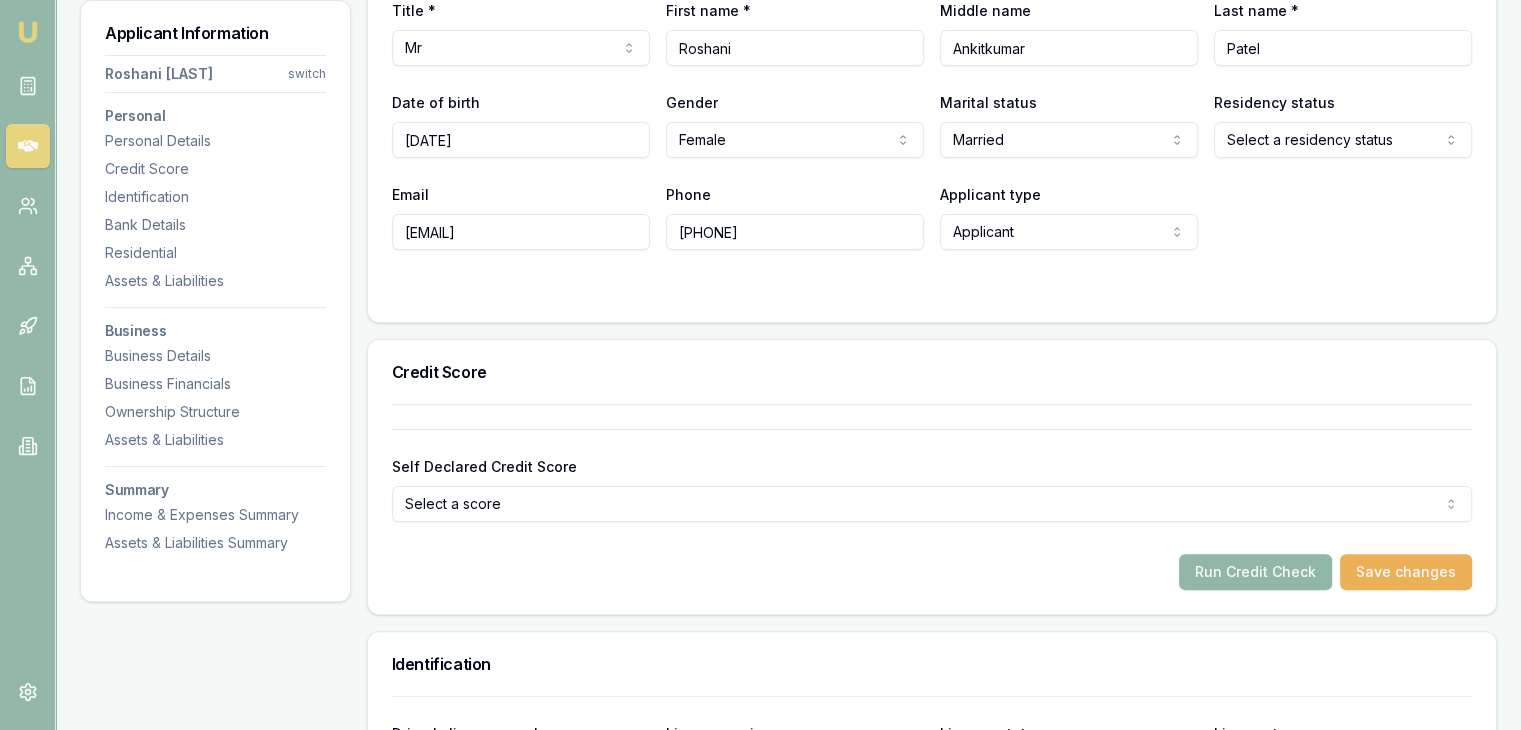 click on "Run Credit Check" at bounding box center (1255, 572) 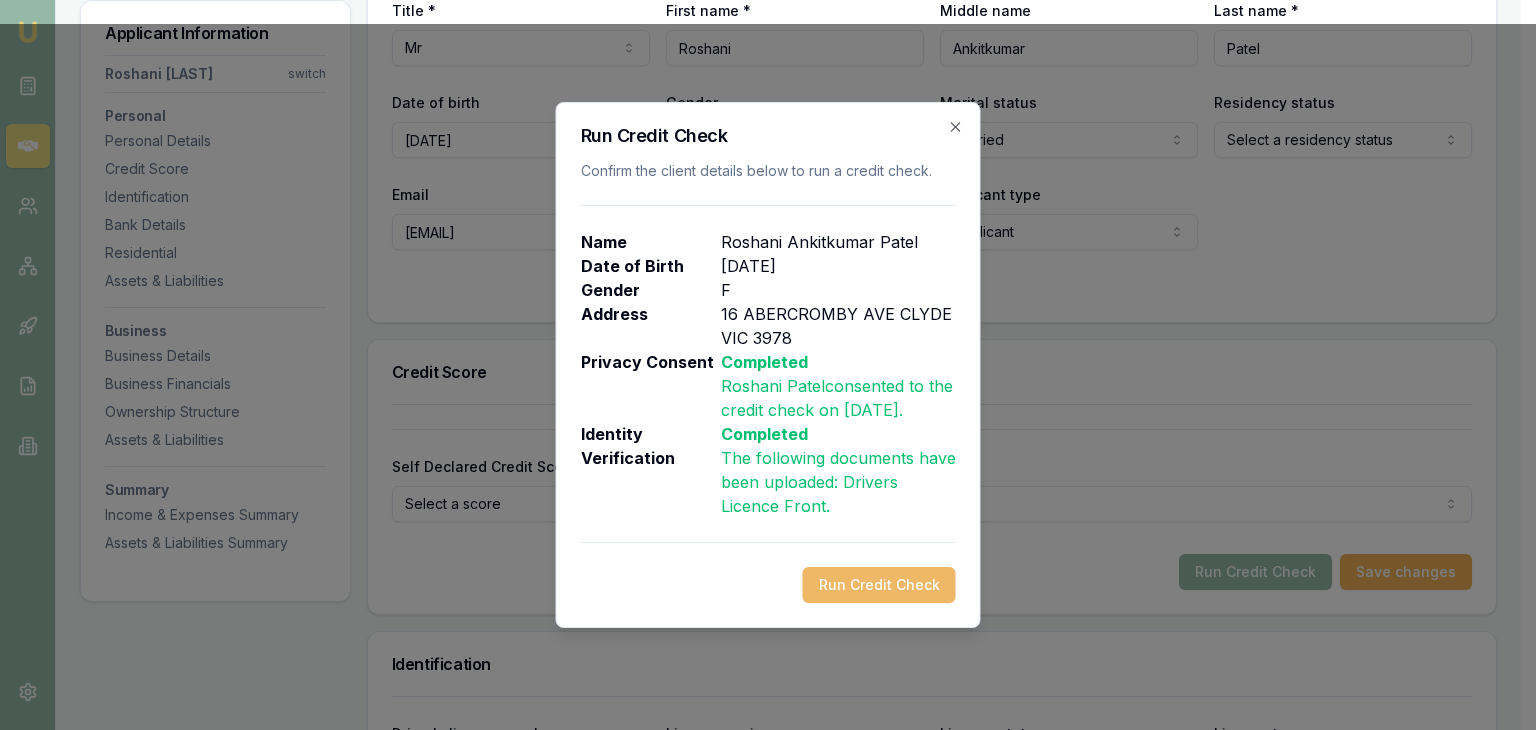 click on "Run Credit Check" at bounding box center (879, 585) 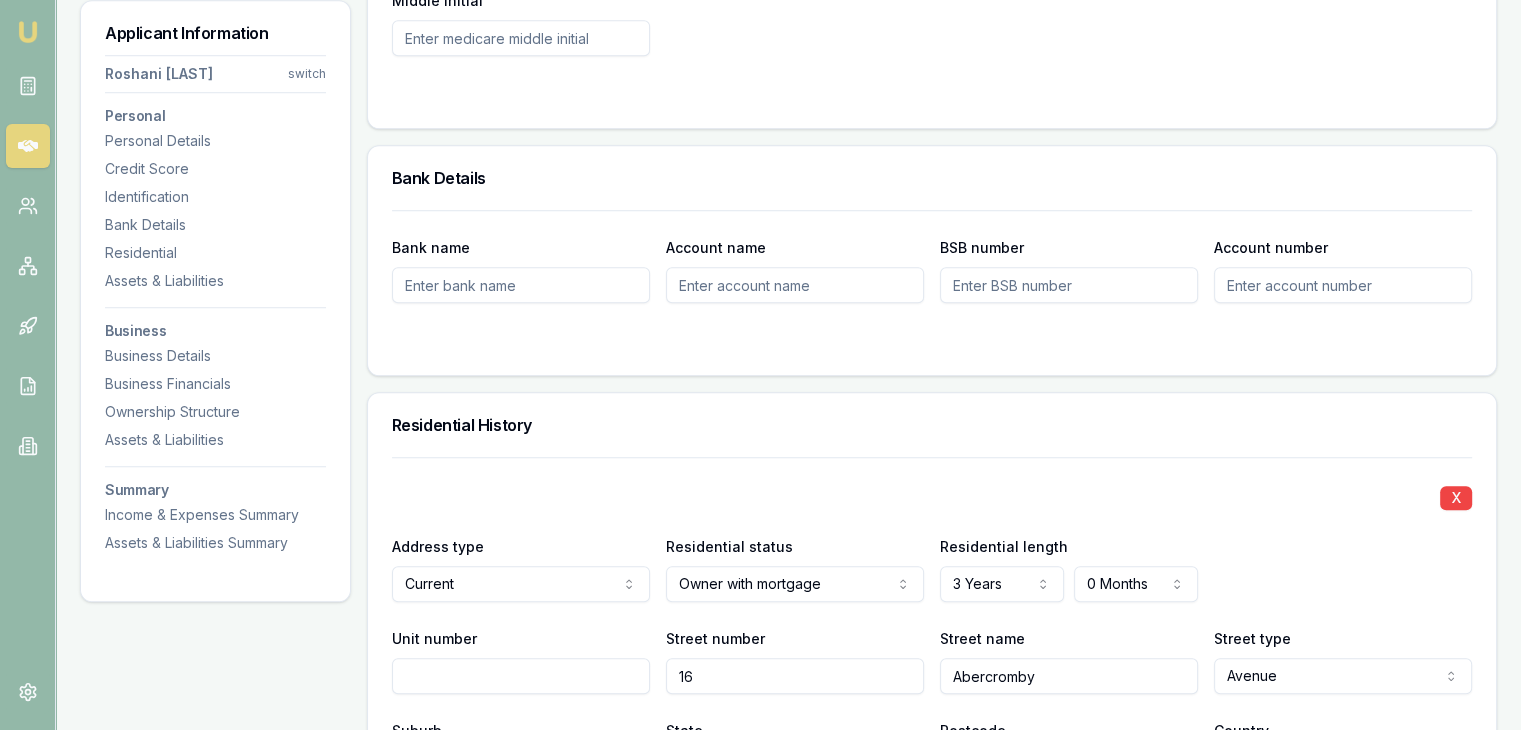 scroll, scrollTop: 1800, scrollLeft: 0, axis: vertical 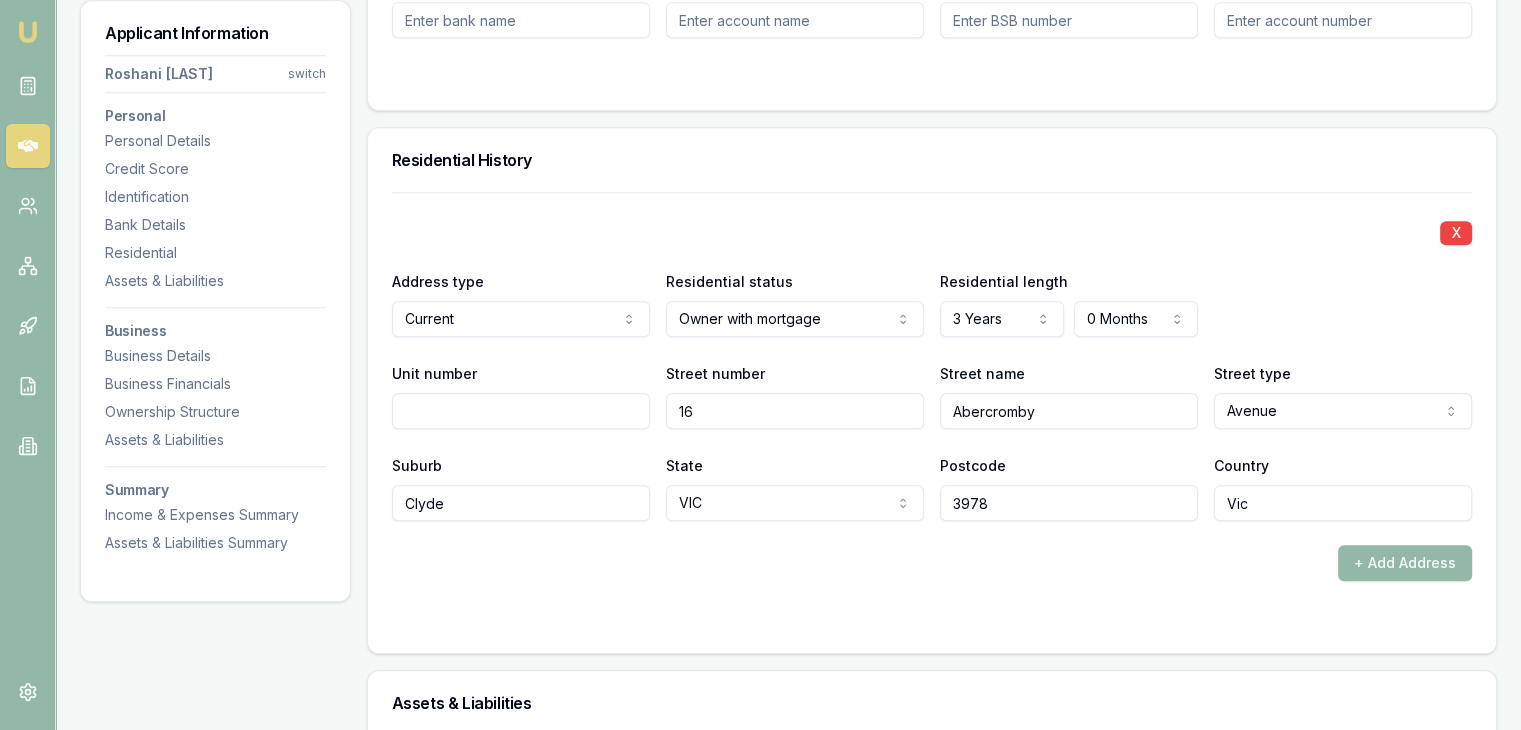 click on "X Address type  Current Current Previous Residential status  Owner with mortgage Owner with mortgage Owner without mortgage Renter Living with parents Boarder Residential length  3 Years 0 Years 1 Year 2 Years 3 Years 4 Years 5 Years 6 Years 7 Years 8 Years 9 Years 10 Years 11 Years 12 Years 13 Years 14 Years 15 Years 16 Years 17 Years 18 Years 19 Years 20 Years 0 Months 0 Months 1 Month 2 Months 3 Months 4 Months 5 Months 6 Months 7 Months 8 Months 9 Months 10 Months 11 Months Unit number  Street number  16 Street name  Abercromby Street type  Avenue Access Alley Amble Anchorage Approach Arcade Artery Avenue Bank Basin Beach Bend Block Boulevard Bowl Brace Brae Break Bridge Broadway Brow Bypass Byway Causeway Centre Centreway Chase Circle Circlet Circuit Circus Close Colonnade Common Concourse Copse Corner Corso Court Courtyard Cove Crescent Crossing Crossroad Crossway Cruiseway Cul-de-sac Cutting Dale Dell Deviation Dip Distributor Drive Driveway Edge Elbow End Entrance Esplanade Estate Expressway Extension" at bounding box center [932, 410] 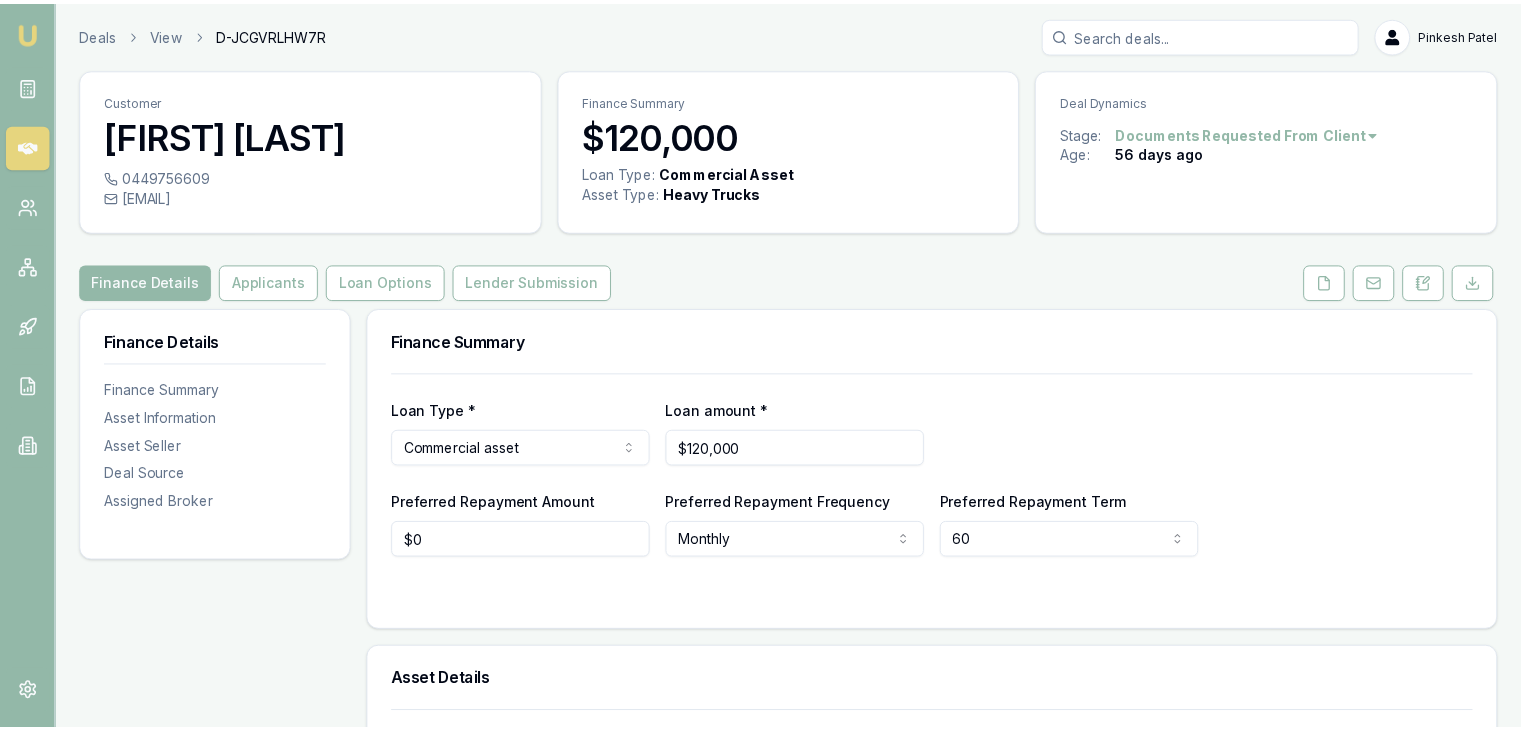 scroll, scrollTop: 0, scrollLeft: 0, axis: both 